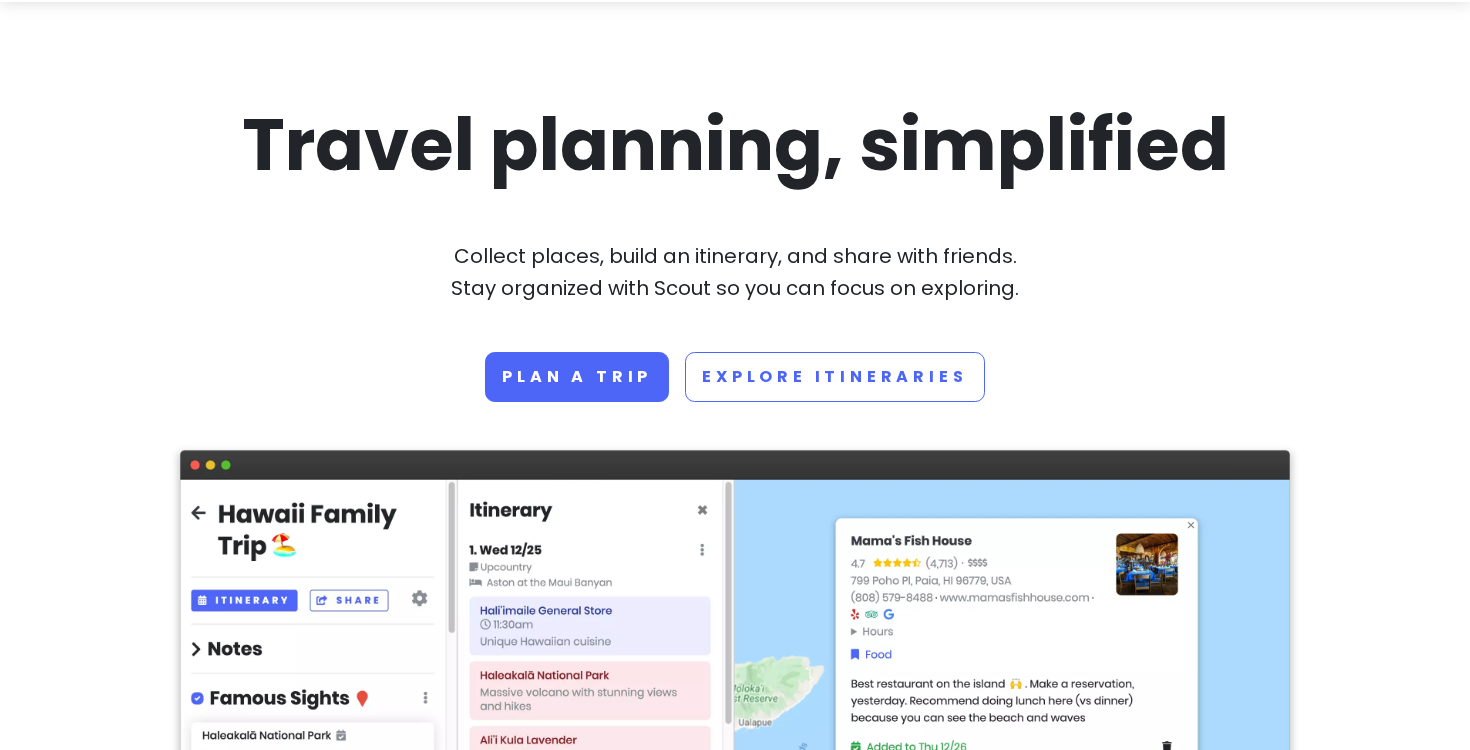 scroll, scrollTop: 84, scrollLeft: 0, axis: vertical 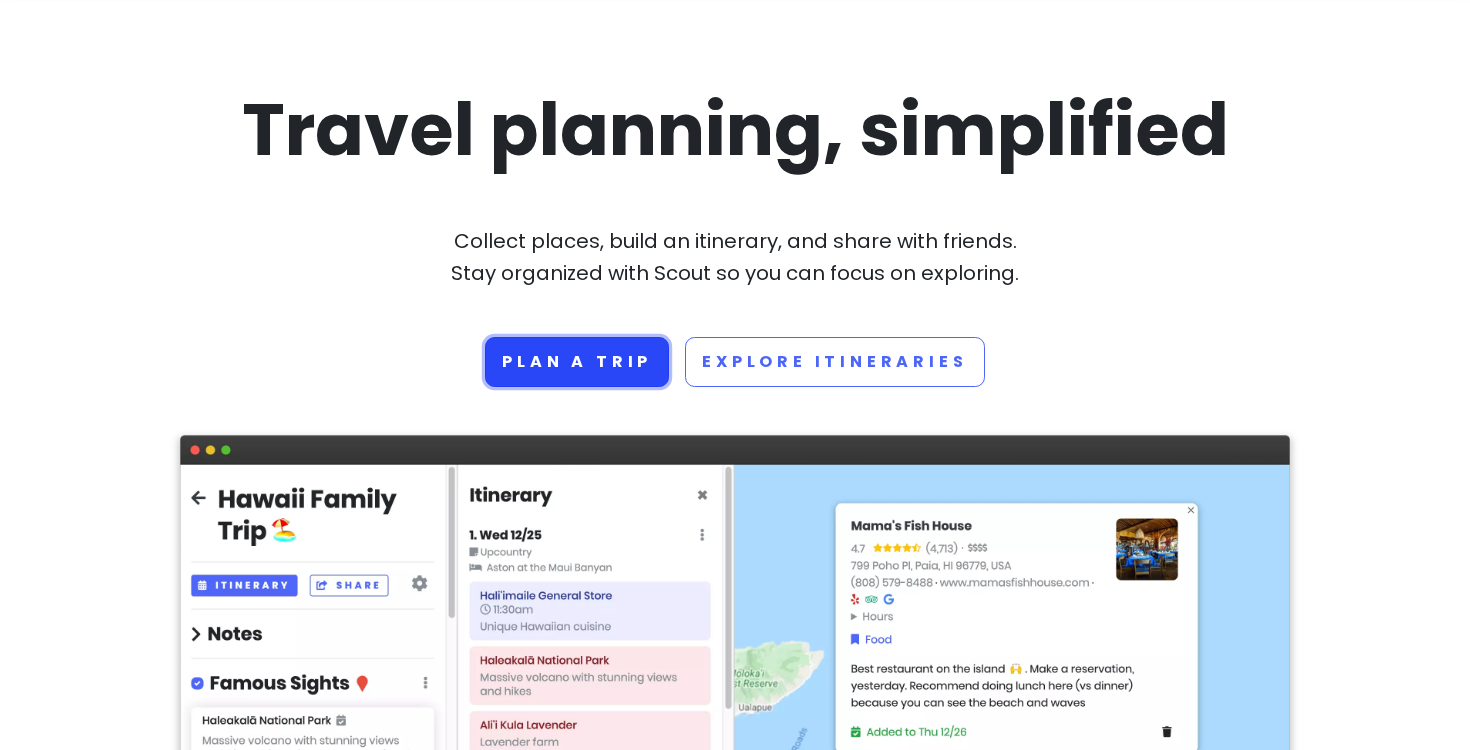 click on "Plan a trip" at bounding box center (577, 362) 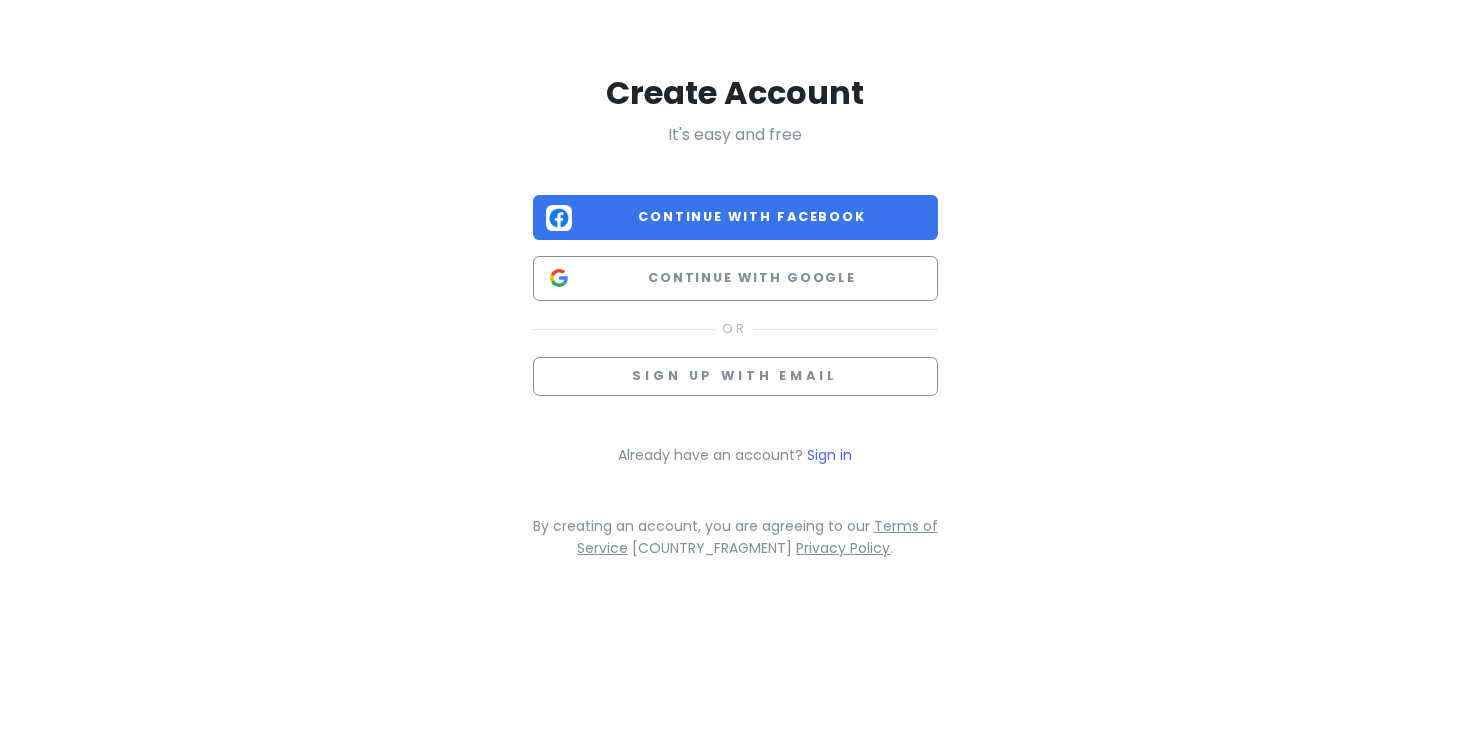 scroll, scrollTop: 0, scrollLeft: 0, axis: both 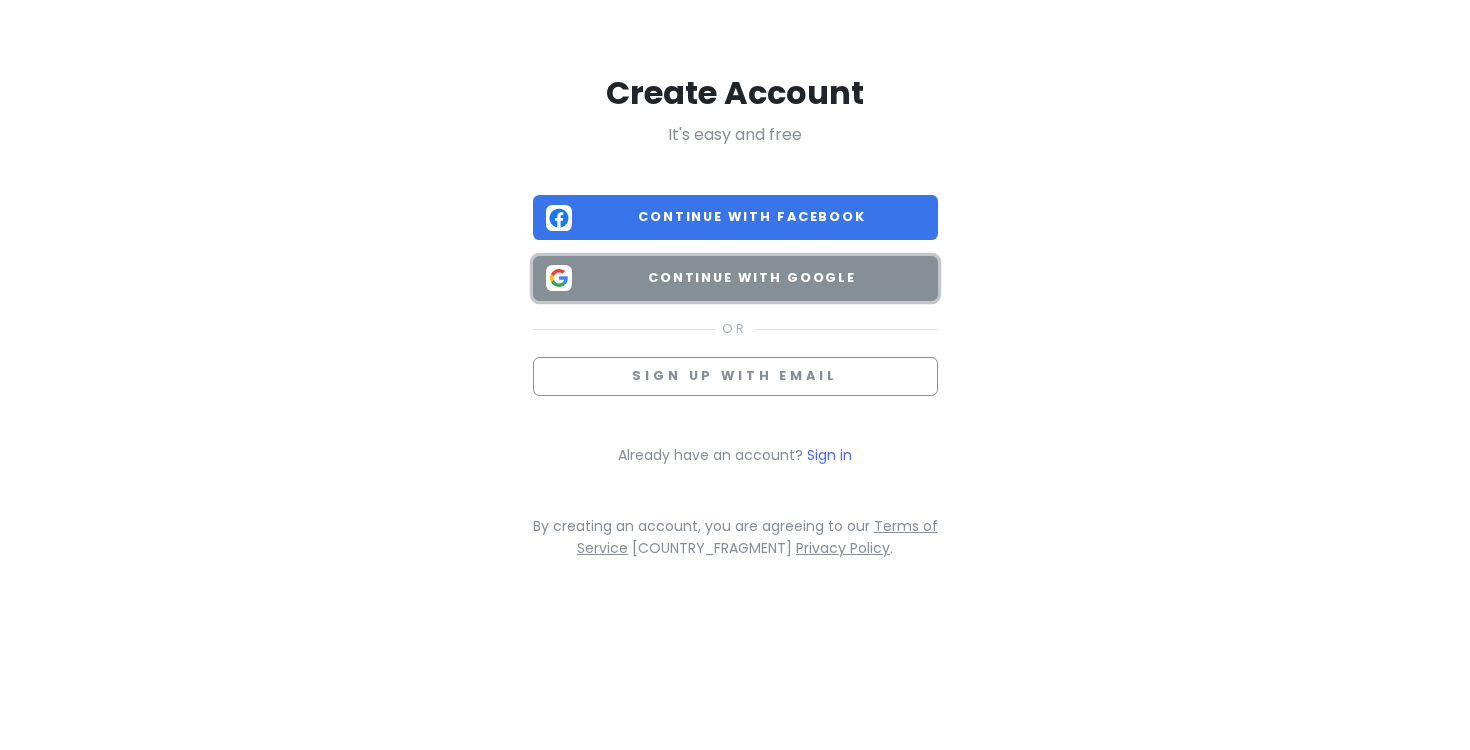 click on "Continue with Google" at bounding box center (752, 278) 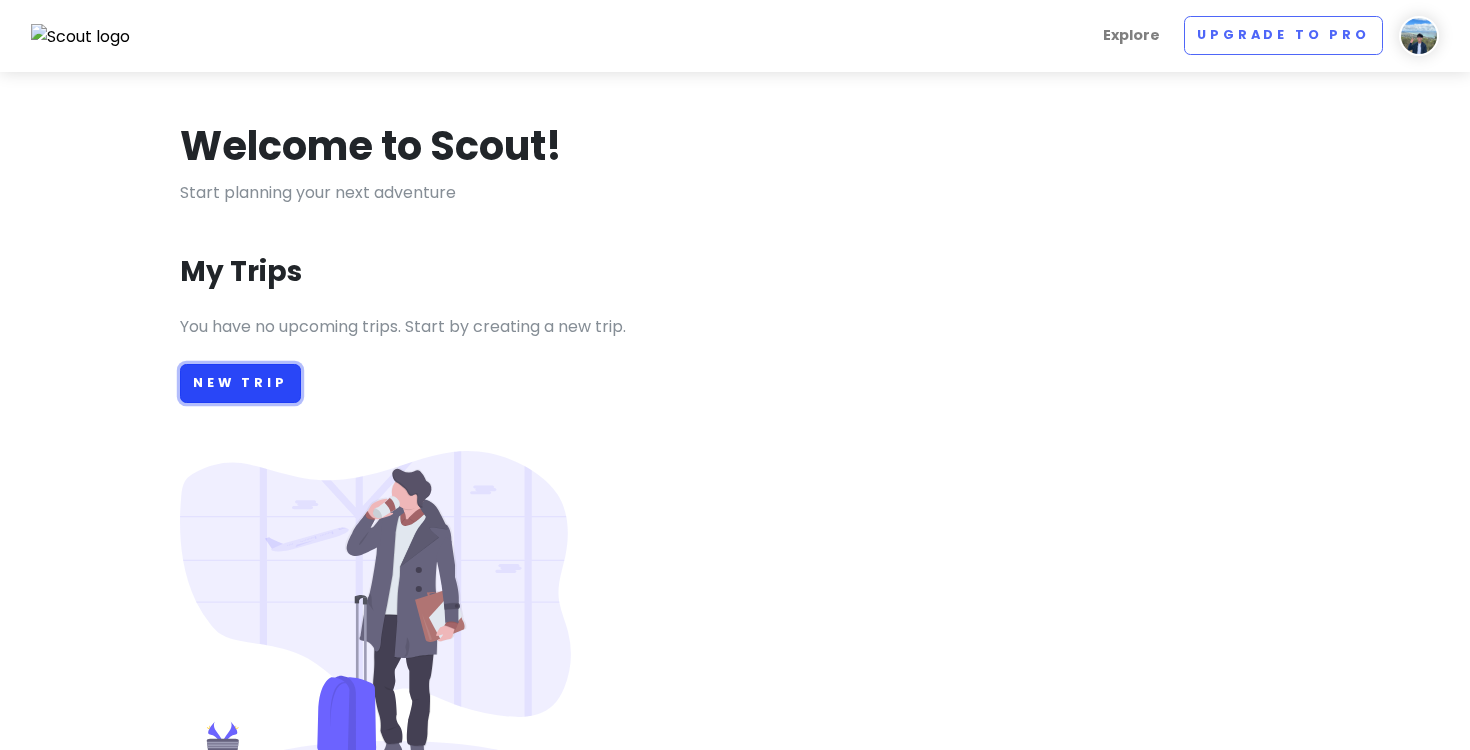 click on "New Trip" at bounding box center (240, 383) 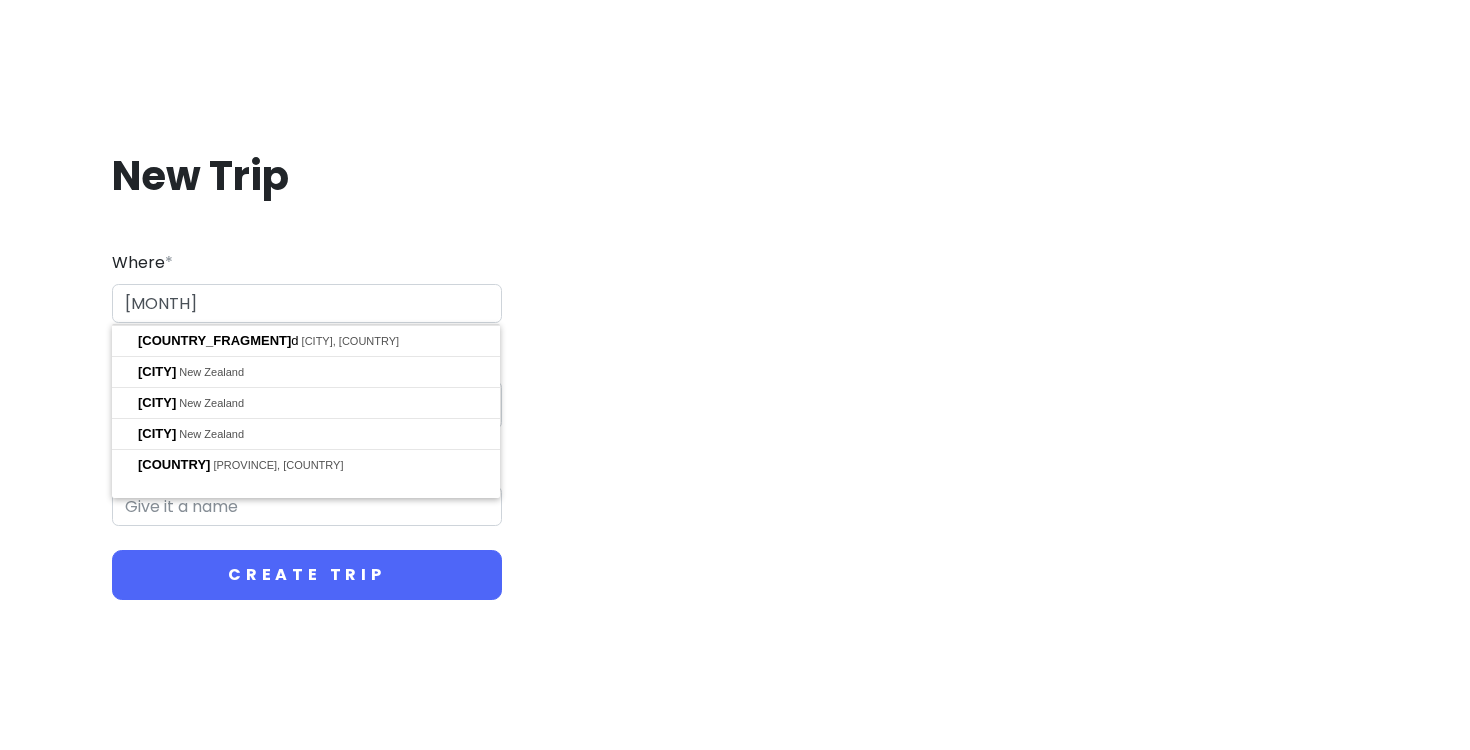 type on "n" 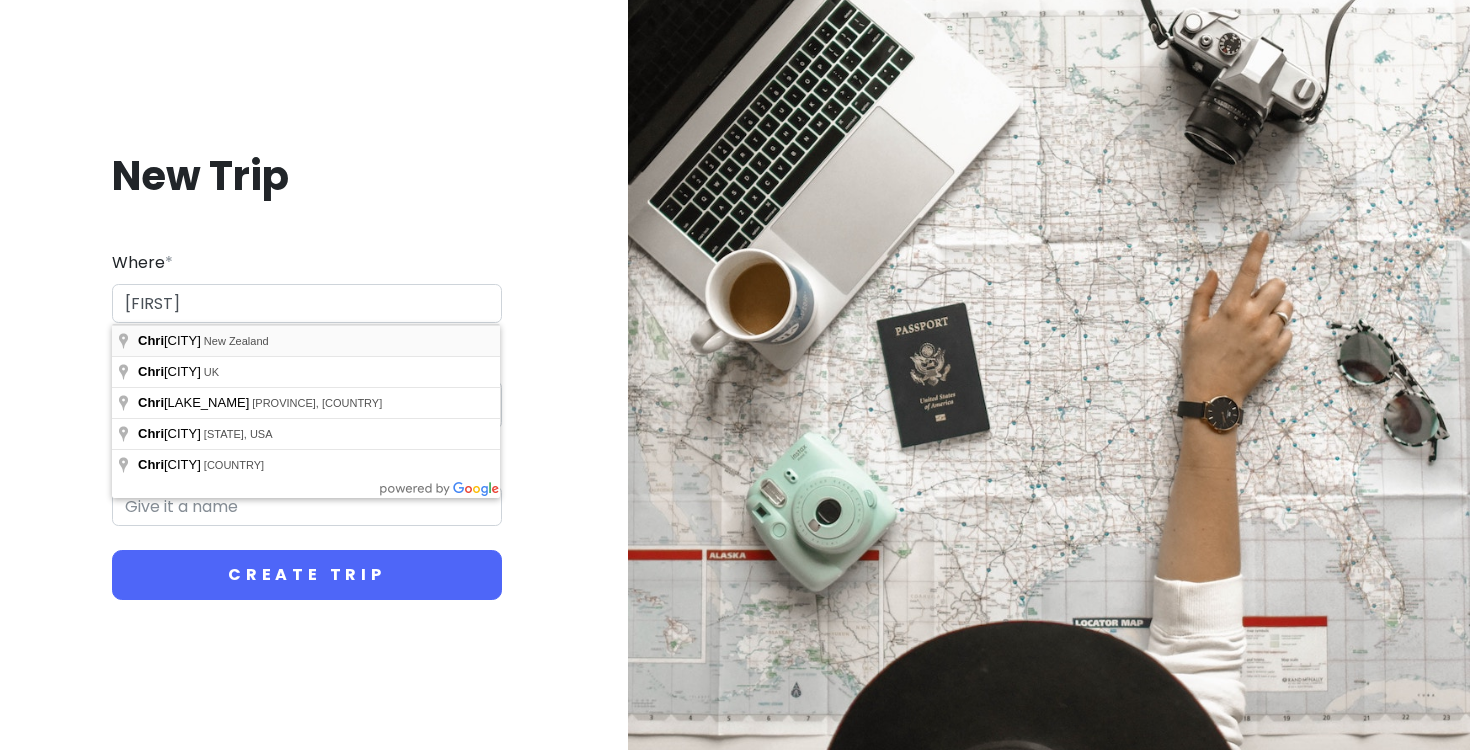 type on "Christchurch, New Zealand" 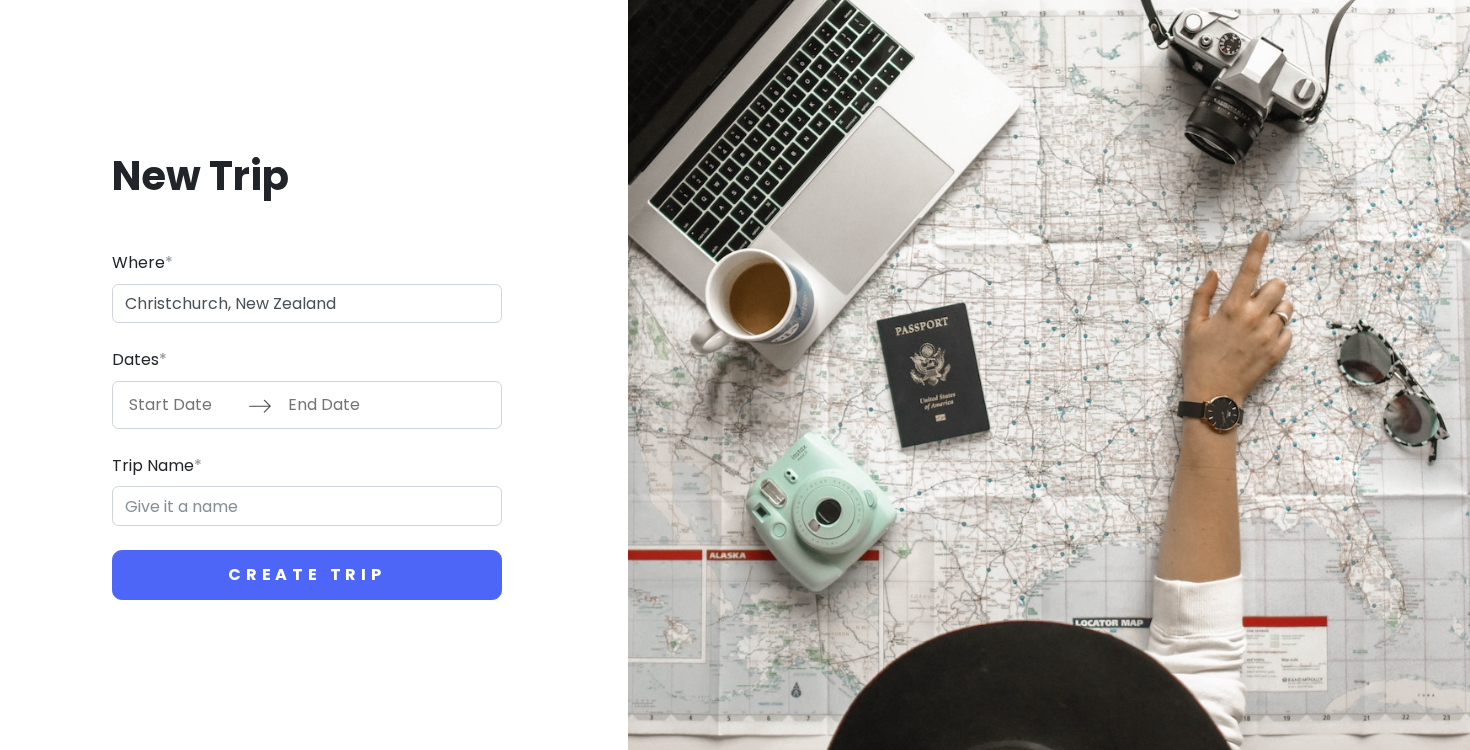 type on "Christchurch Trip" 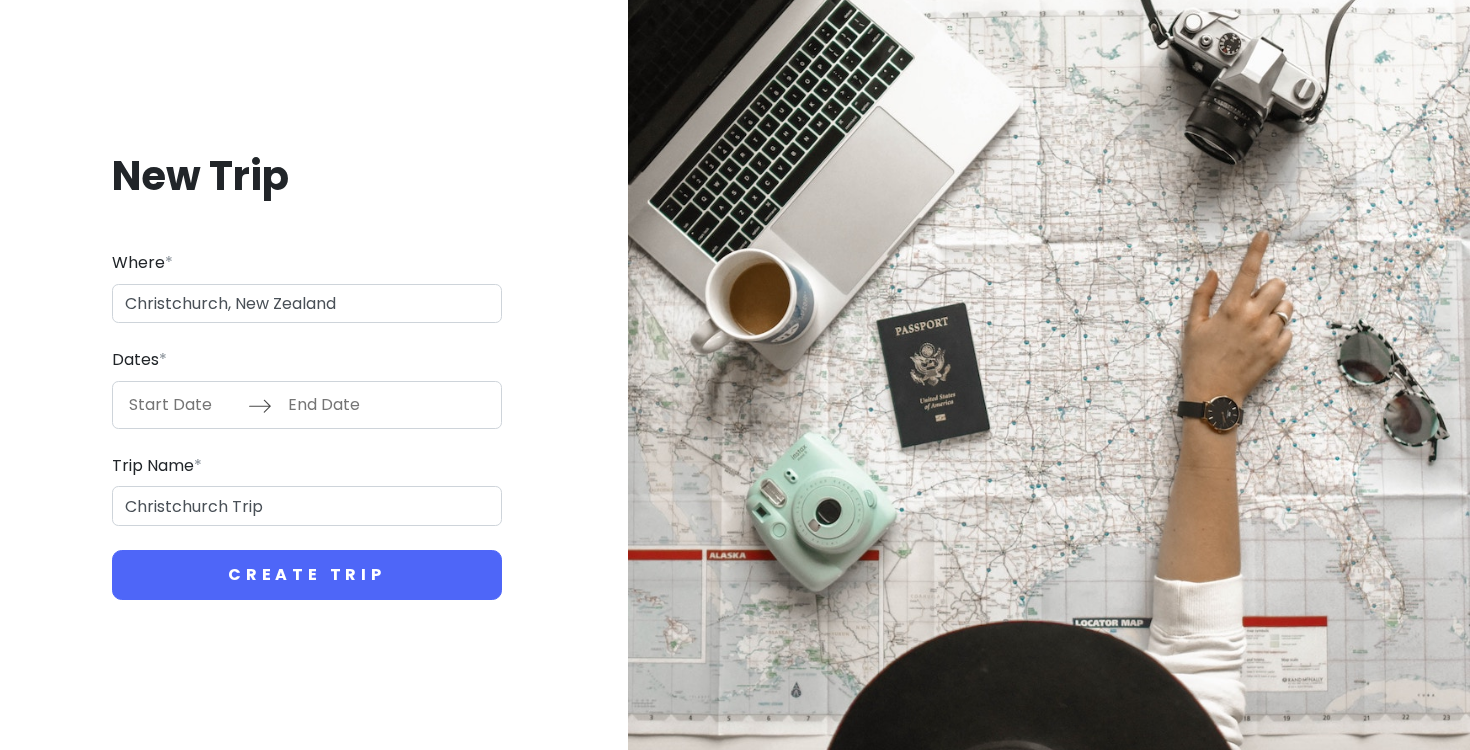 click at bounding box center (183, 405) 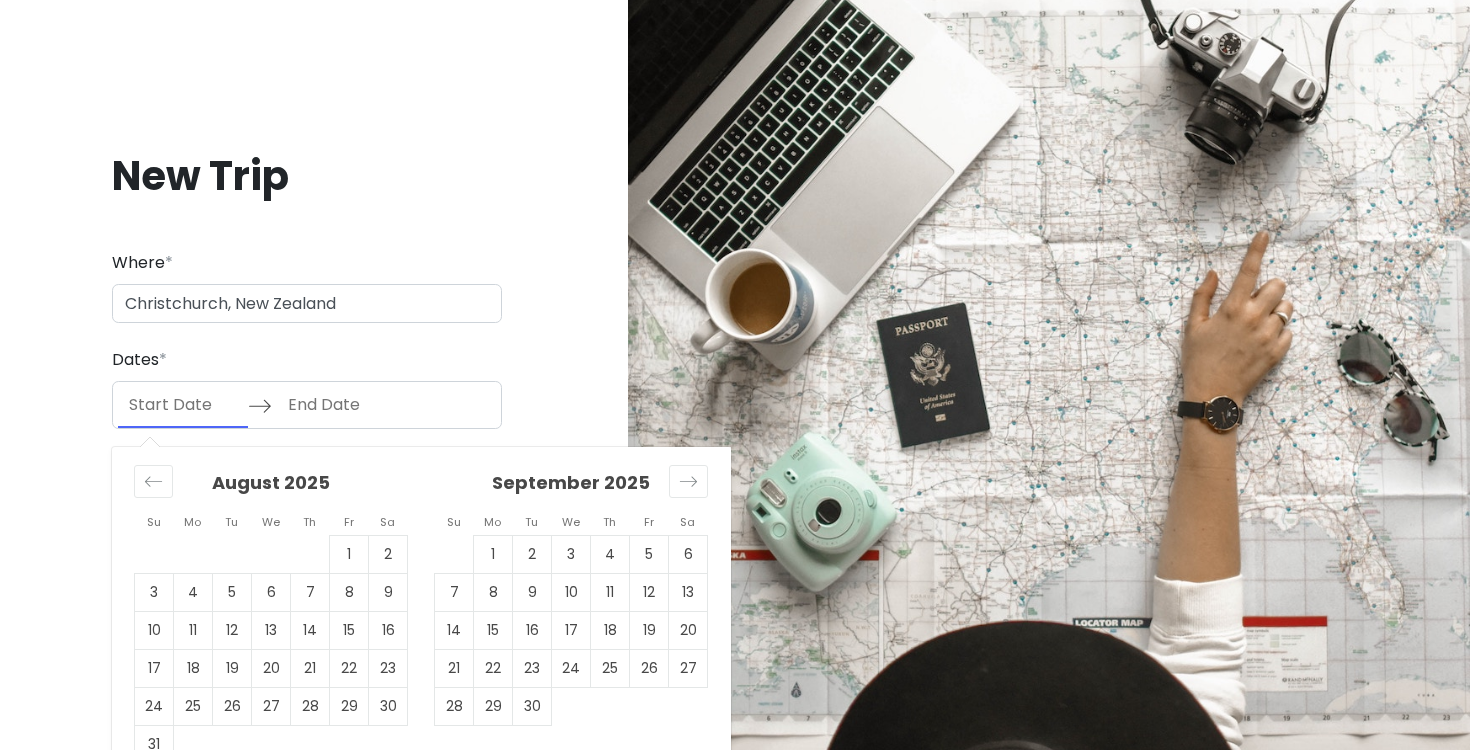 scroll, scrollTop: 37, scrollLeft: 0, axis: vertical 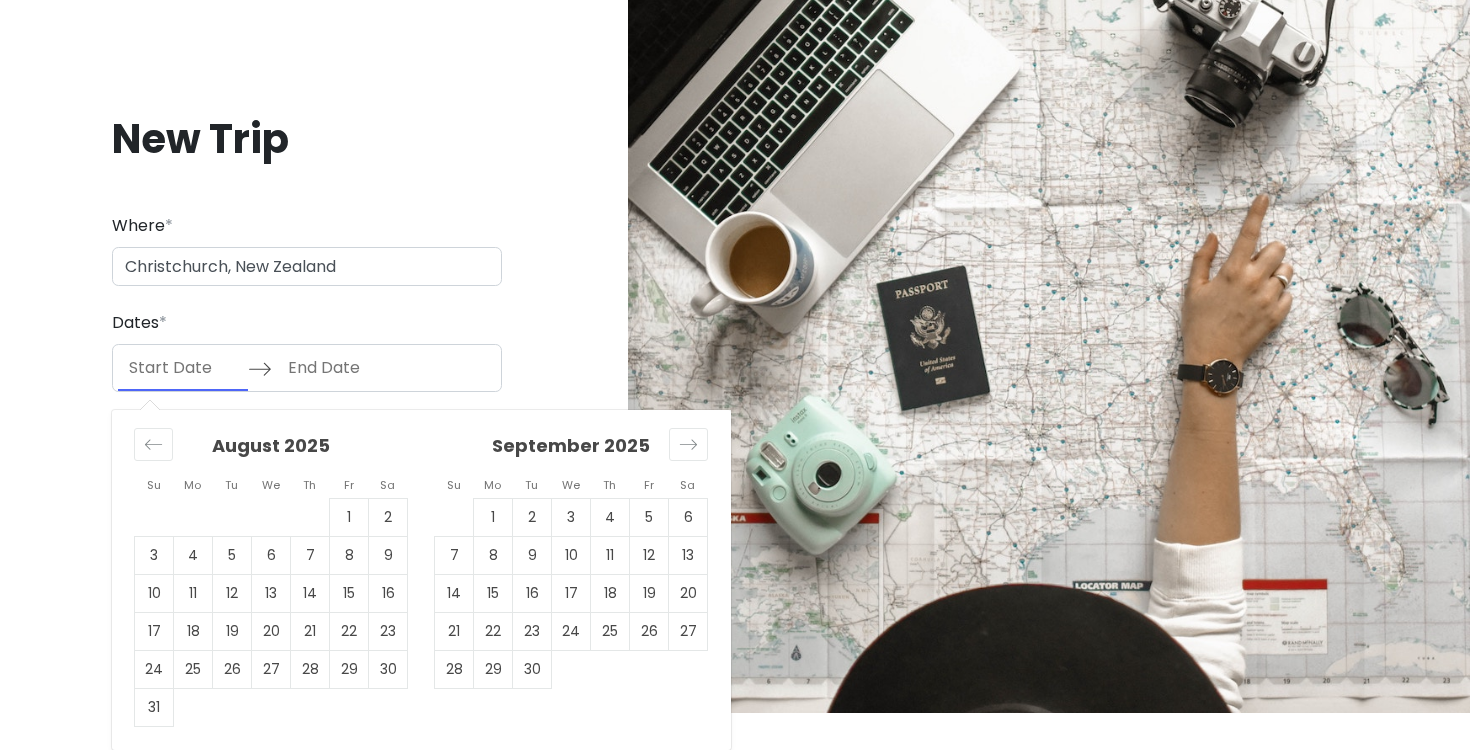 click at bounding box center (1041, 338) 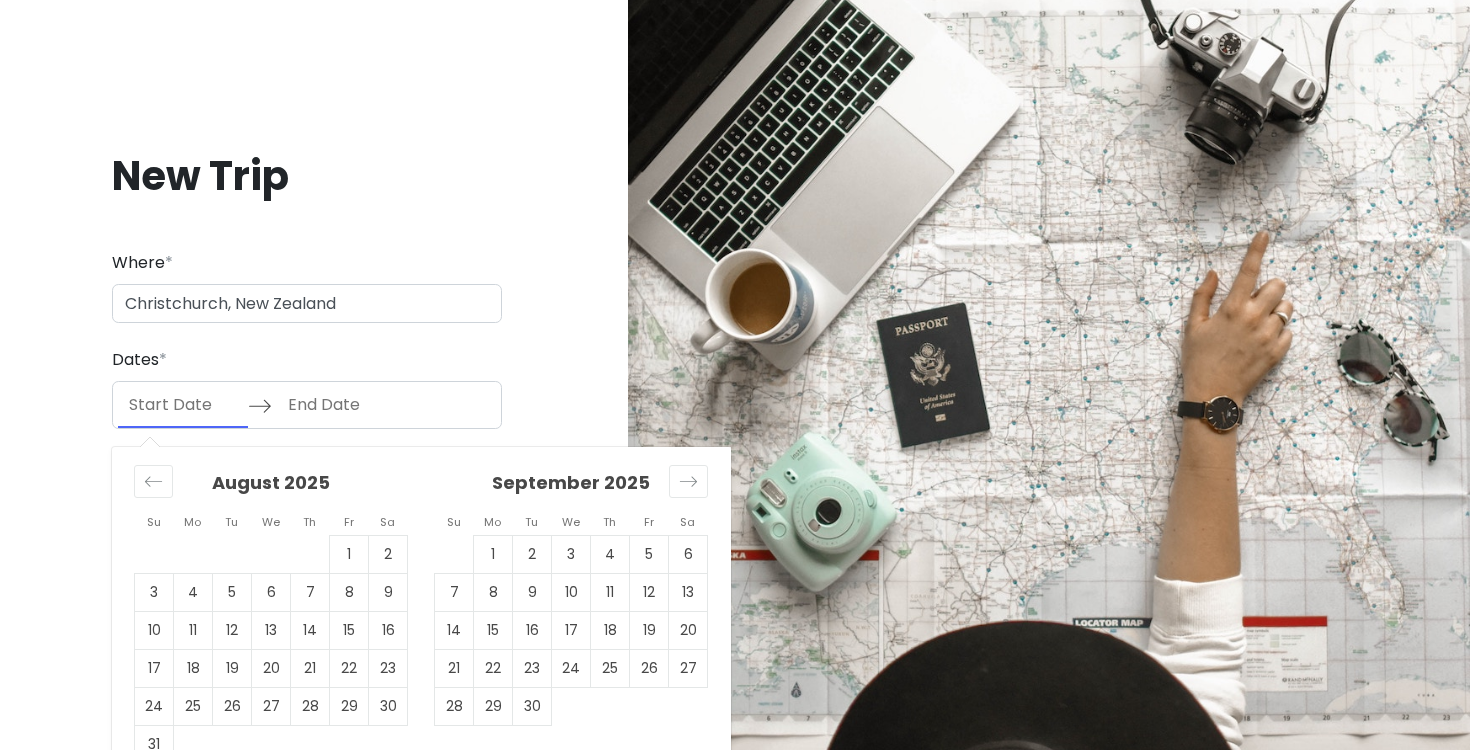 click at bounding box center [183, 405] 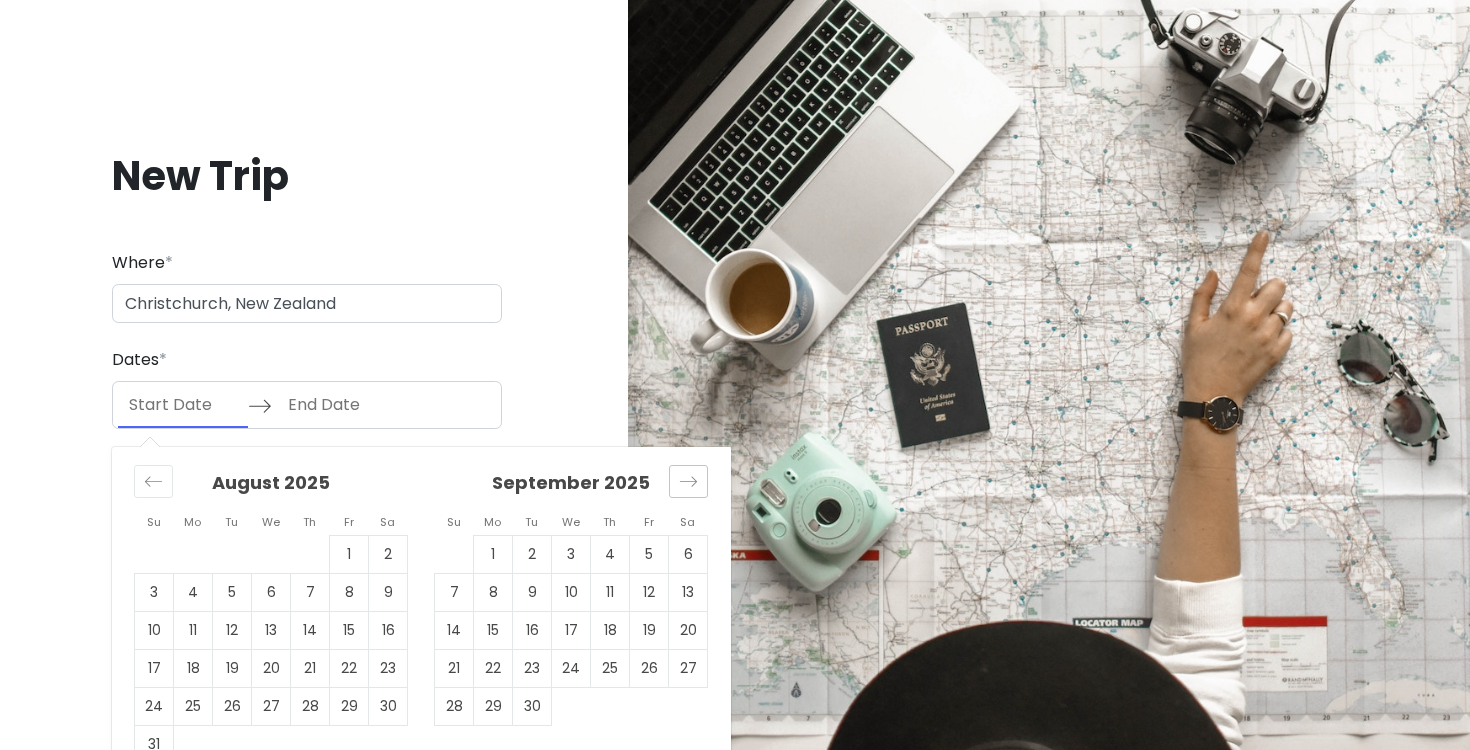 click 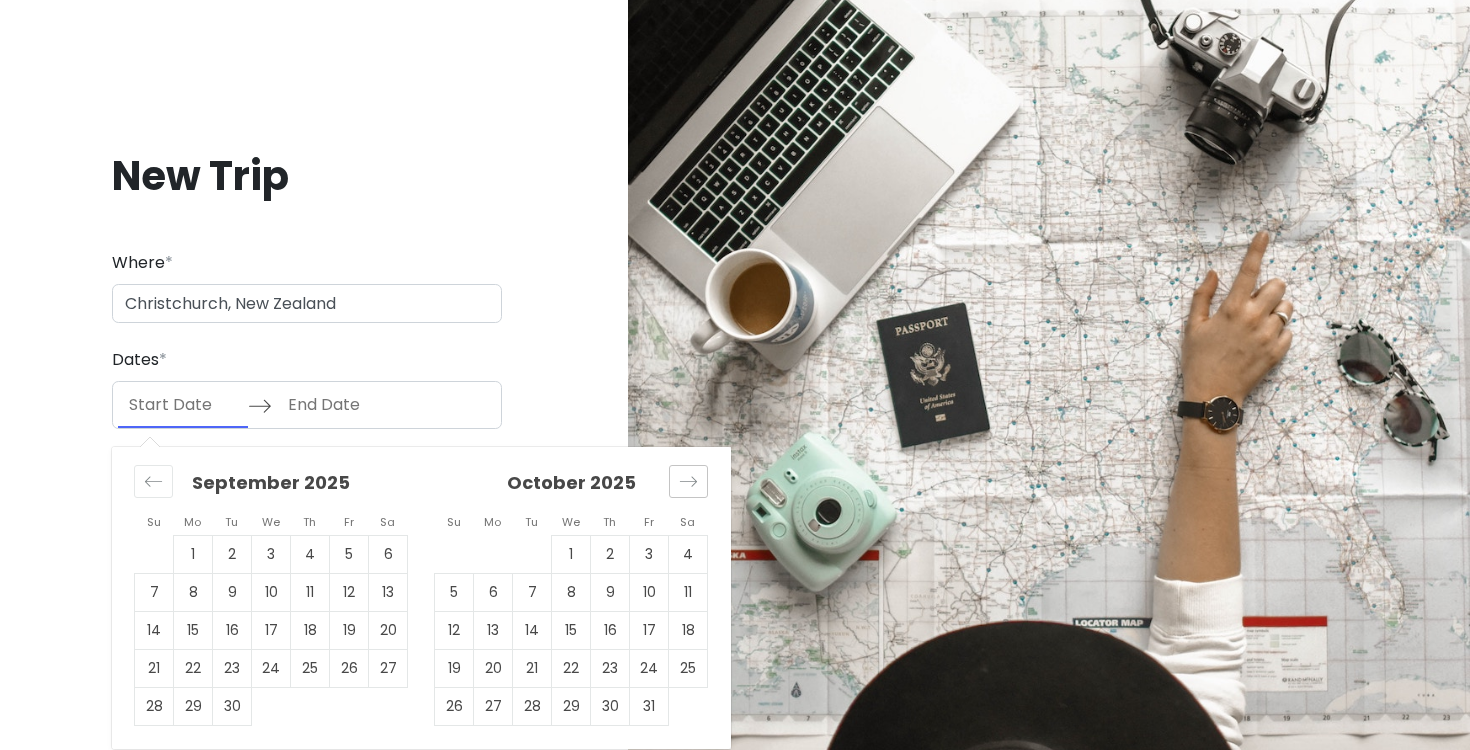 click 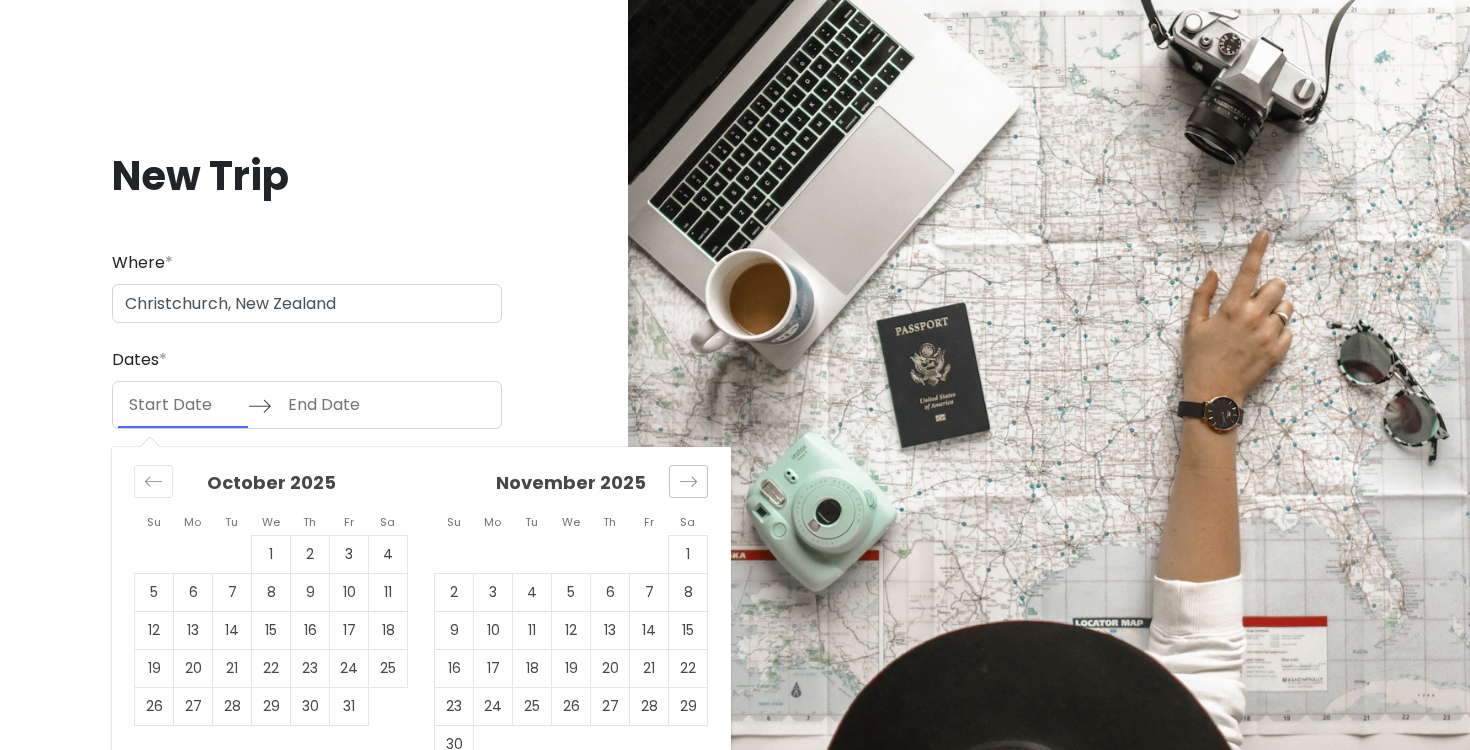 click 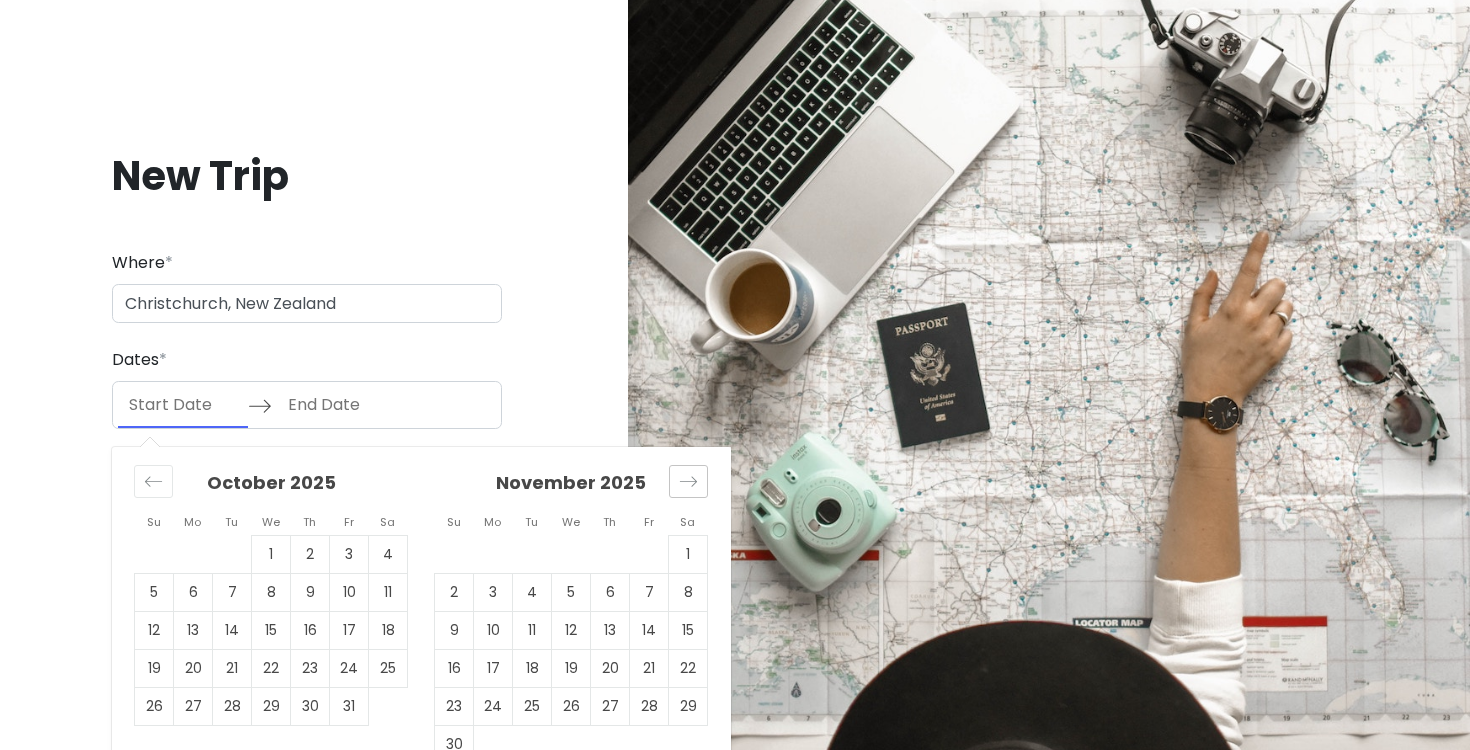 click 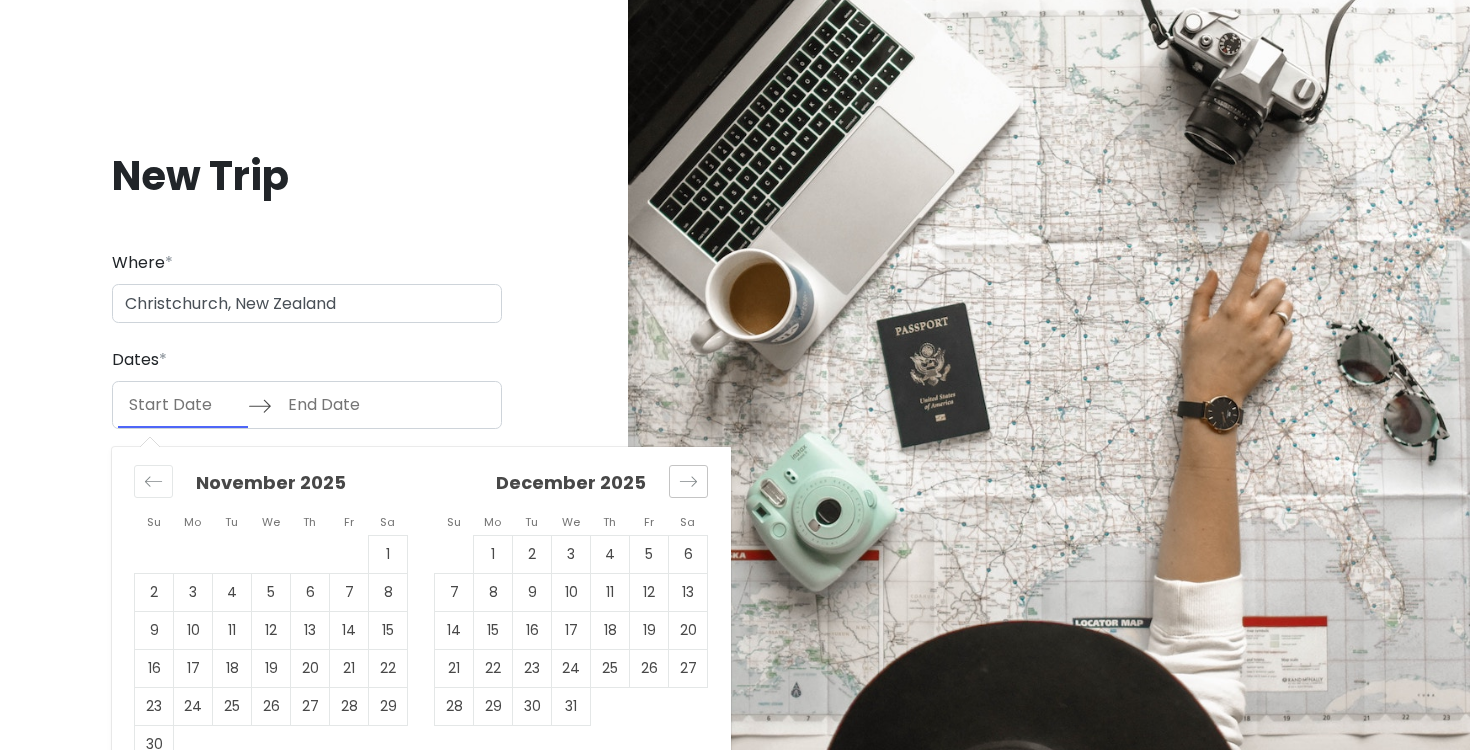 scroll, scrollTop: 37, scrollLeft: 0, axis: vertical 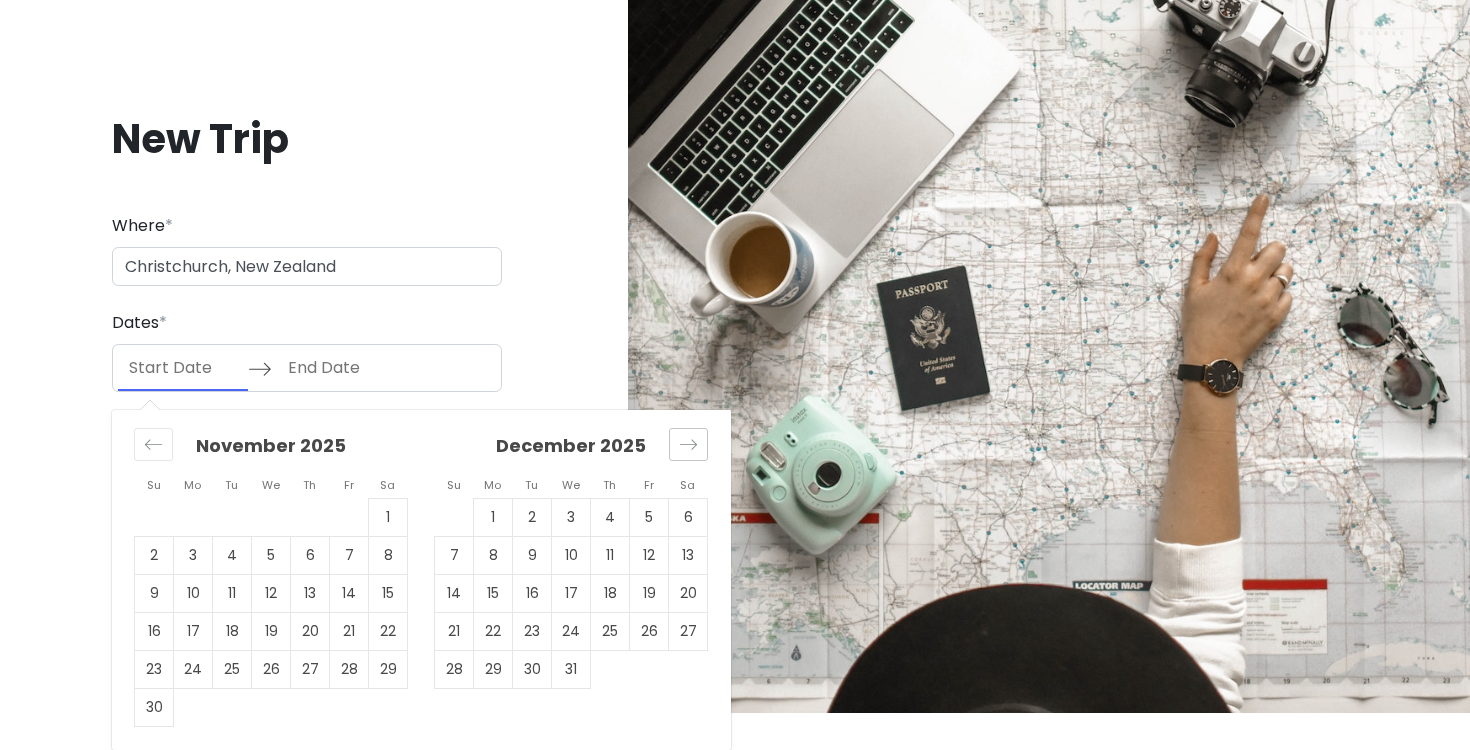 click 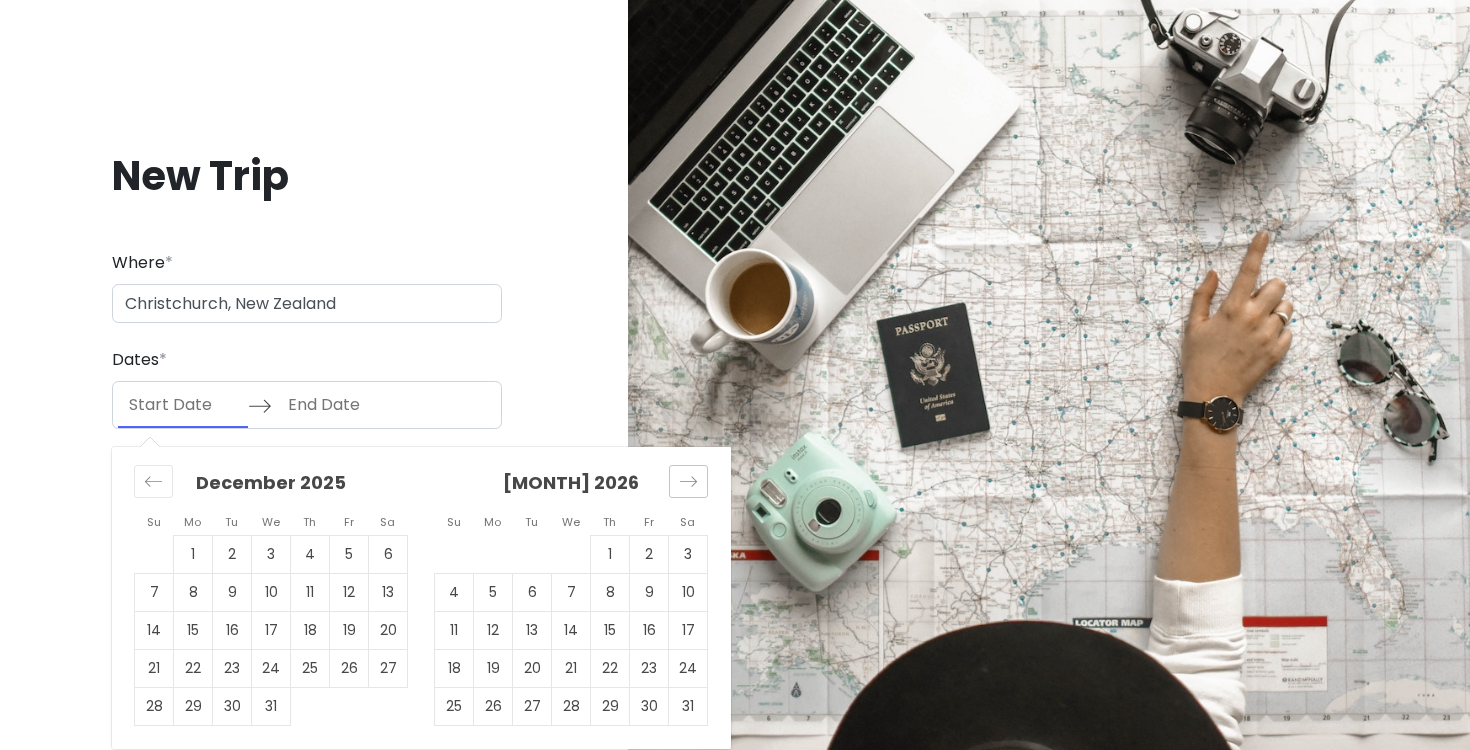 scroll, scrollTop: 0, scrollLeft: 0, axis: both 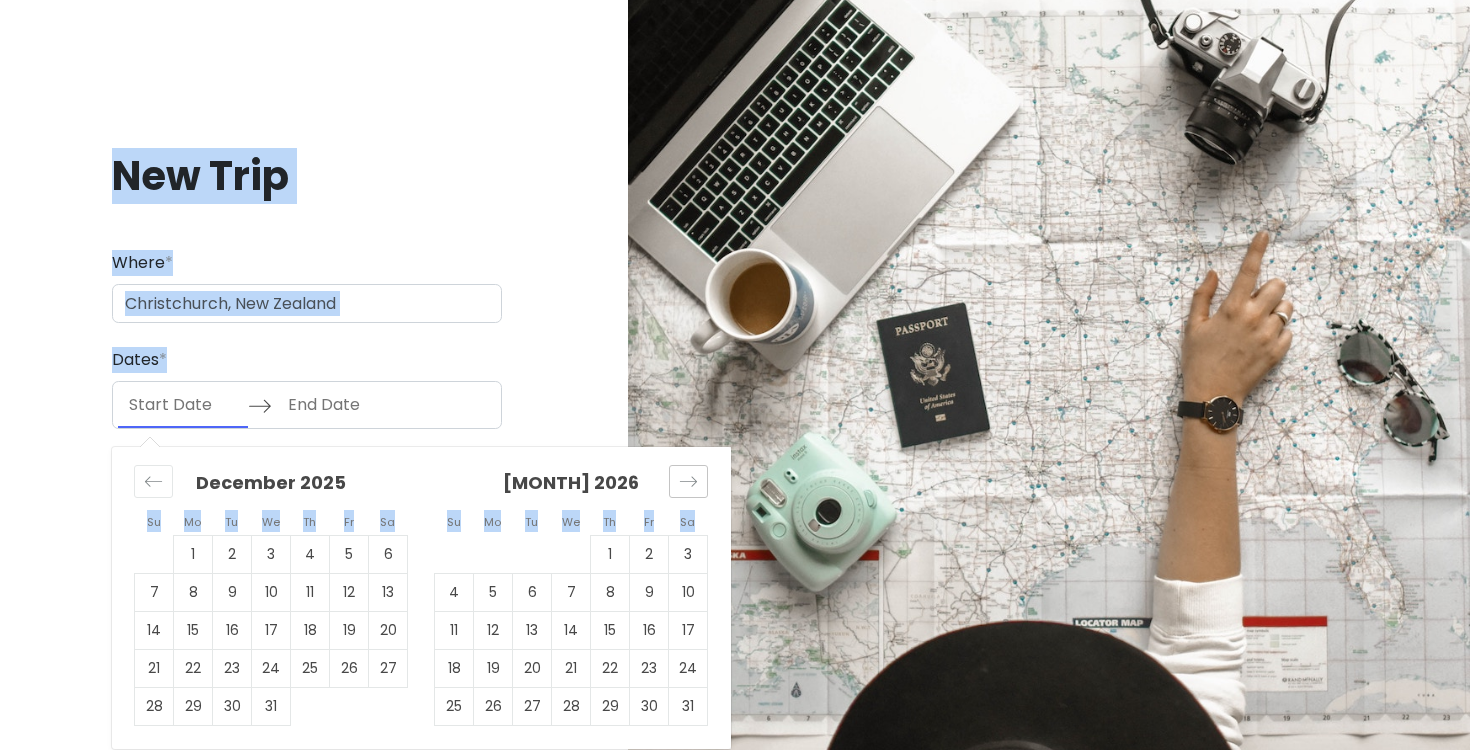 click at bounding box center [1049, 375] 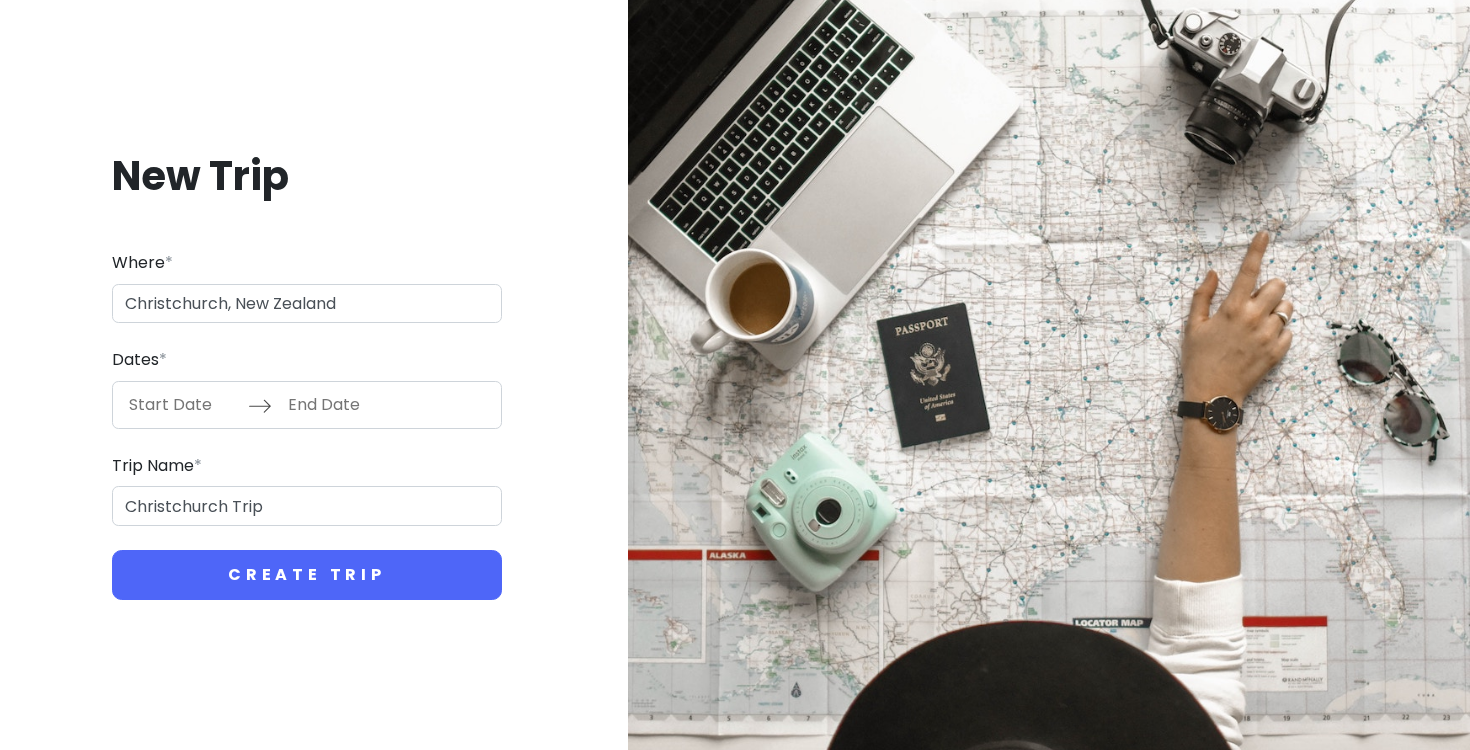 click on "Dates  * Navigate forward to interact with the calendar and select a date. Press the question mark key to get the keyboard shortcuts for changing dates. Navigate backward to interact with the calendar and select a date. Press the question mark key to get the keyboard shortcuts for changing dates." at bounding box center [307, 388] 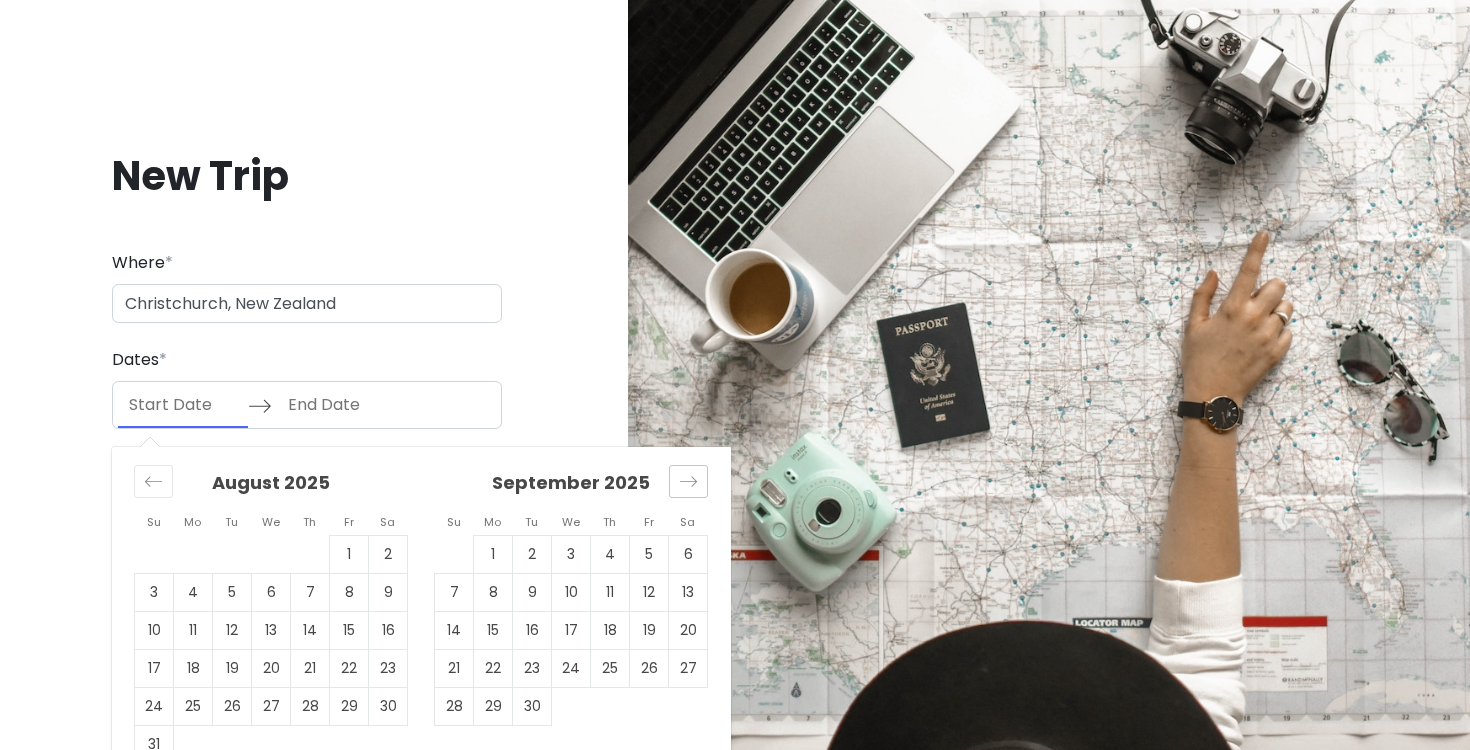 click at bounding box center [688, 481] 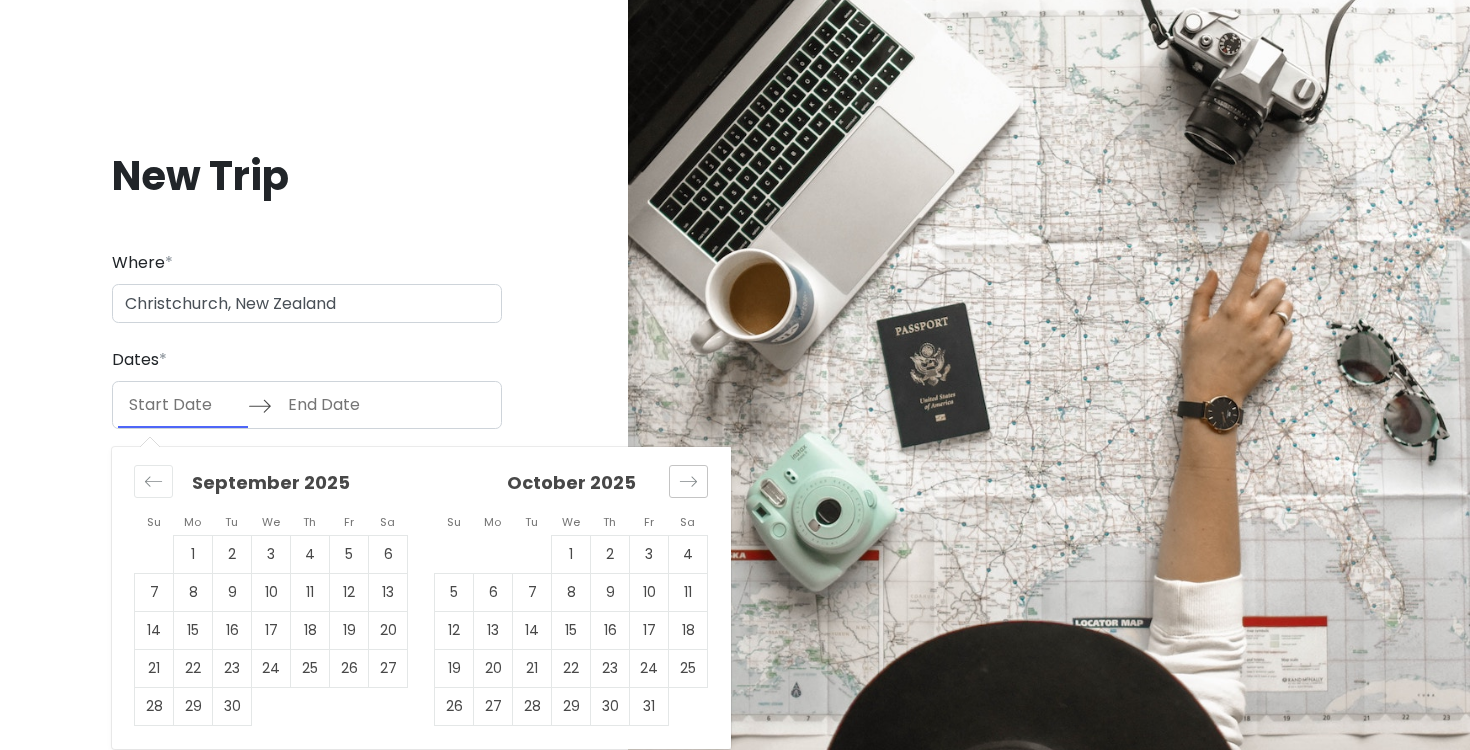 click at bounding box center [688, 481] 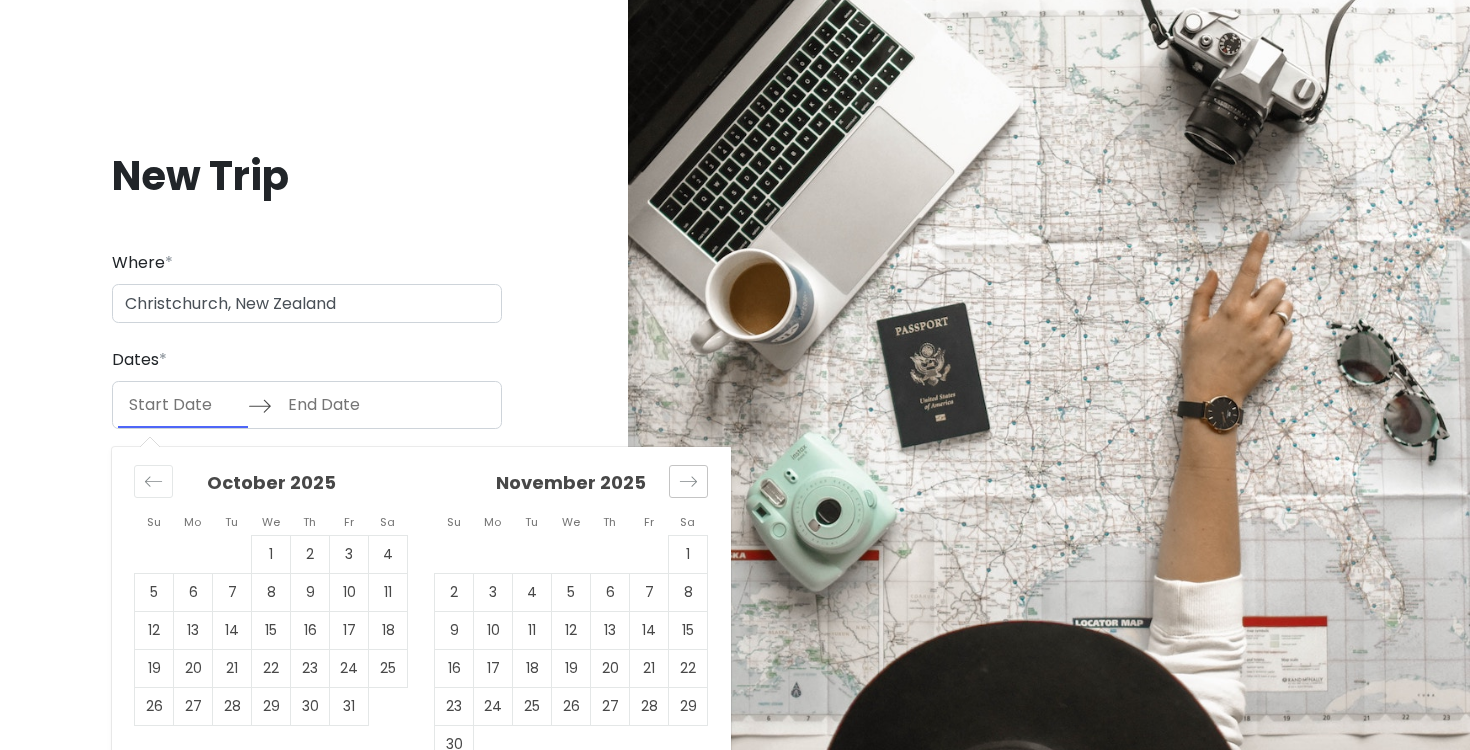 click at bounding box center (688, 481) 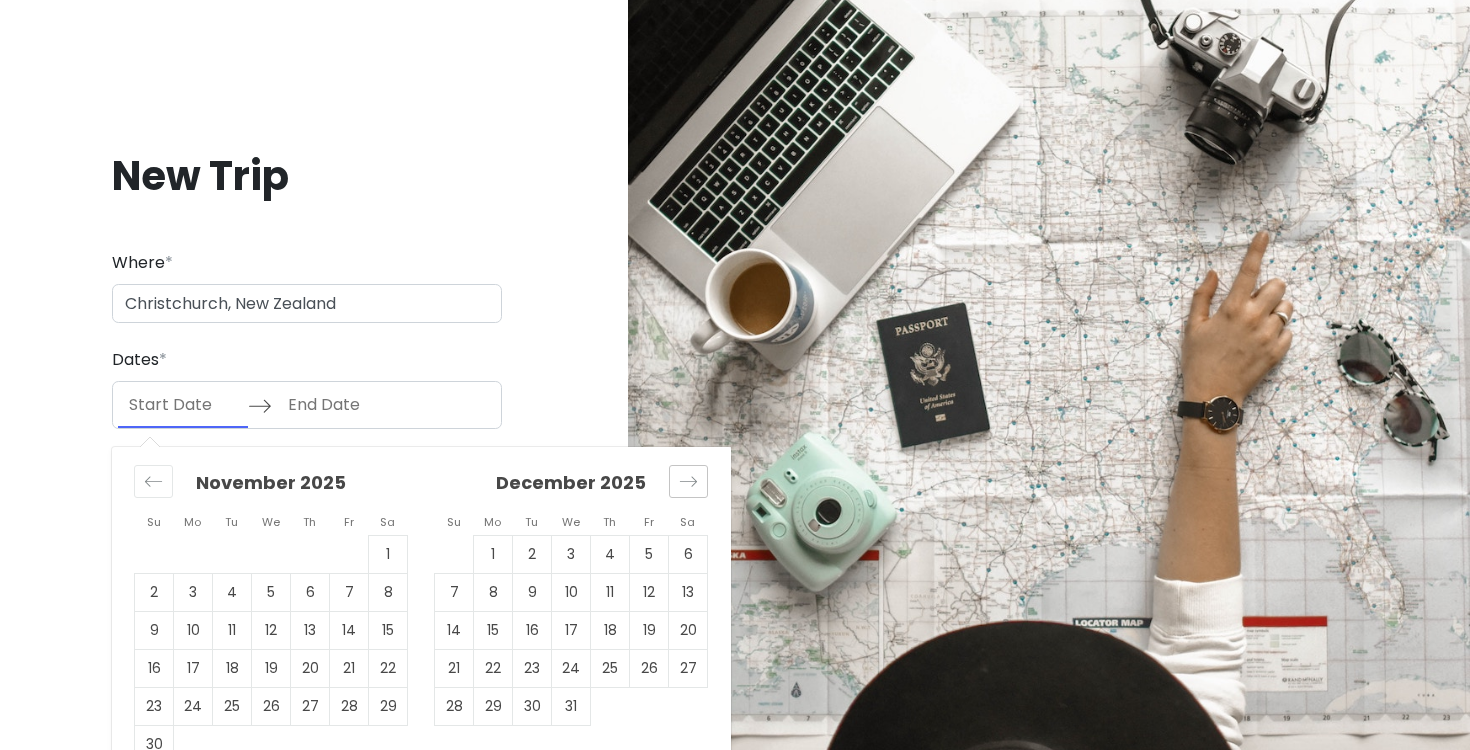 click at bounding box center (688, 481) 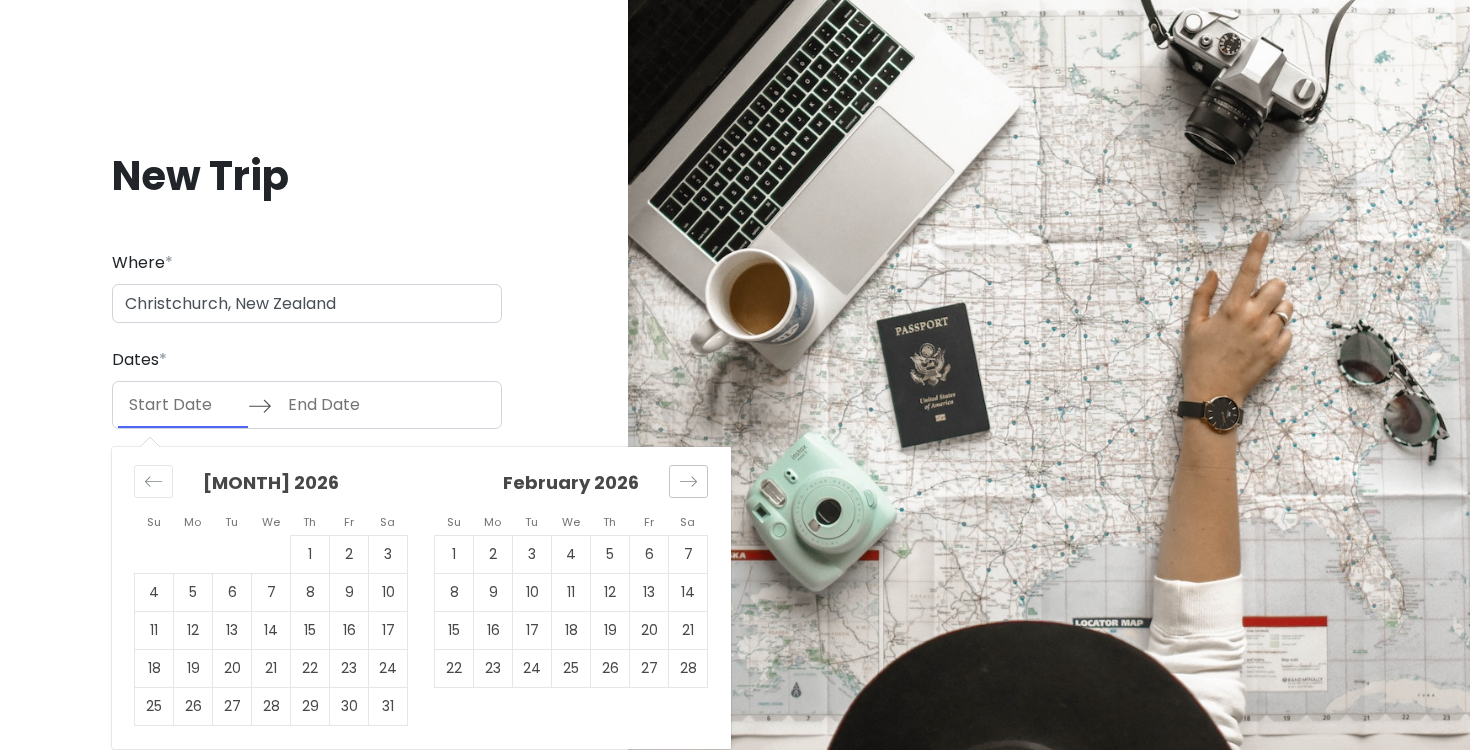 click at bounding box center [688, 481] 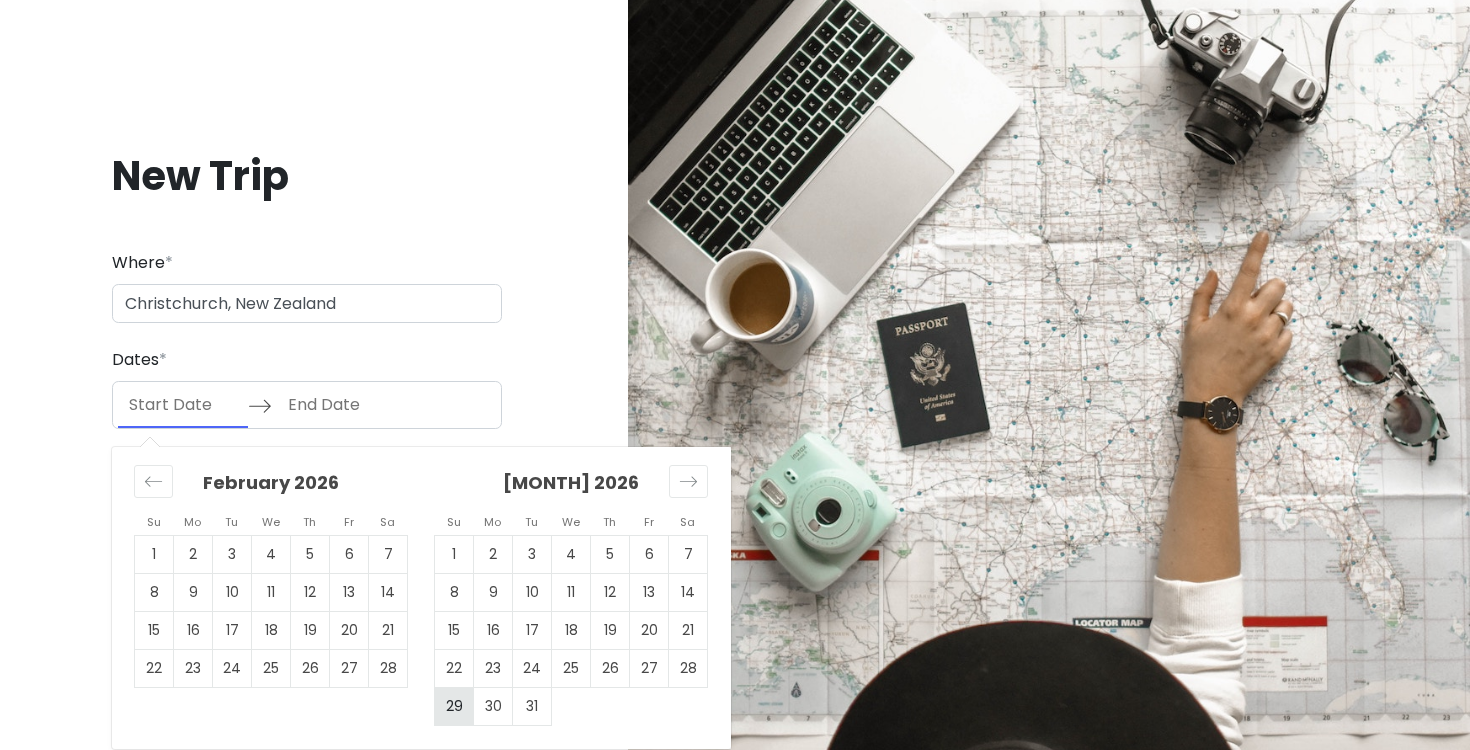 click on "29" at bounding box center [454, 706] 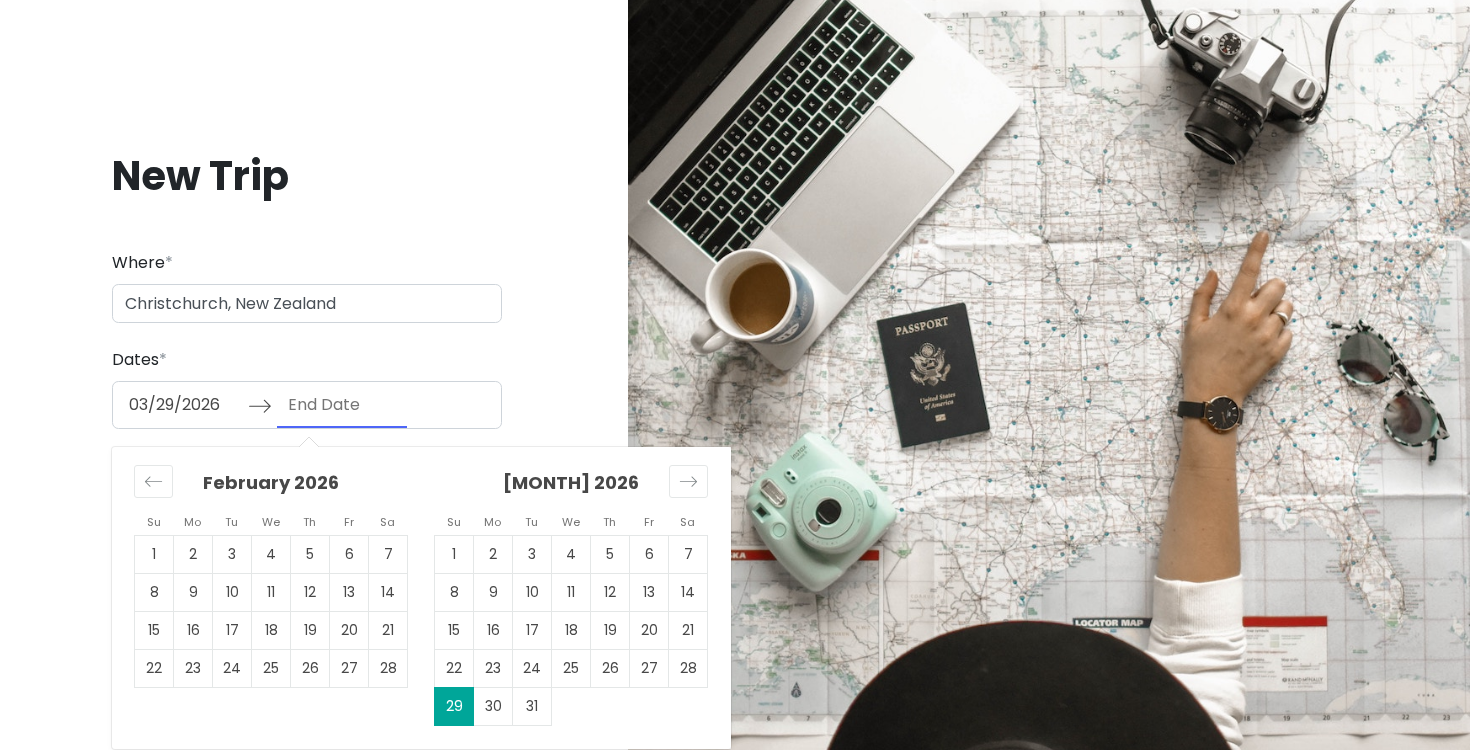 click on "[MONTH] 2026" at bounding box center (571, 491) 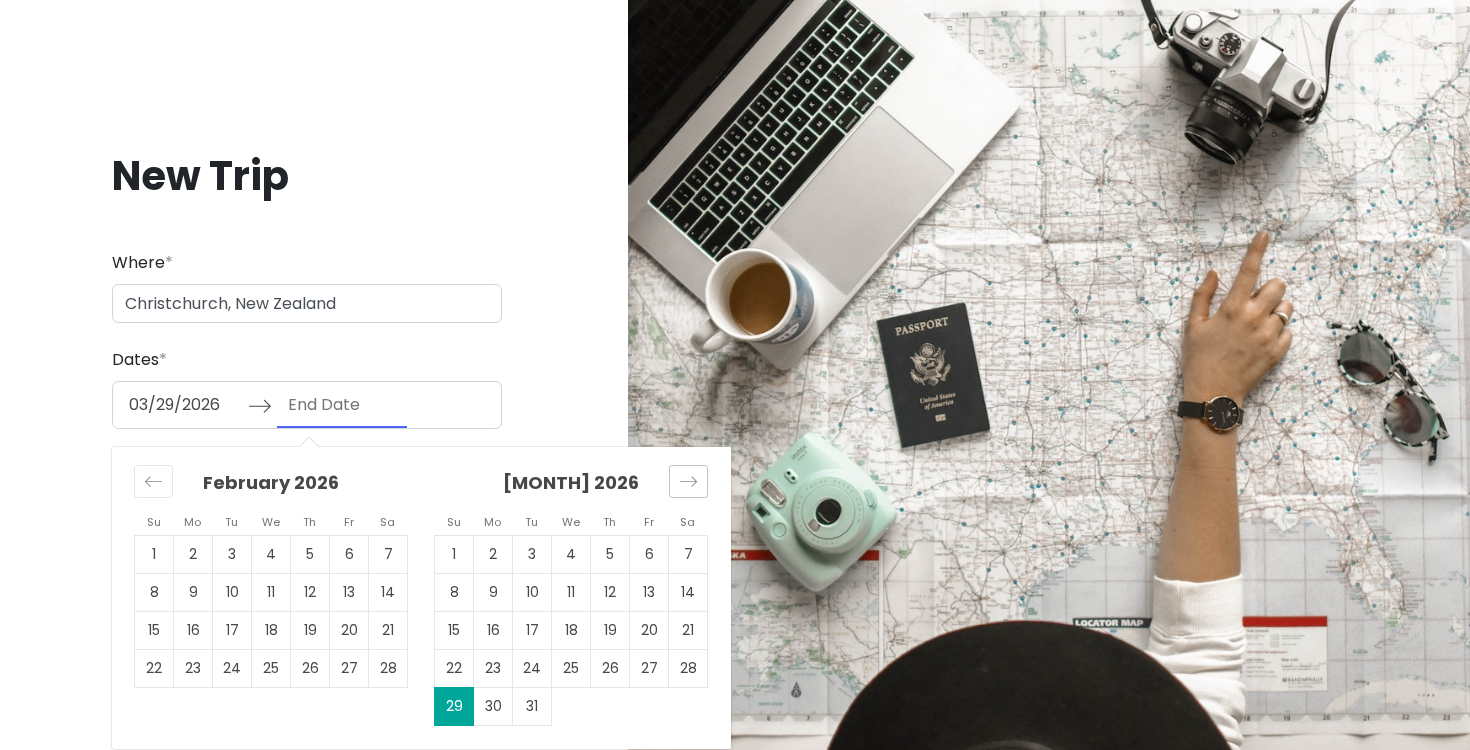 click at bounding box center (688, 481) 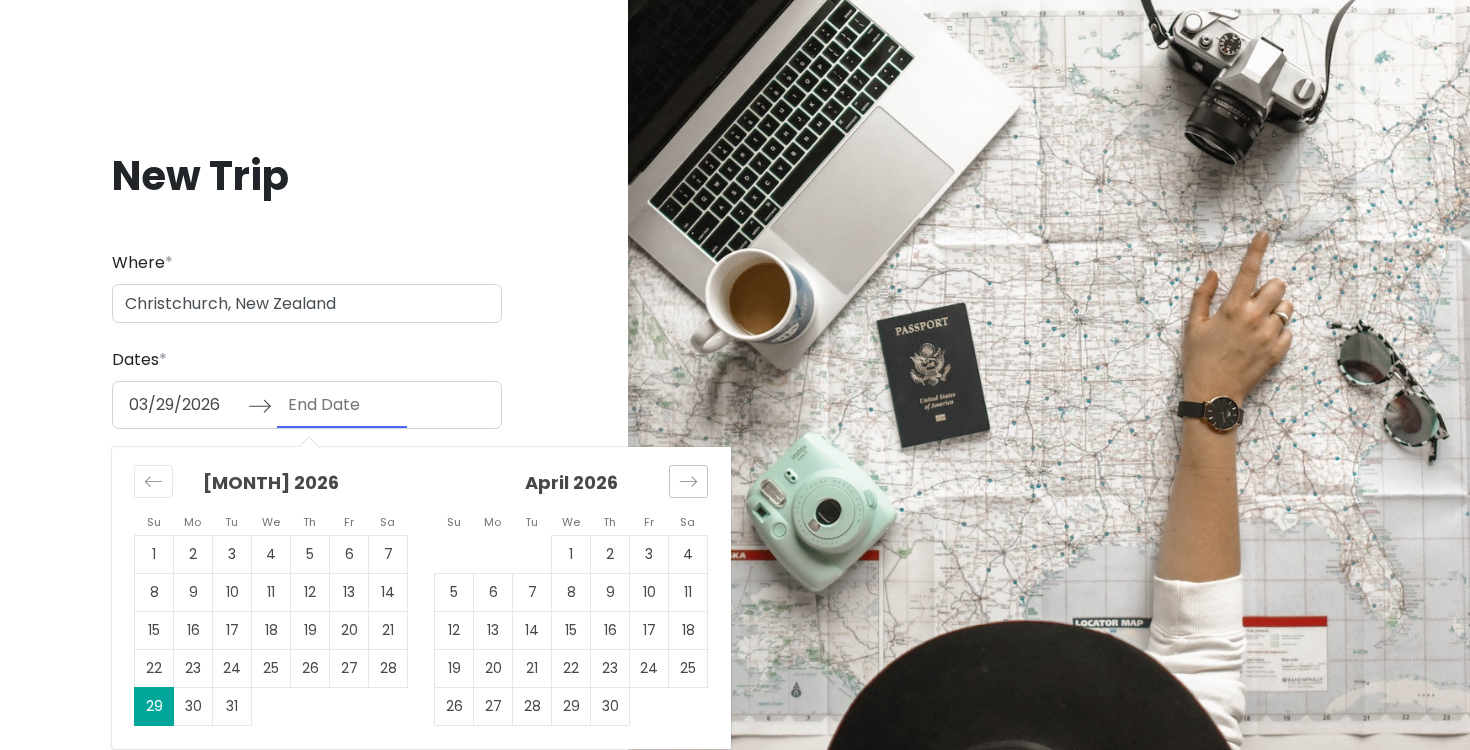 click at bounding box center [688, 481] 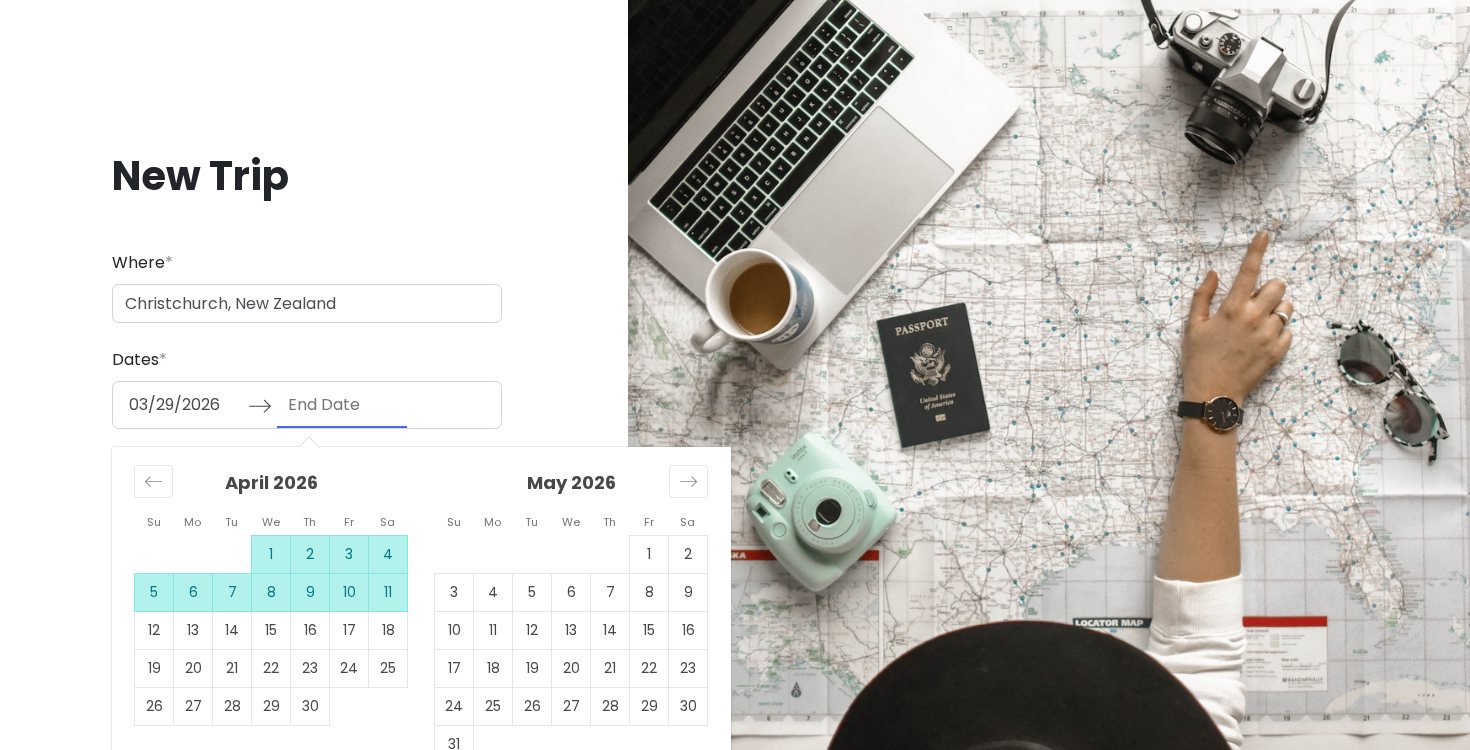 click on "11" at bounding box center (388, 592) 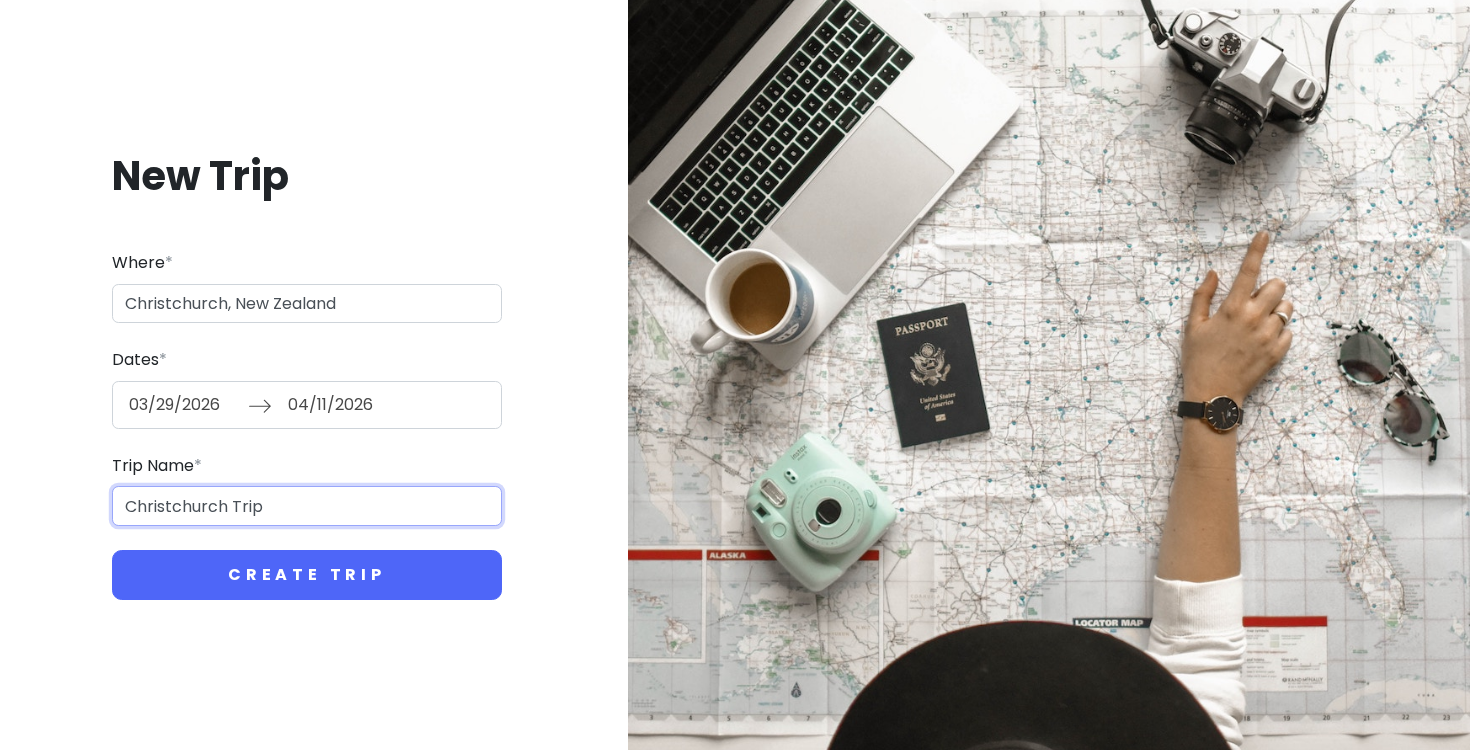 click on "Christchurch Trip" at bounding box center (307, 506) 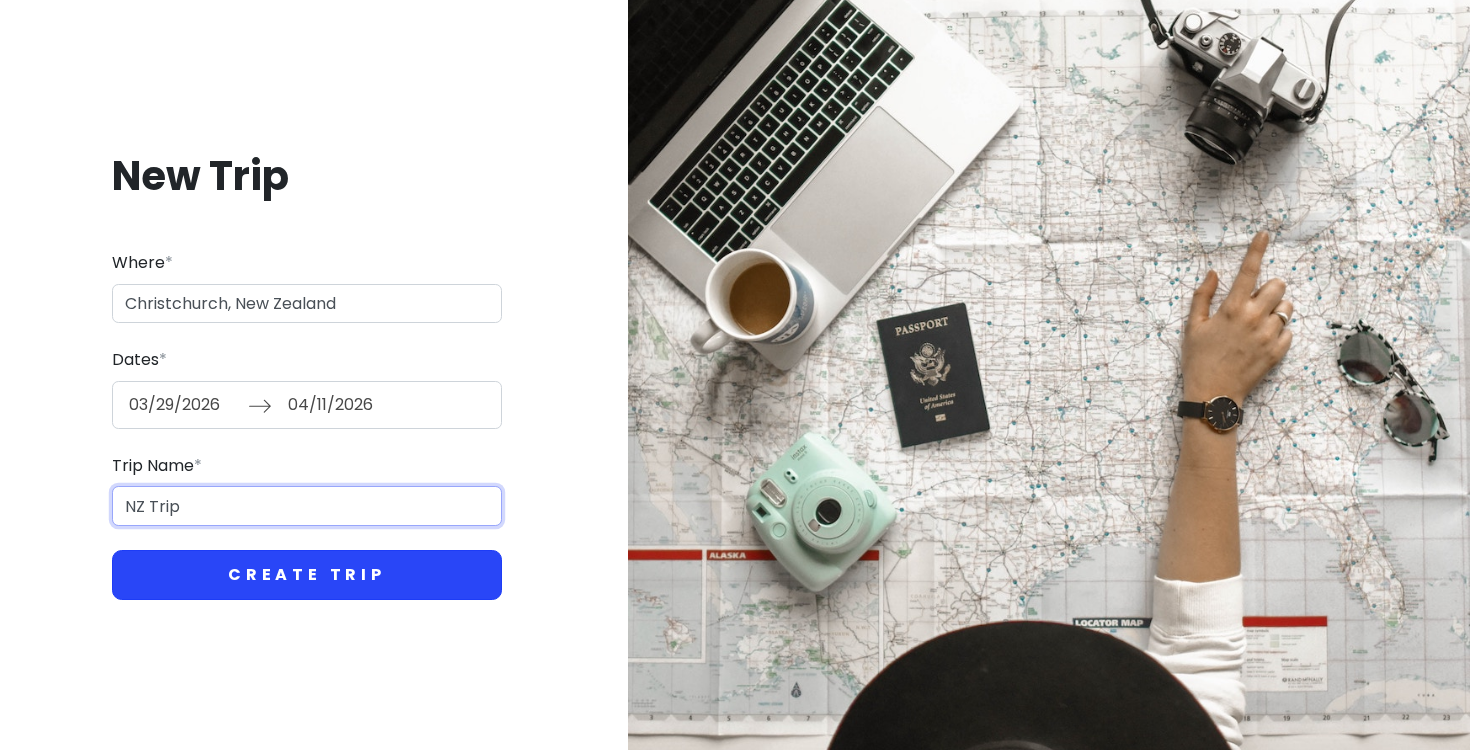 type on "NZ Trip" 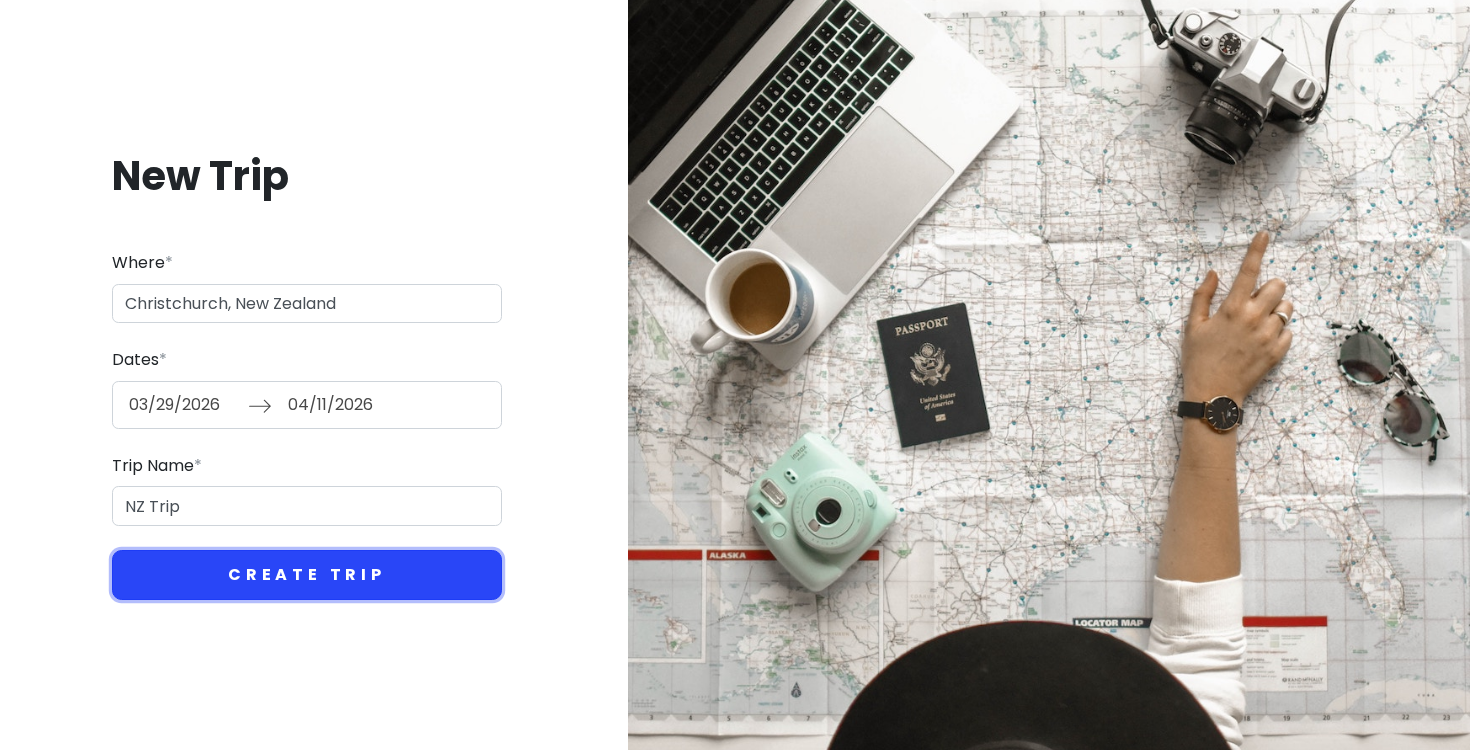 click on "Create Trip" at bounding box center [307, 575] 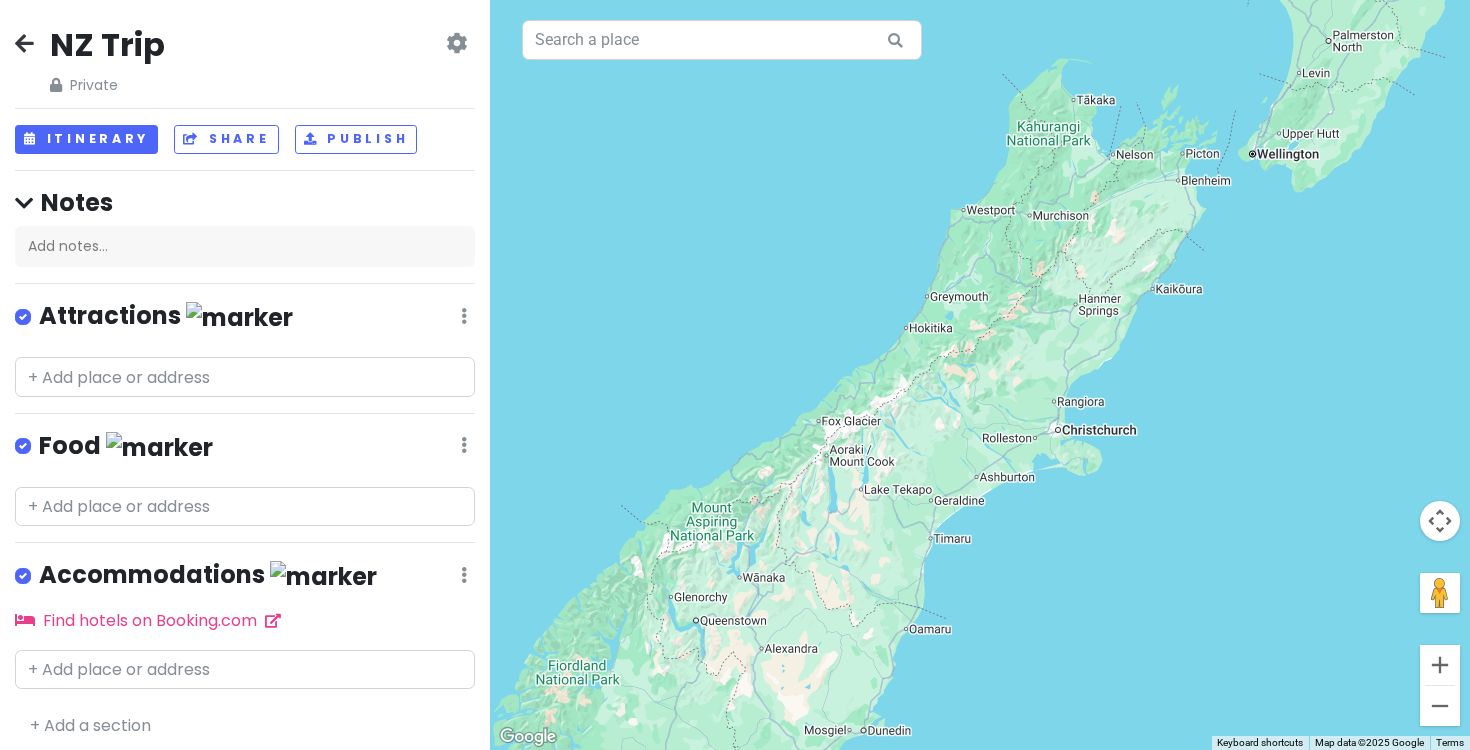 drag, startPoint x: 912, startPoint y: 424, endPoint x: 1002, endPoint y: 556, distance: 159.76233 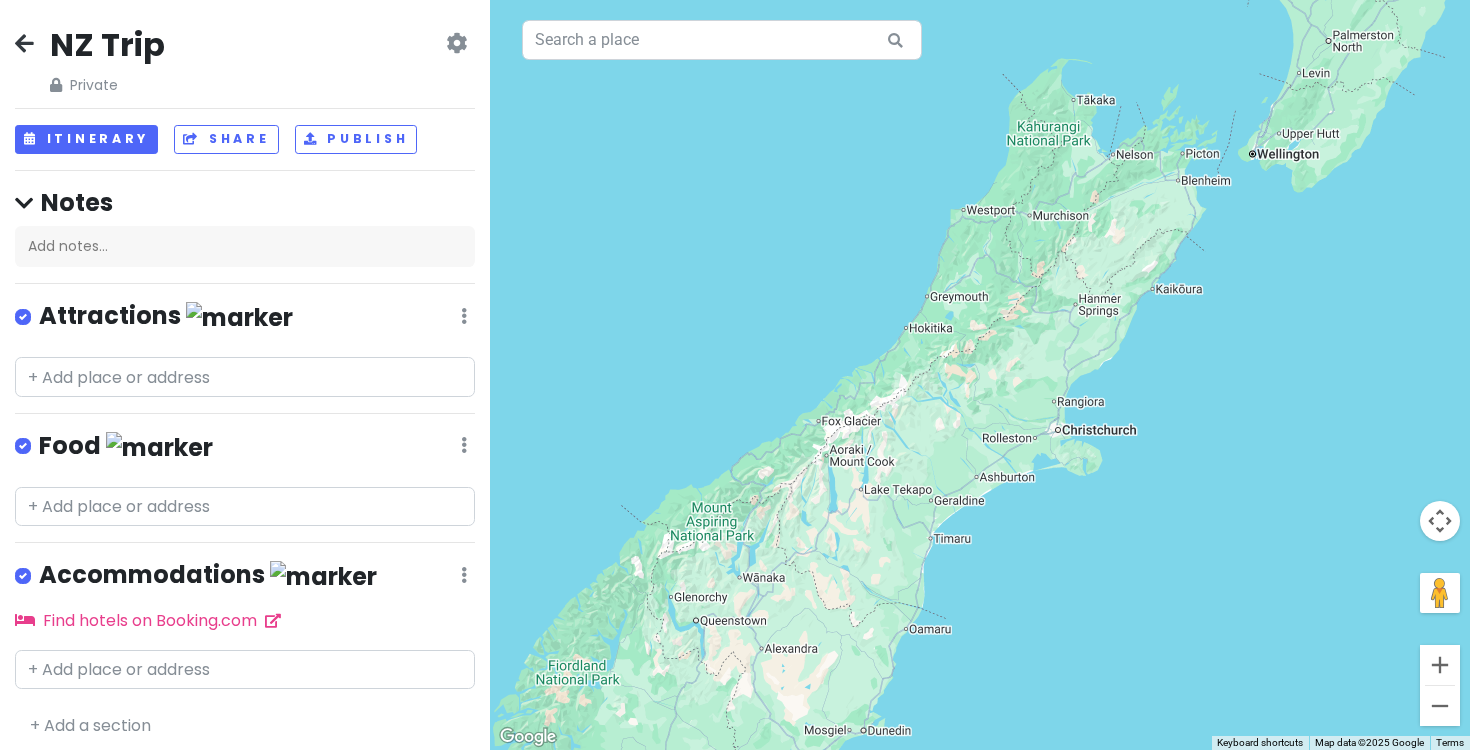 click at bounding box center [980, 375] 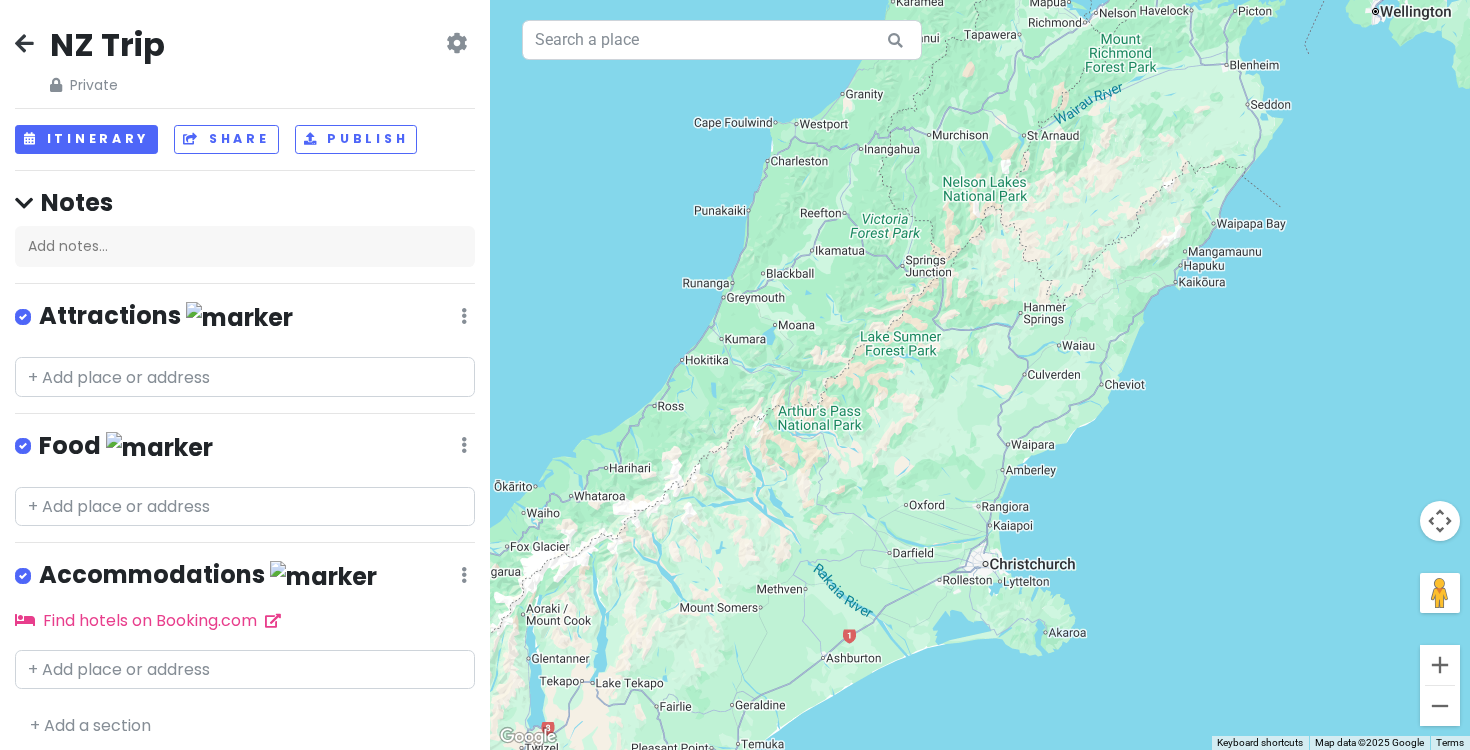 drag, startPoint x: 1039, startPoint y: 313, endPoint x: 926, endPoint y: 324, distance: 113.534134 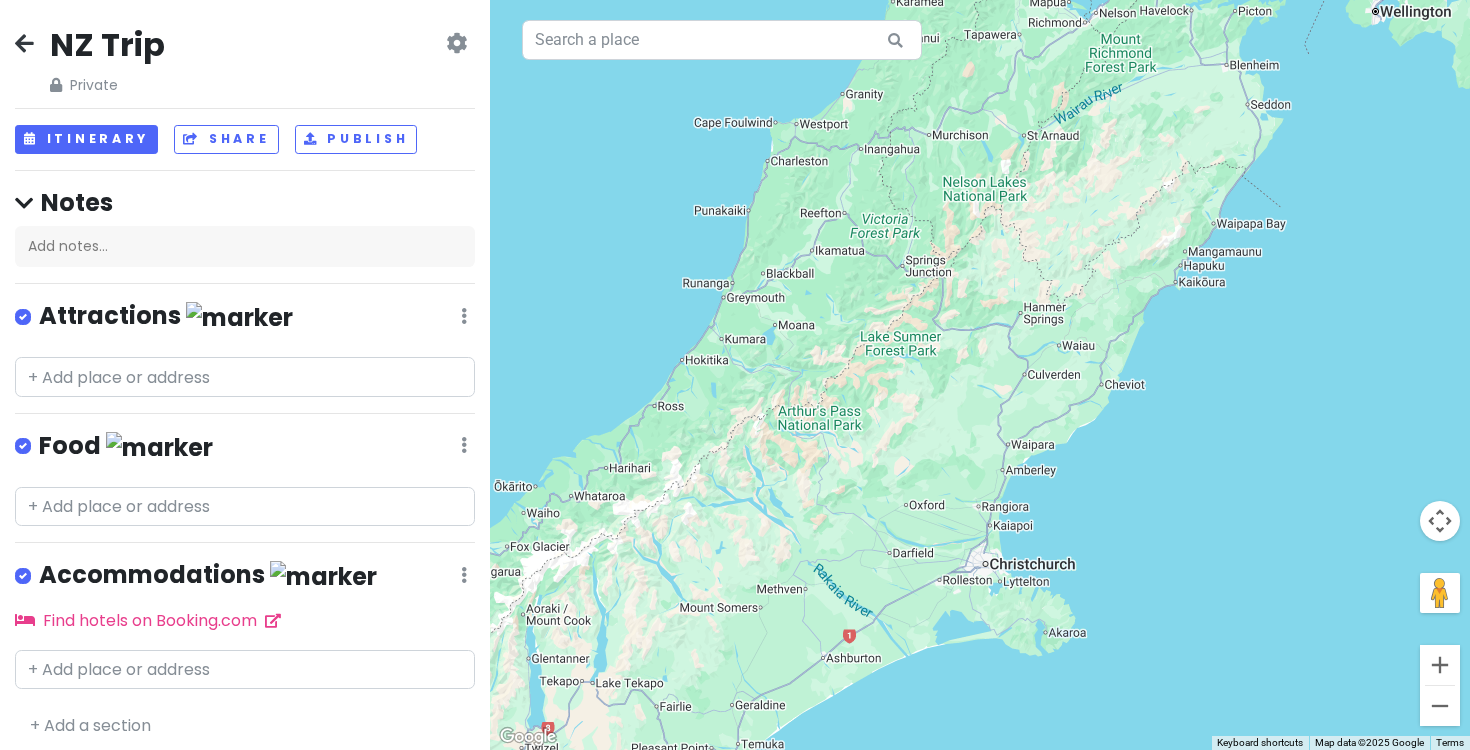 click at bounding box center [980, 375] 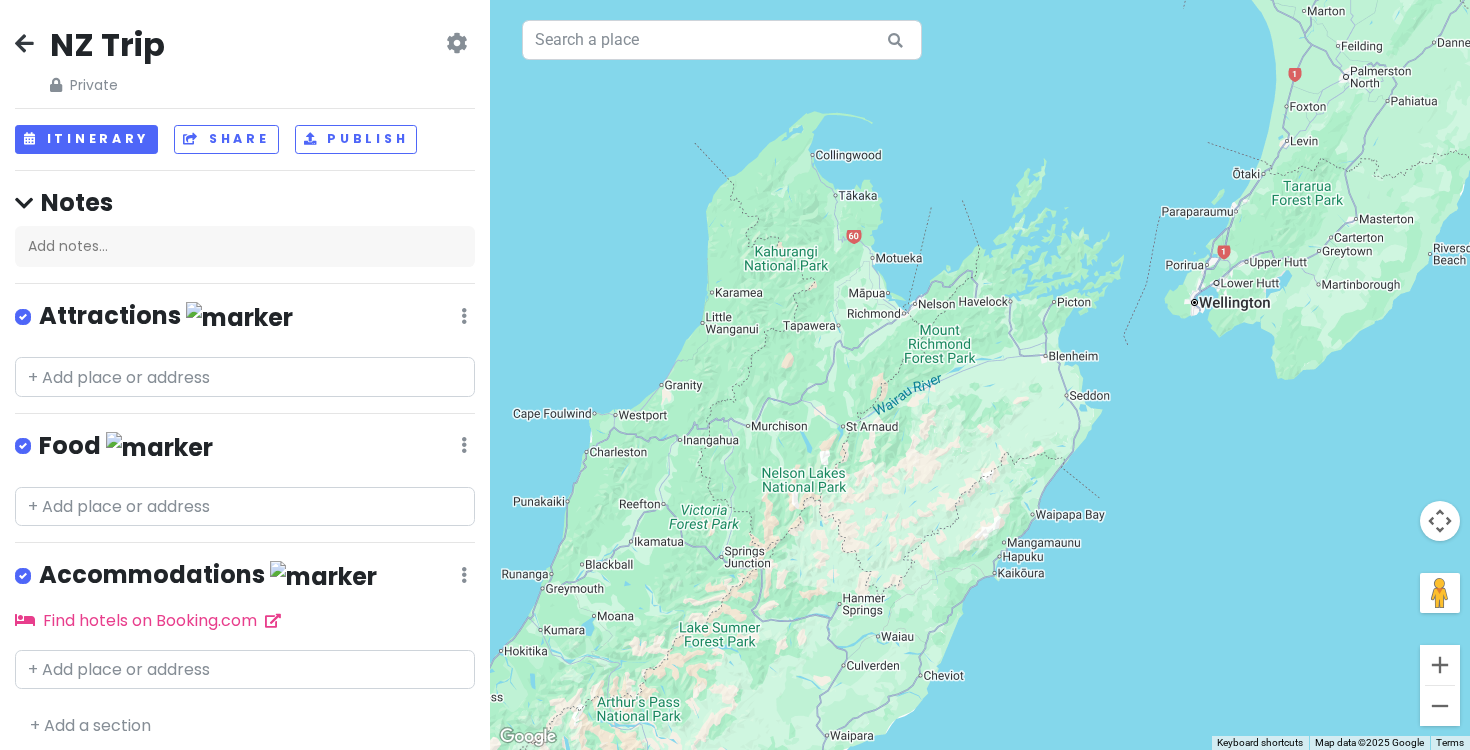 drag, startPoint x: 968, startPoint y: 287, endPoint x: 778, endPoint y: 587, distance: 355.10562 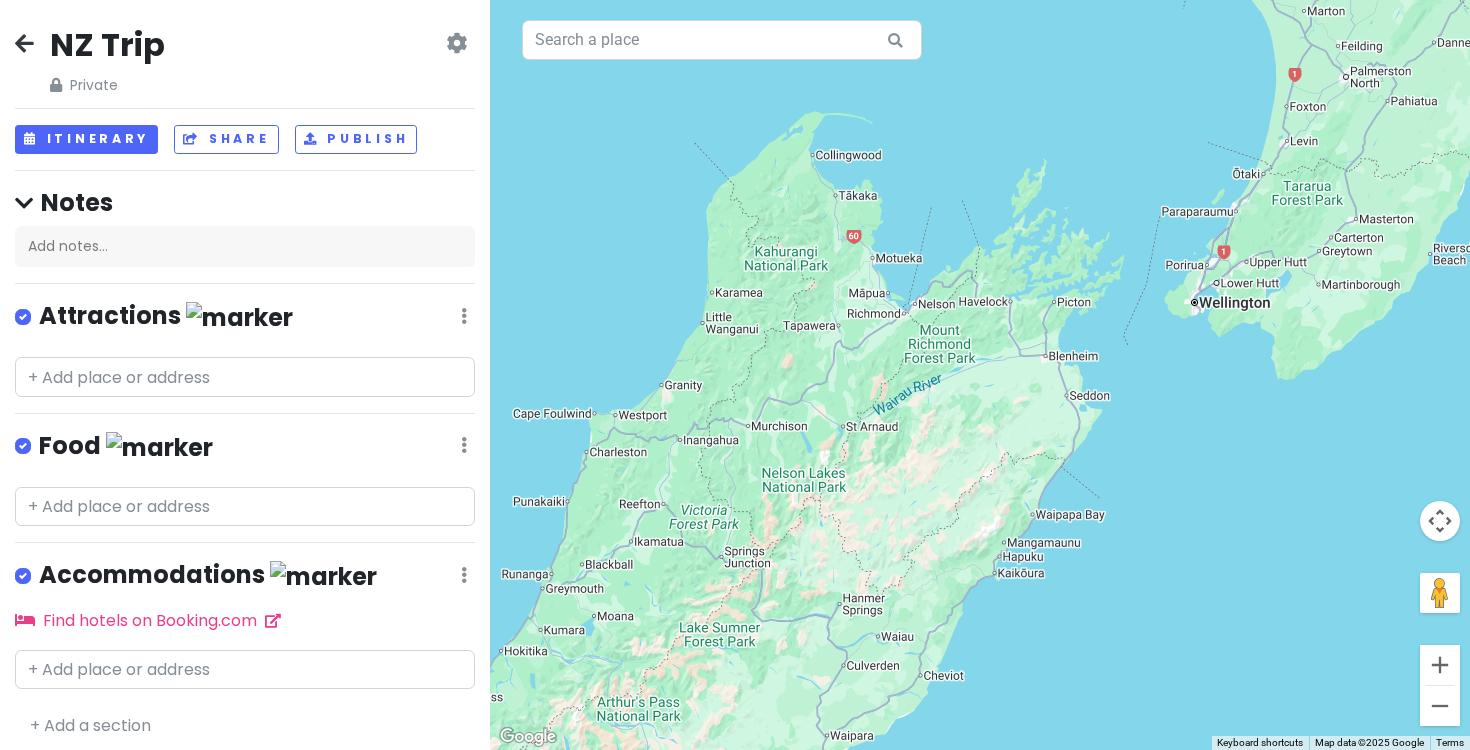 click at bounding box center [980, 375] 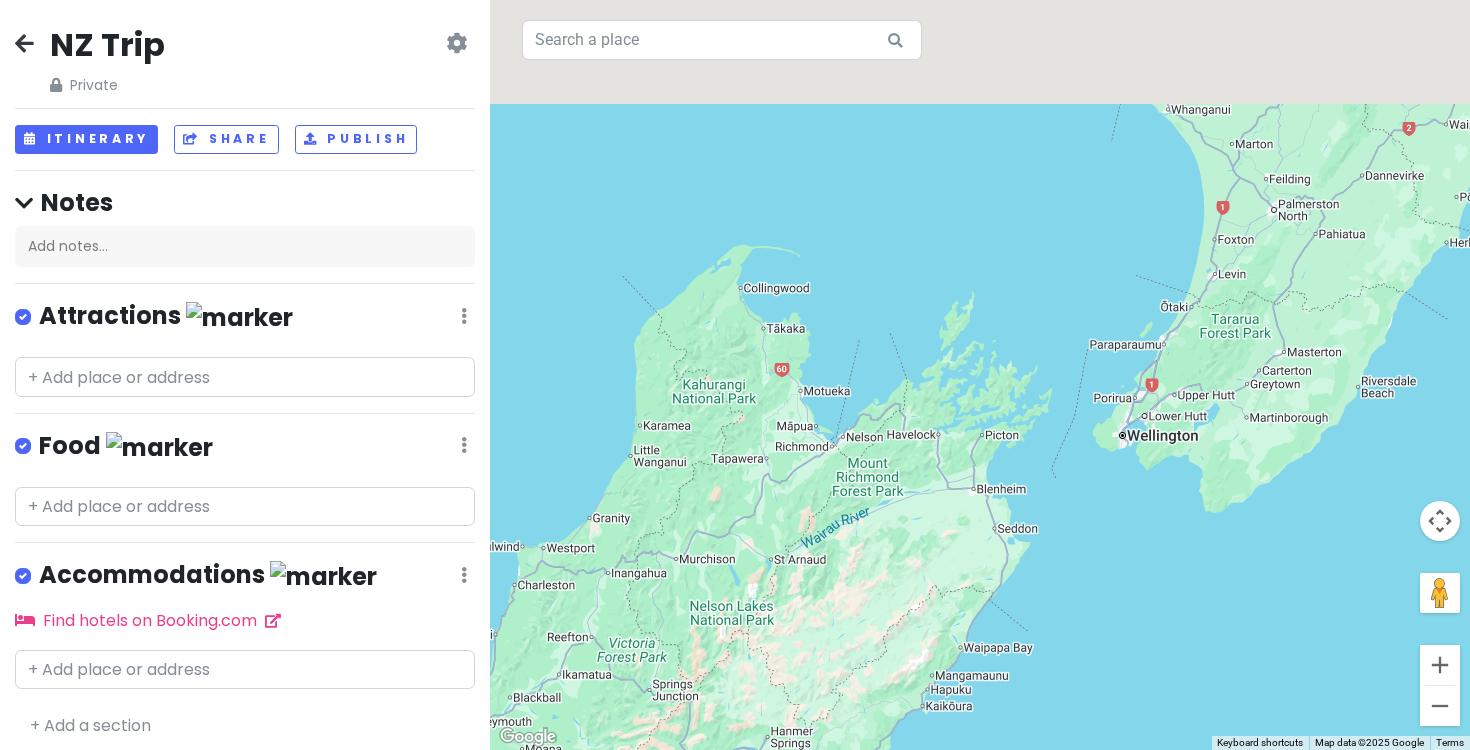 drag, startPoint x: 1116, startPoint y: 384, endPoint x: 1026, endPoint y: 562, distance: 199.45927 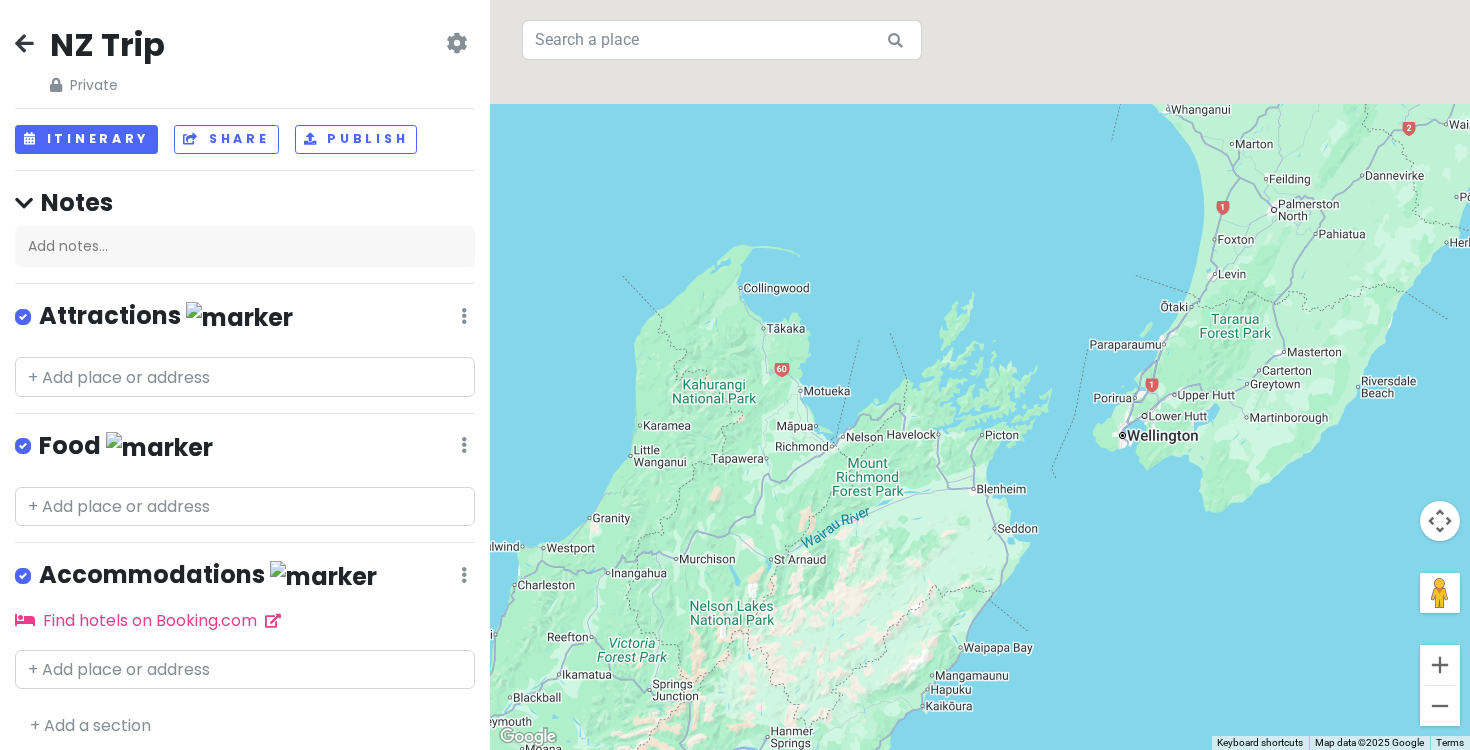 click at bounding box center (980, 375) 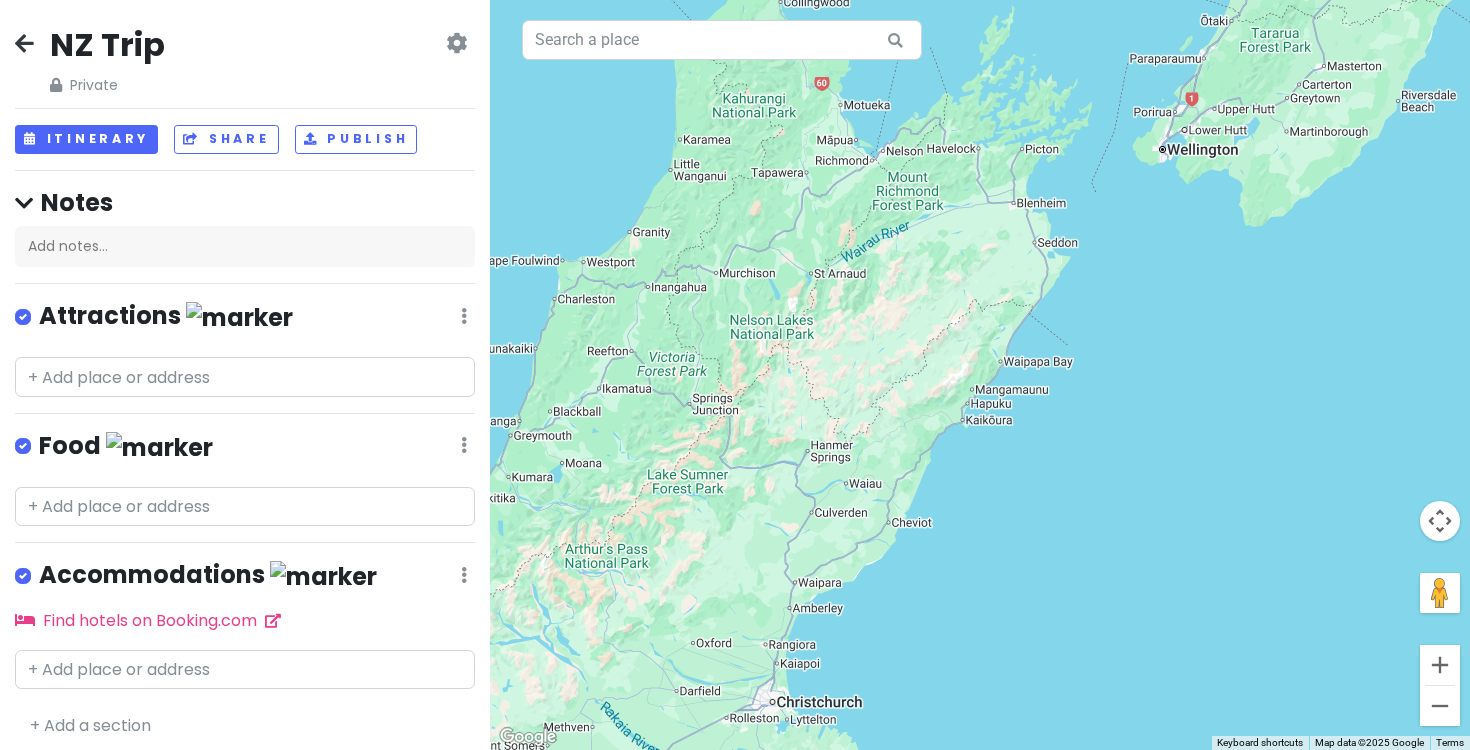 drag, startPoint x: 895, startPoint y: 518, endPoint x: 947, endPoint y: 179, distance: 342.96503 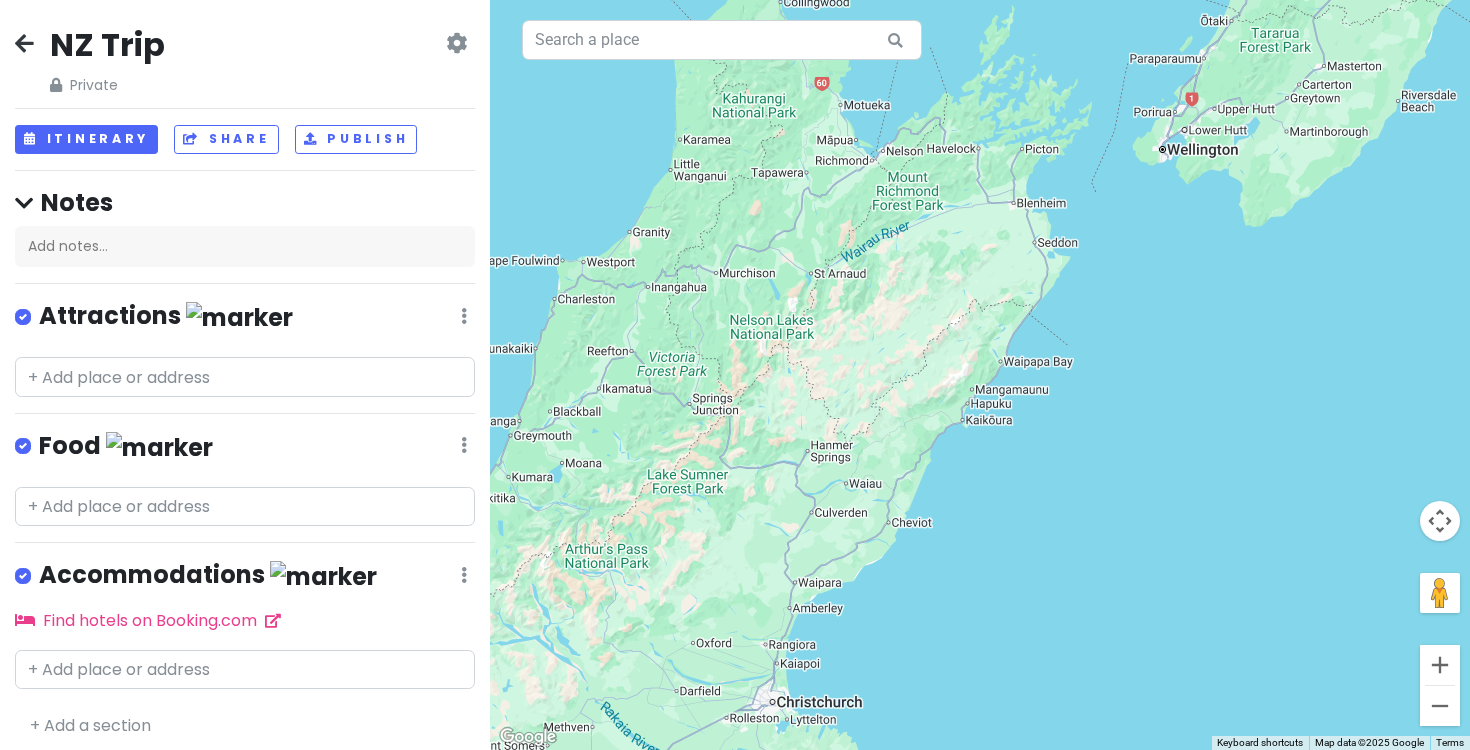 click at bounding box center (980, 375) 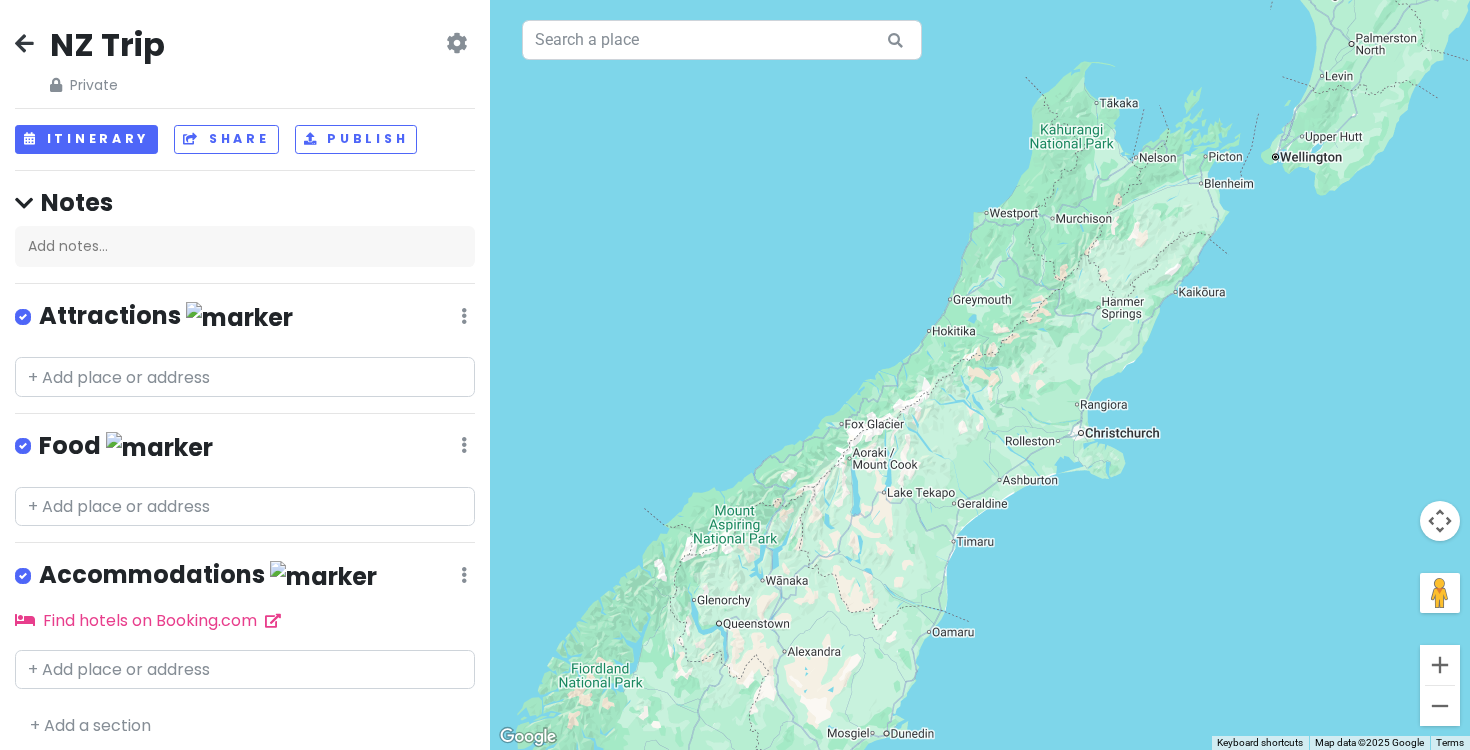 drag, startPoint x: 729, startPoint y: 355, endPoint x: 981, endPoint y: 355, distance: 252 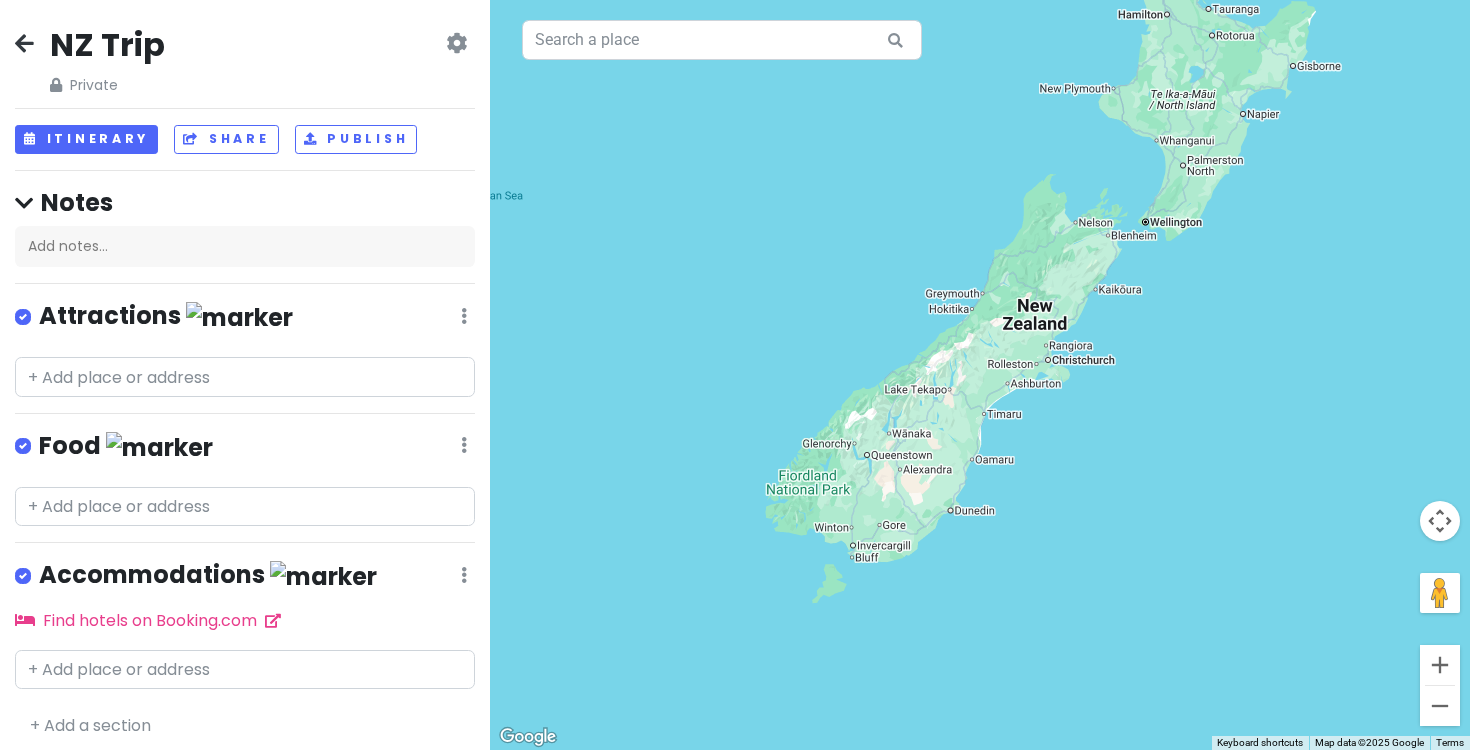 drag, startPoint x: 978, startPoint y: 355, endPoint x: 978, endPoint y: 283, distance: 72 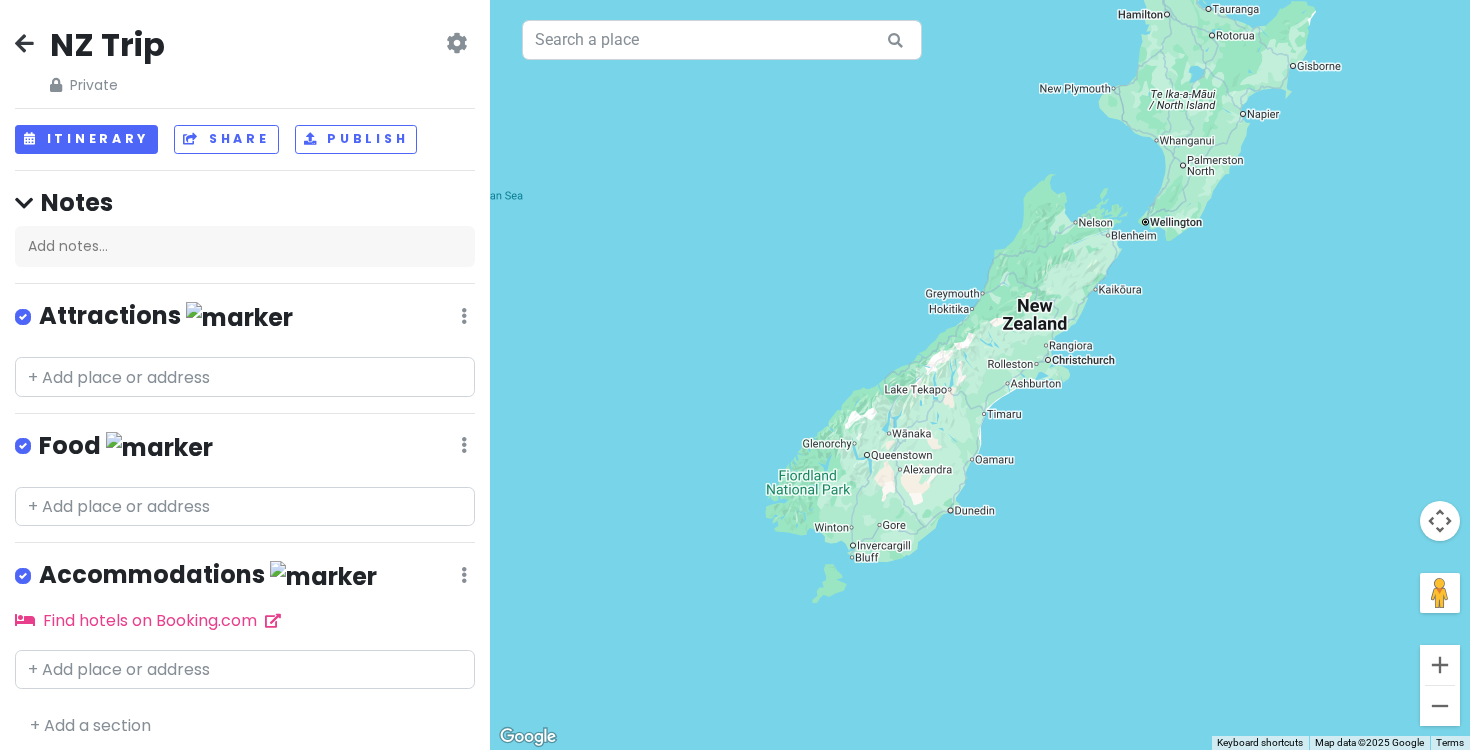 click at bounding box center (980, 375) 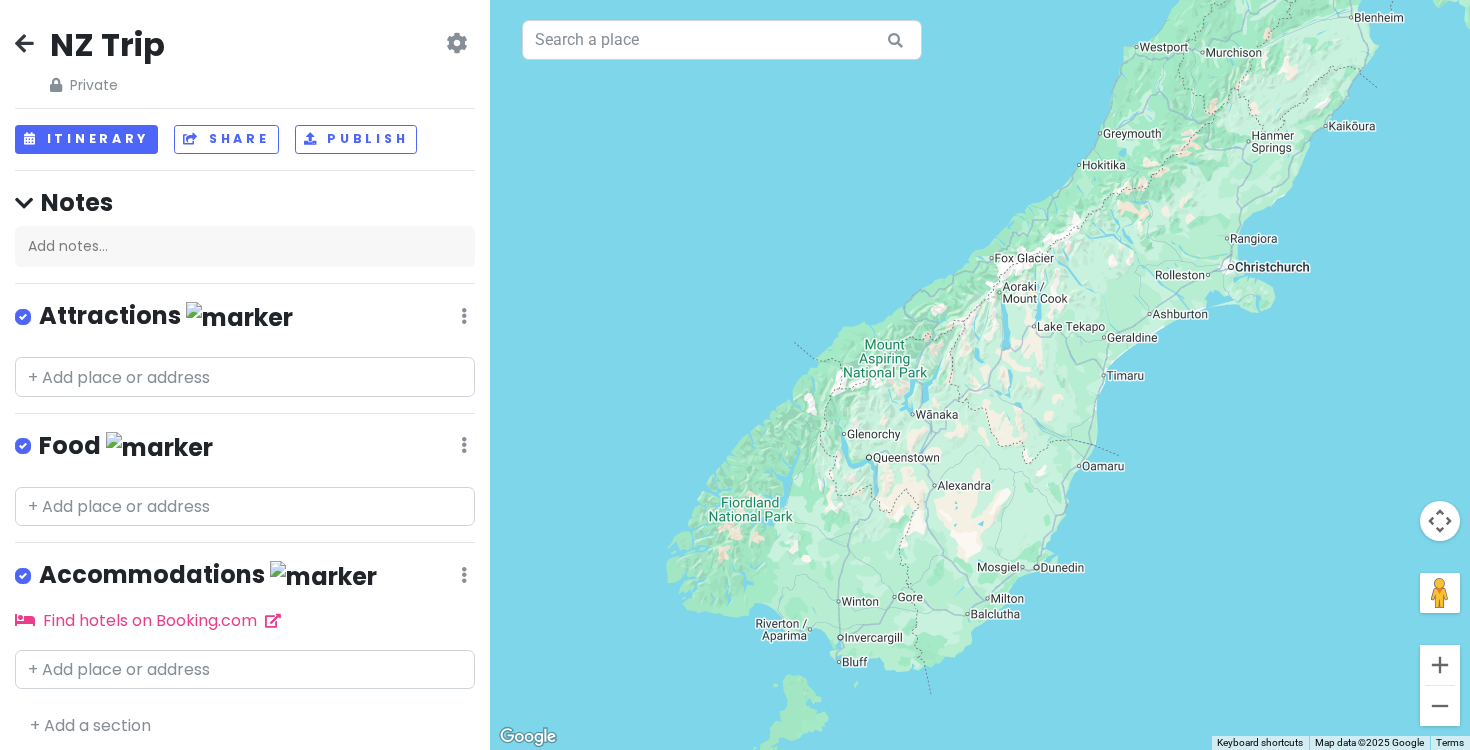 drag, startPoint x: 816, startPoint y: 582, endPoint x: 931, endPoint y: 479, distance: 154.38264 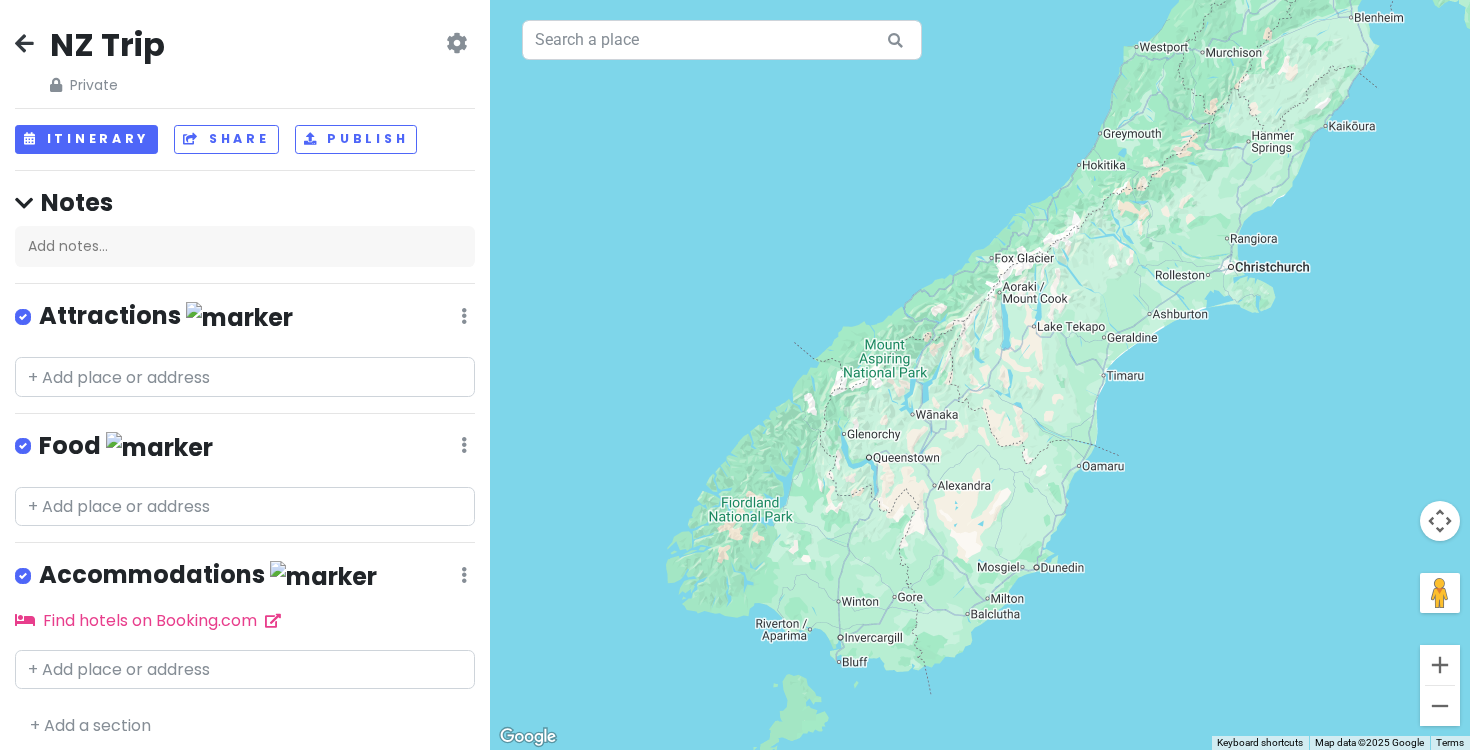 click at bounding box center (980, 375) 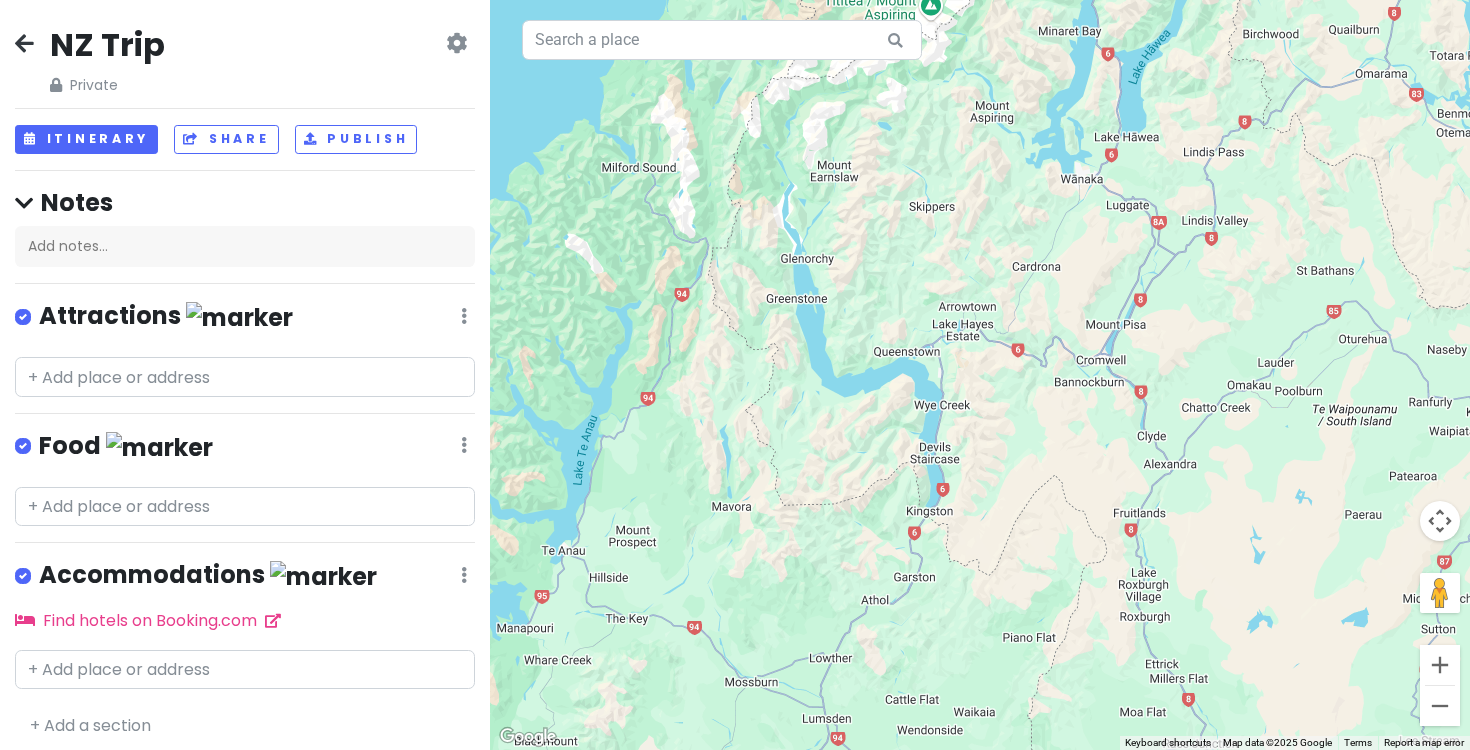 drag, startPoint x: 793, startPoint y: 471, endPoint x: 1021, endPoint y: 432, distance: 231.31148 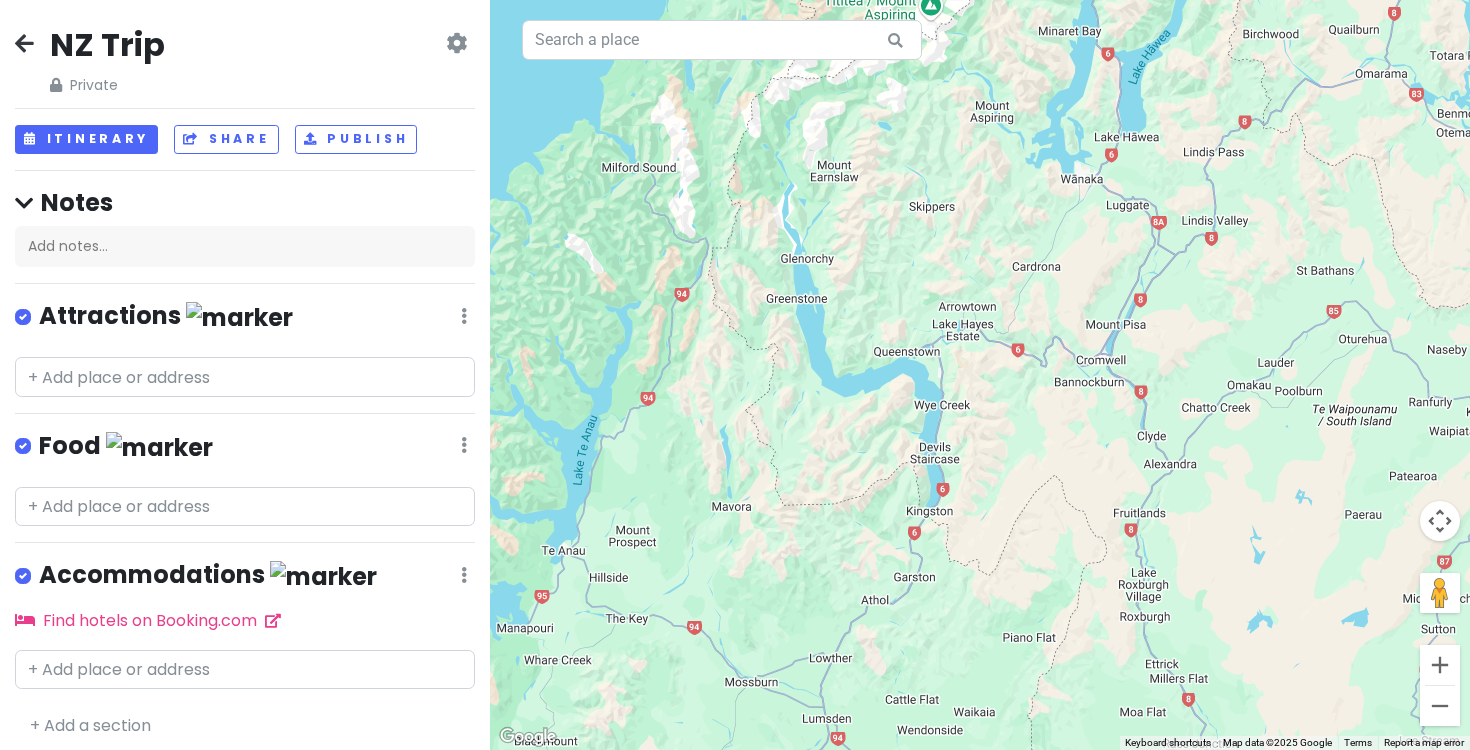 click at bounding box center (980, 375) 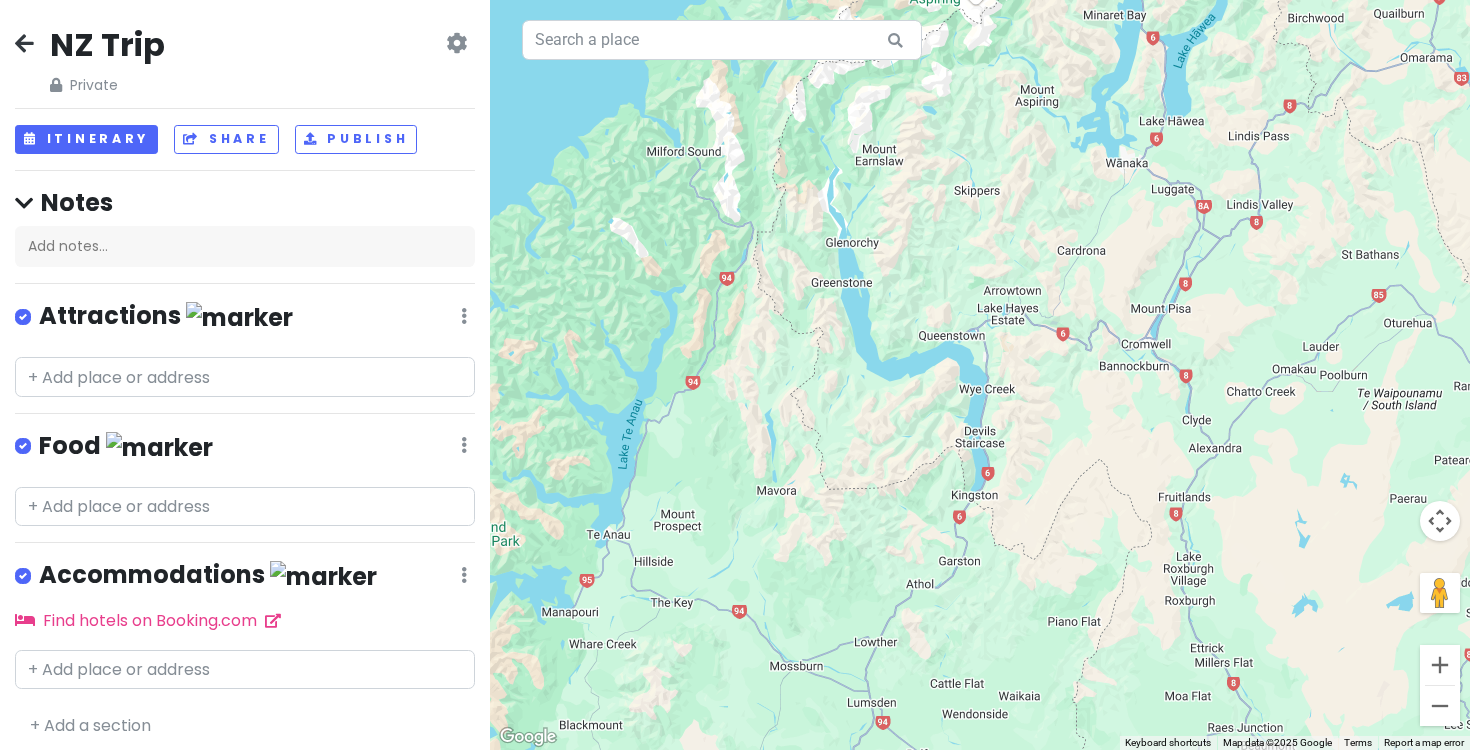 click at bounding box center [980, 375] 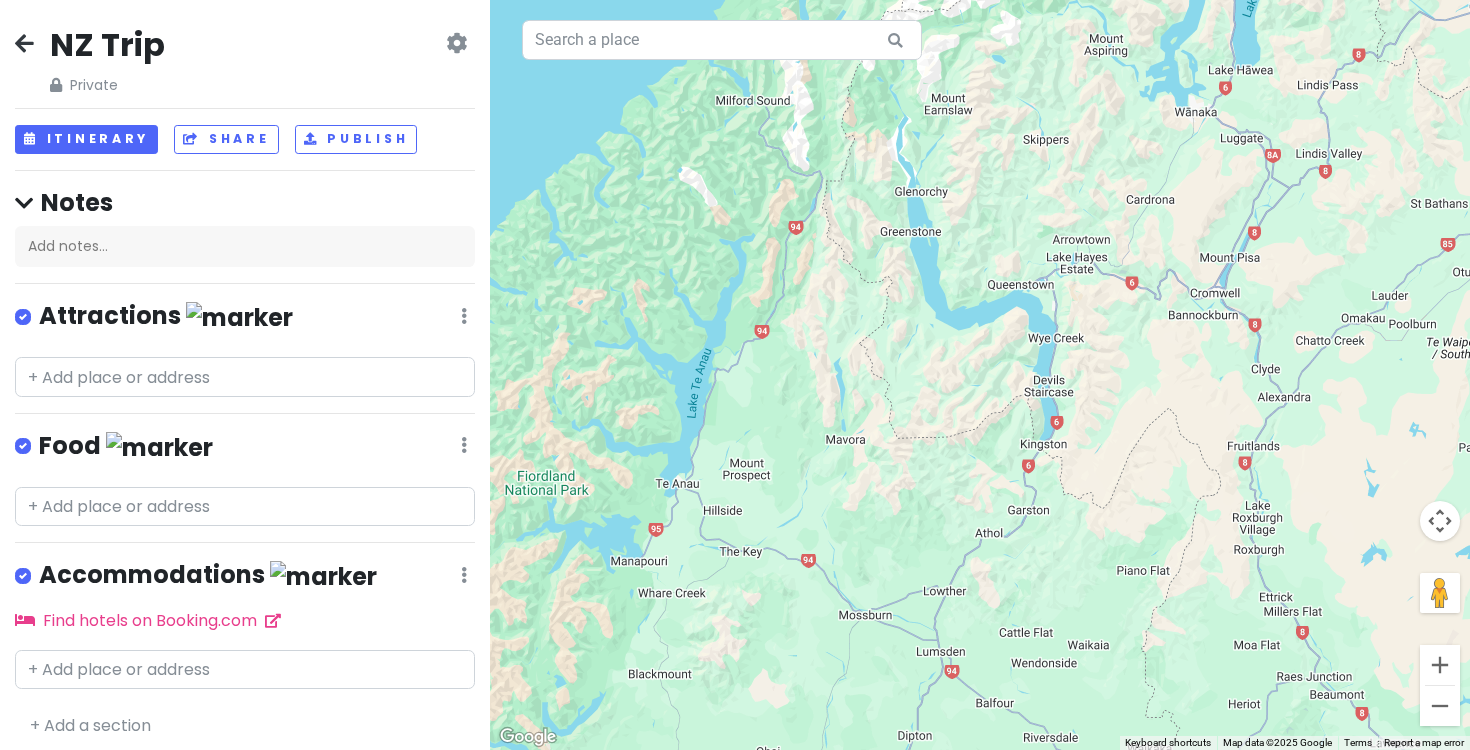 drag, startPoint x: 835, startPoint y: 423, endPoint x: 946, endPoint y: 401, distance: 113.15918 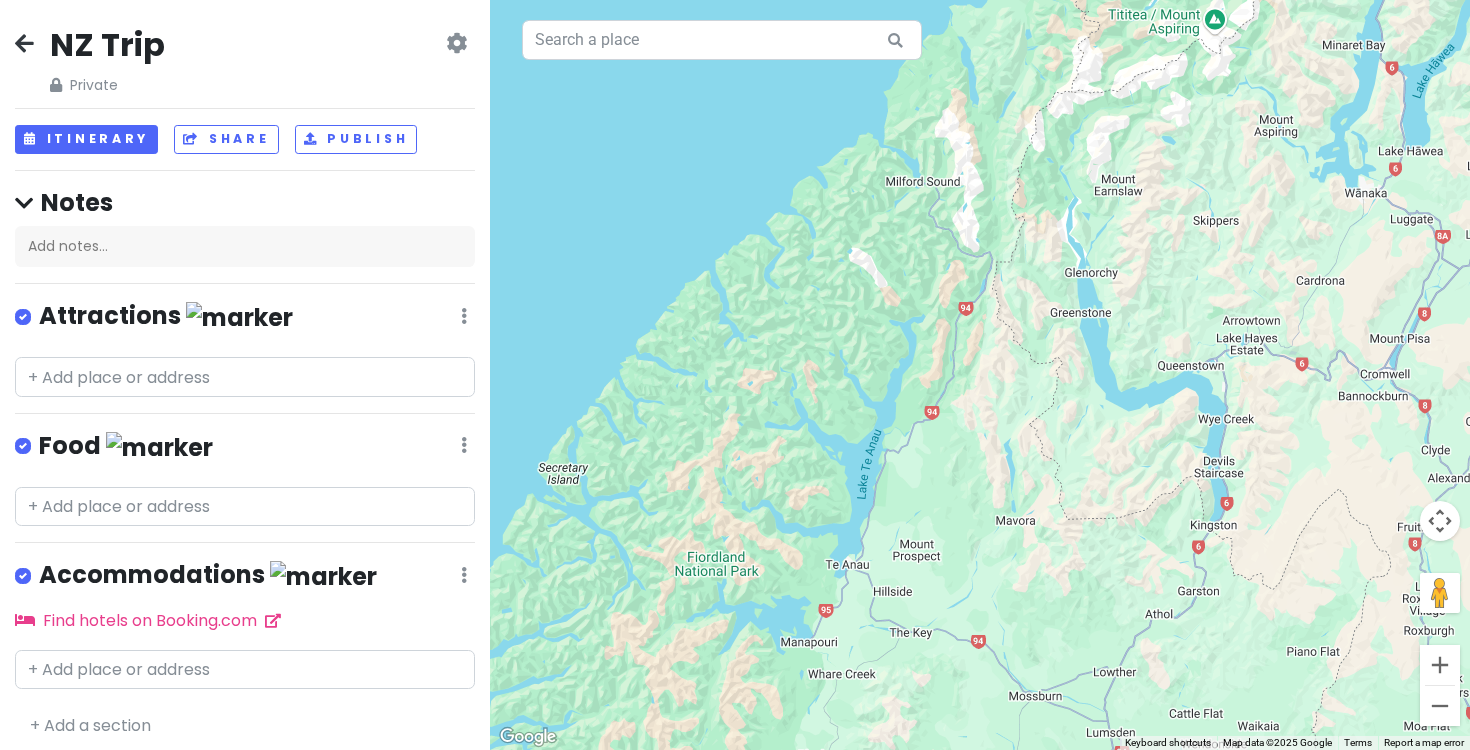 drag, startPoint x: 802, startPoint y: 461, endPoint x: 863, endPoint y: 567, distance: 122.29881 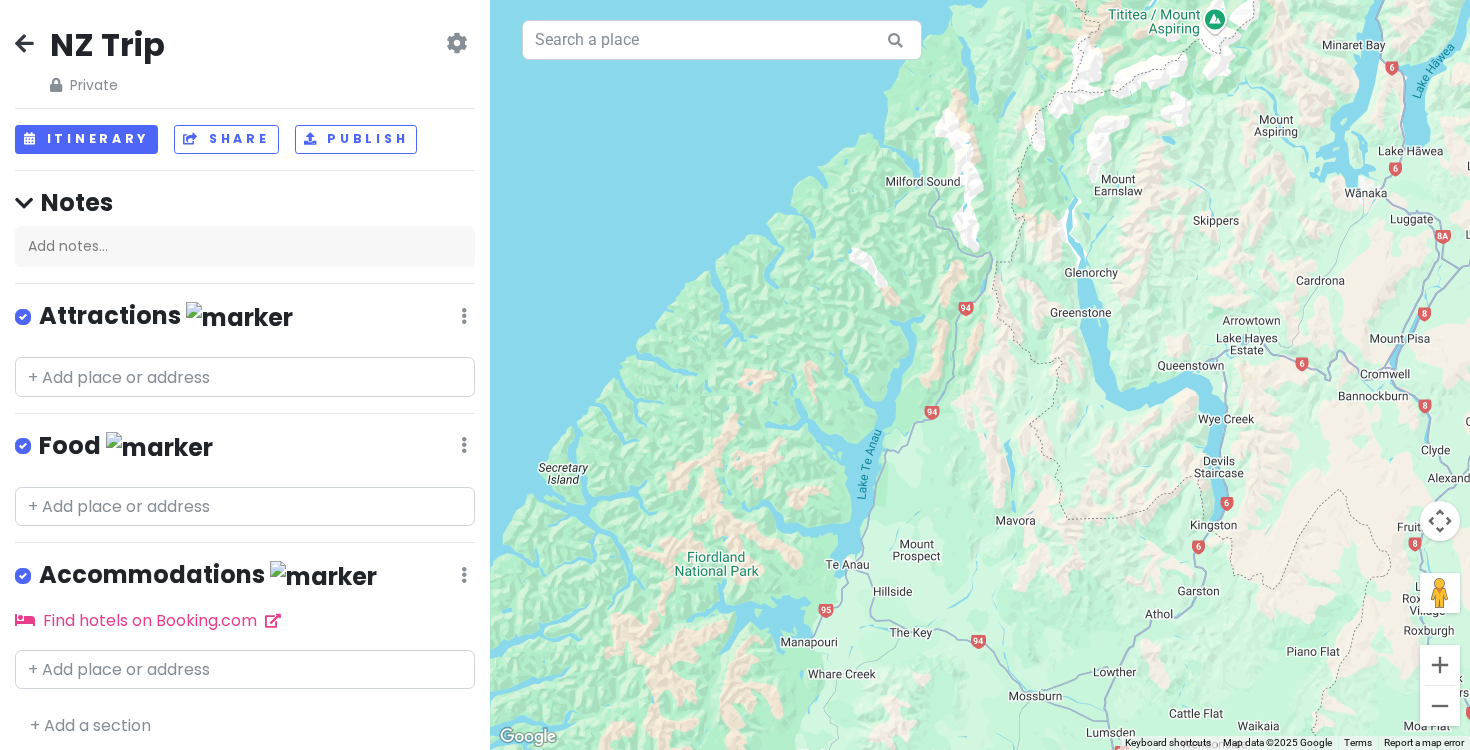 click at bounding box center [980, 375] 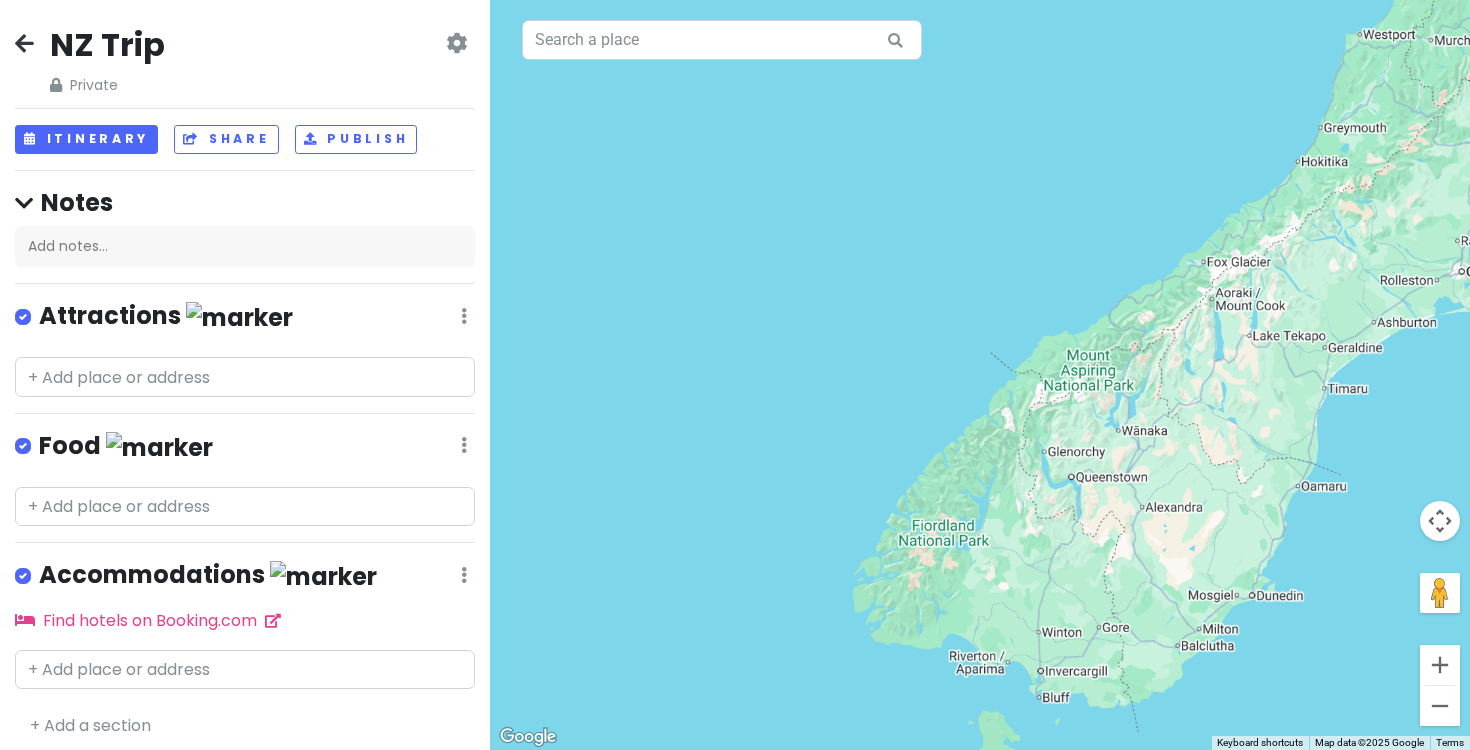 drag, startPoint x: 1096, startPoint y: 469, endPoint x: 732, endPoint y: 737, distance: 452.0177 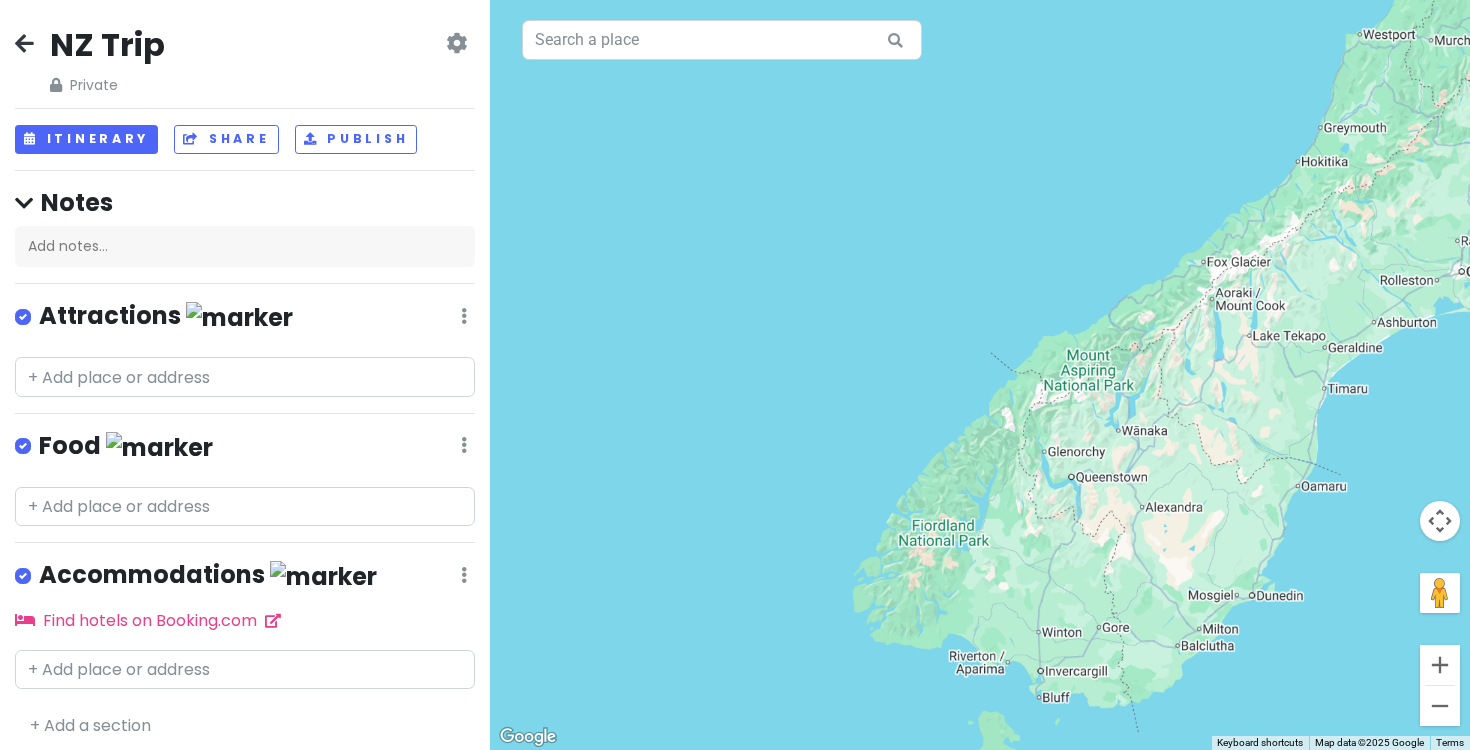 click at bounding box center (980, 375) 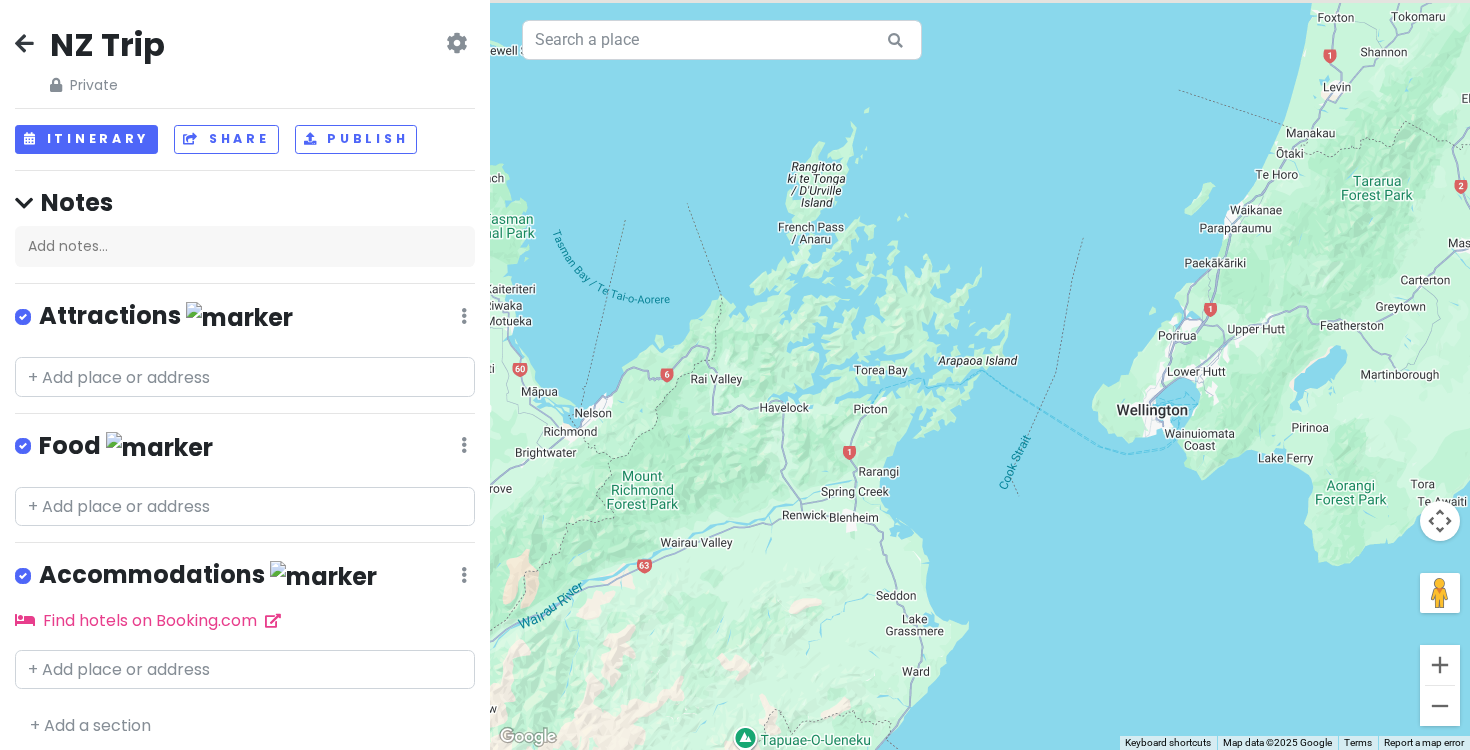 drag, startPoint x: 1060, startPoint y: 309, endPoint x: 1032, endPoint y: 484, distance: 177.22585 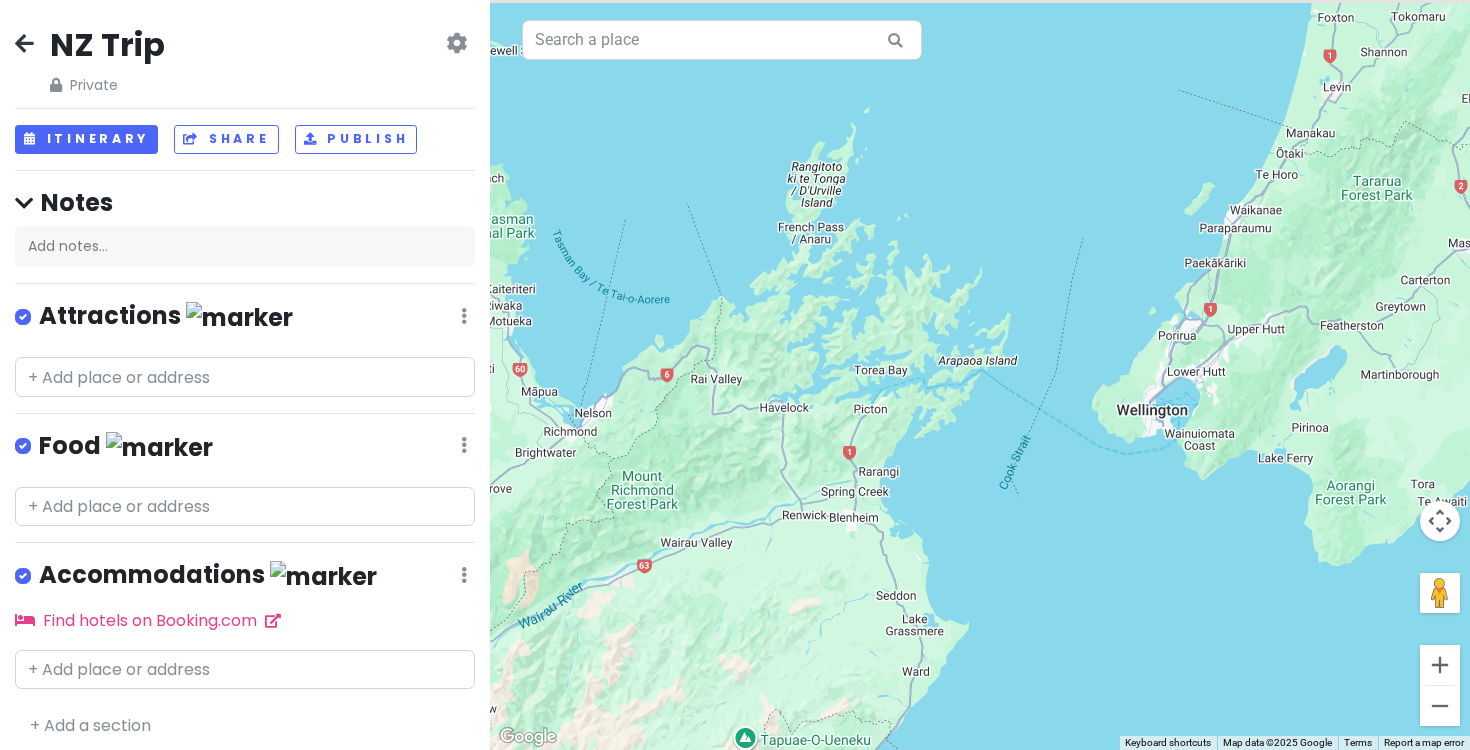 click at bounding box center (980, 375) 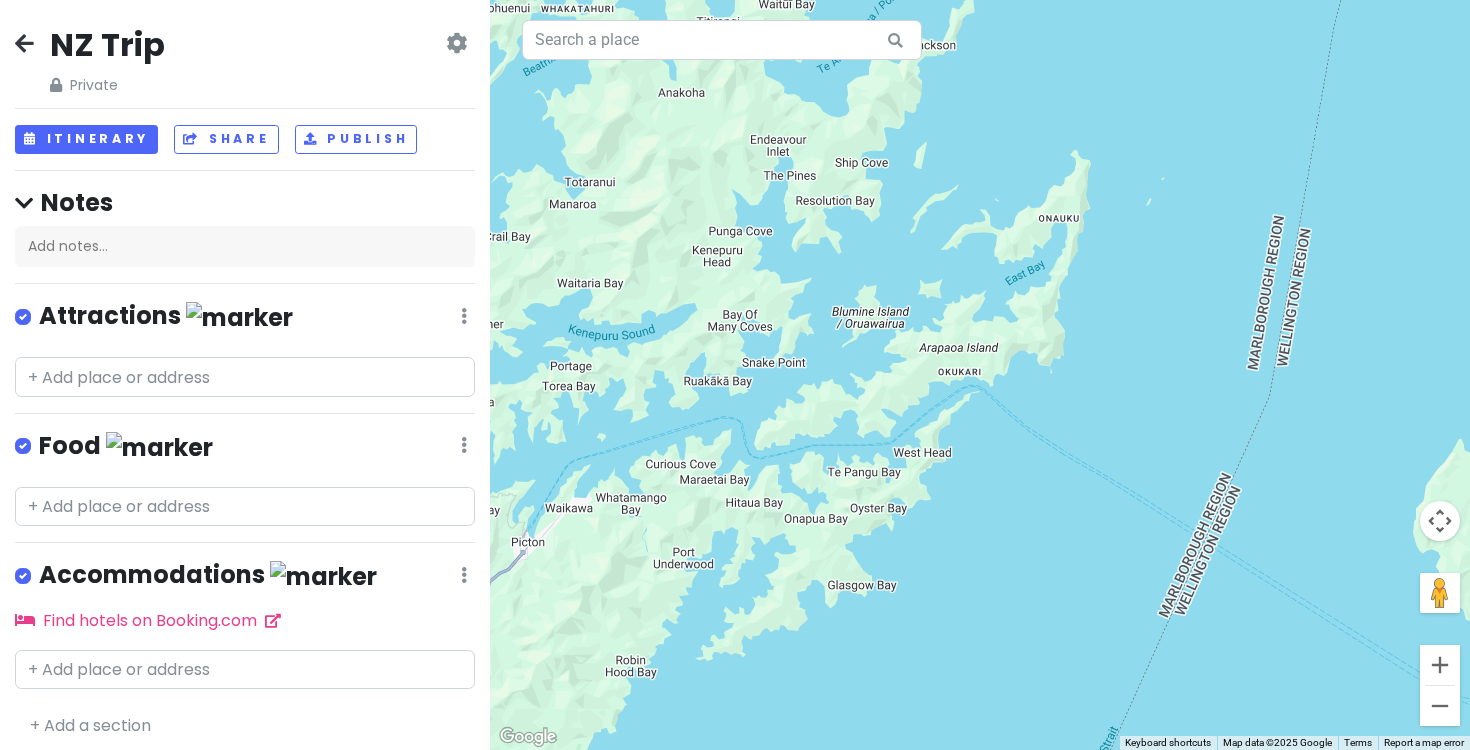 drag, startPoint x: 992, startPoint y: 400, endPoint x: 1034, endPoint y: 489, distance: 98.4124 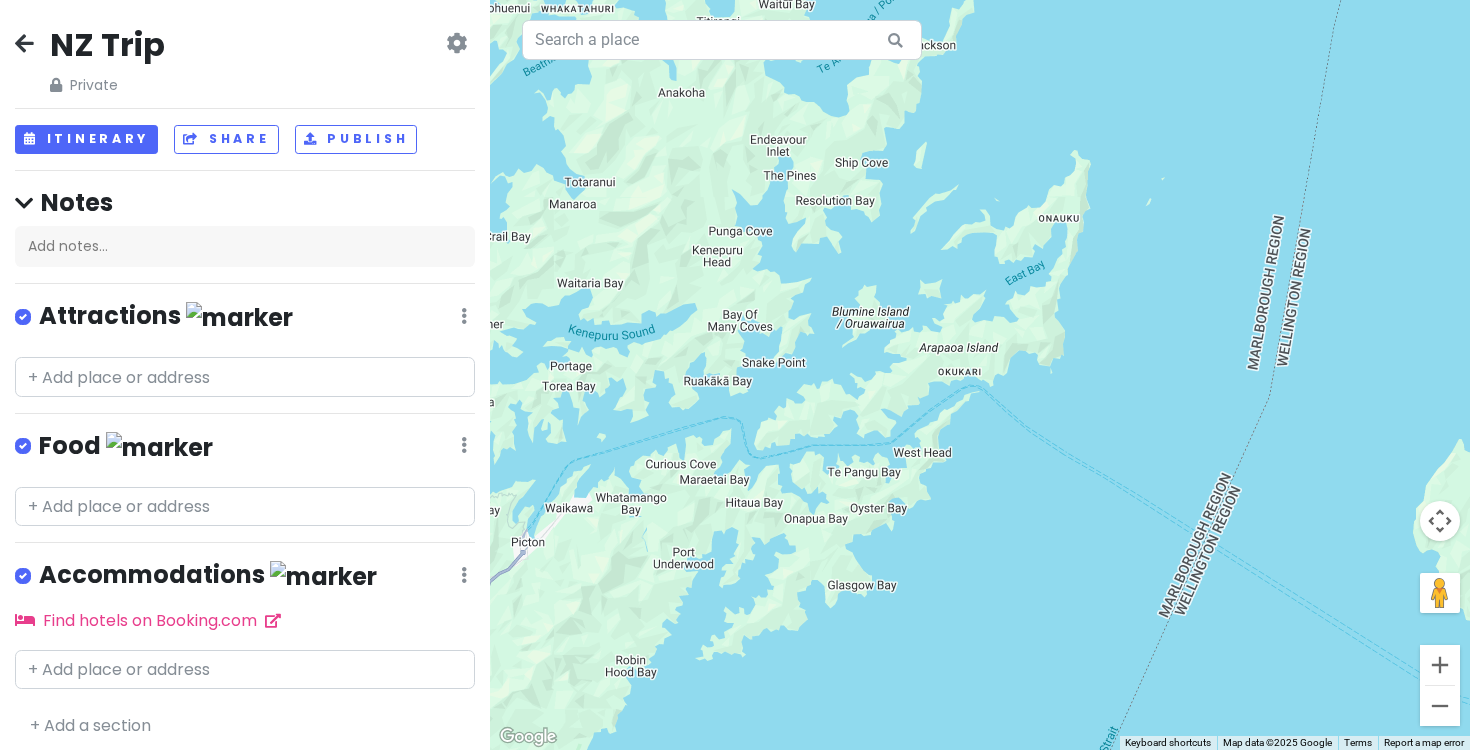 click at bounding box center (980, 375) 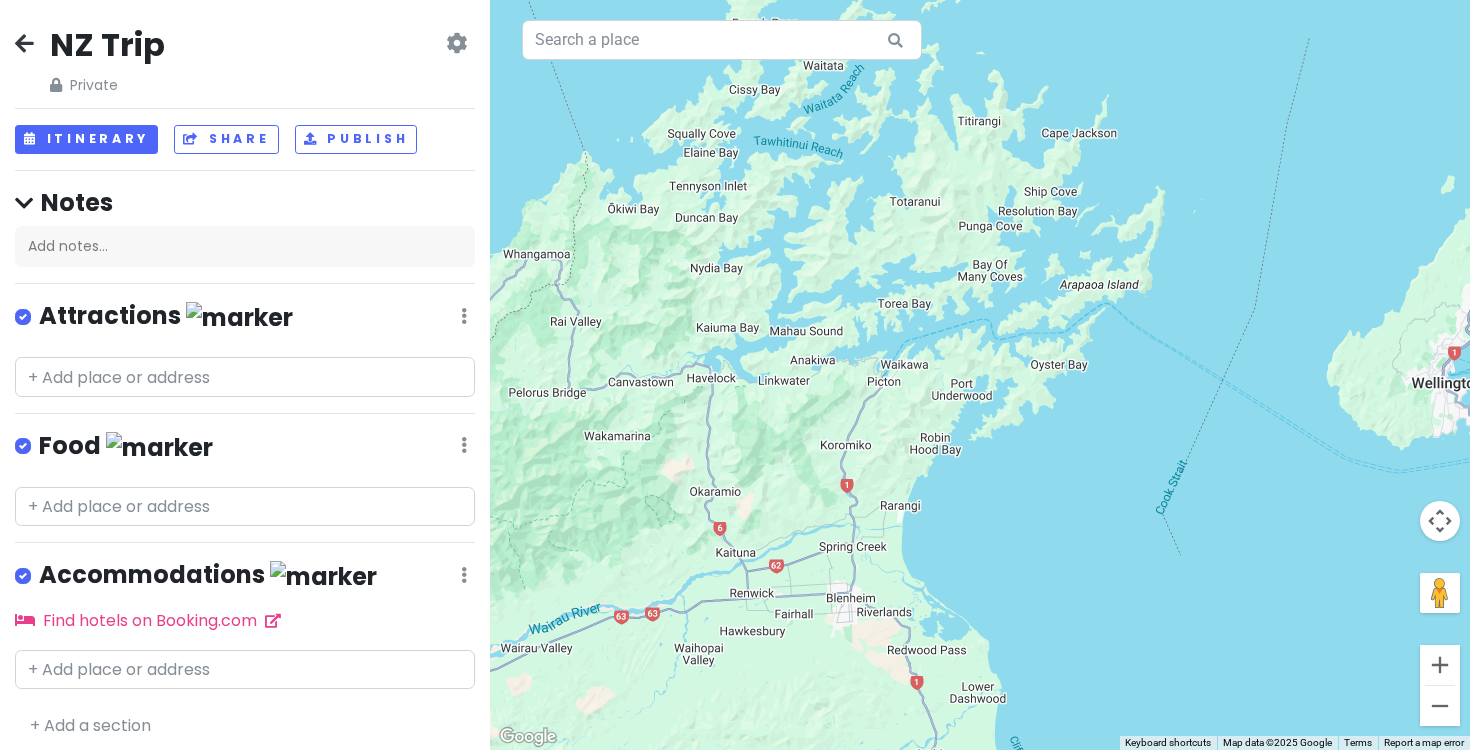 drag, startPoint x: 1033, startPoint y: 490, endPoint x: 1141, endPoint y: 355, distance: 172.88435 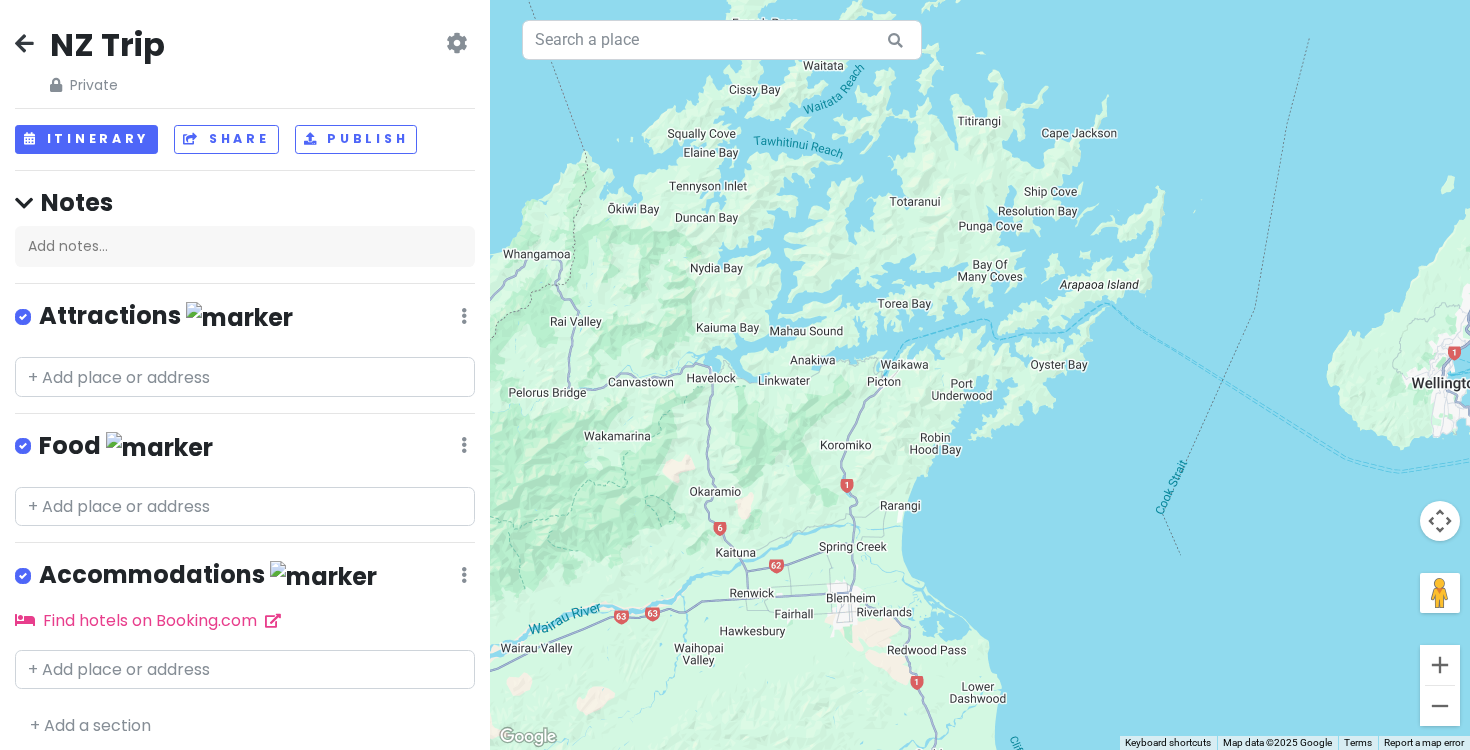 click at bounding box center [980, 375] 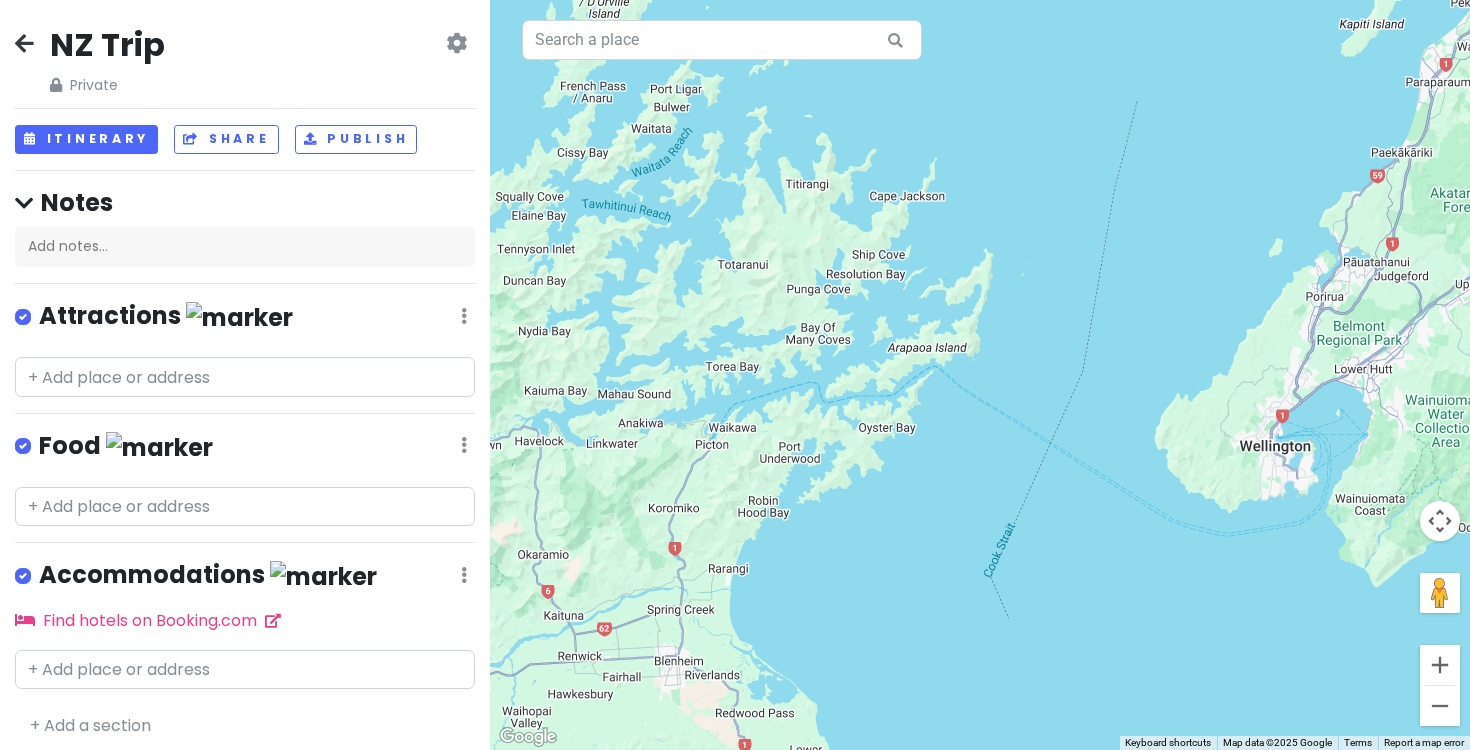 drag, startPoint x: 1020, startPoint y: 448, endPoint x: 826, endPoint y: 506, distance: 202.48457 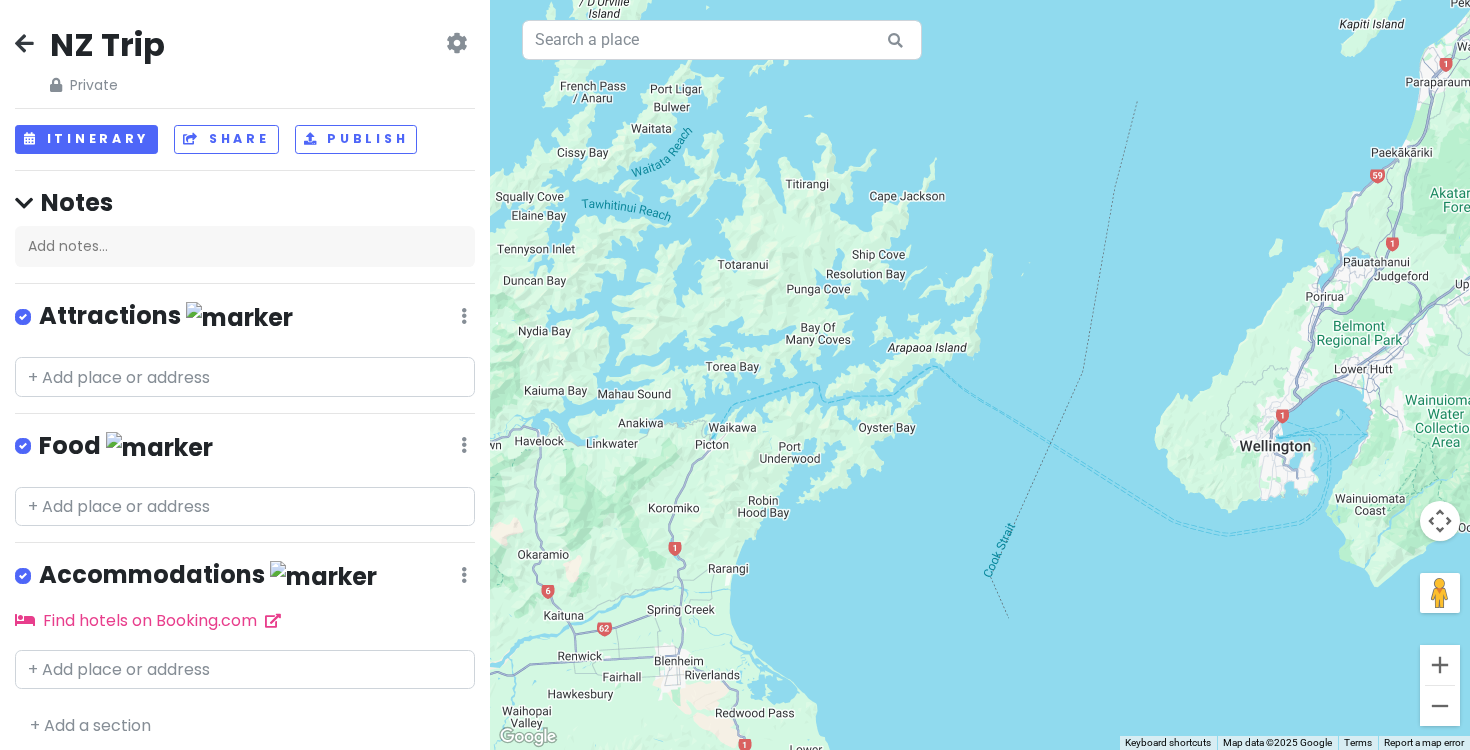click at bounding box center (980, 375) 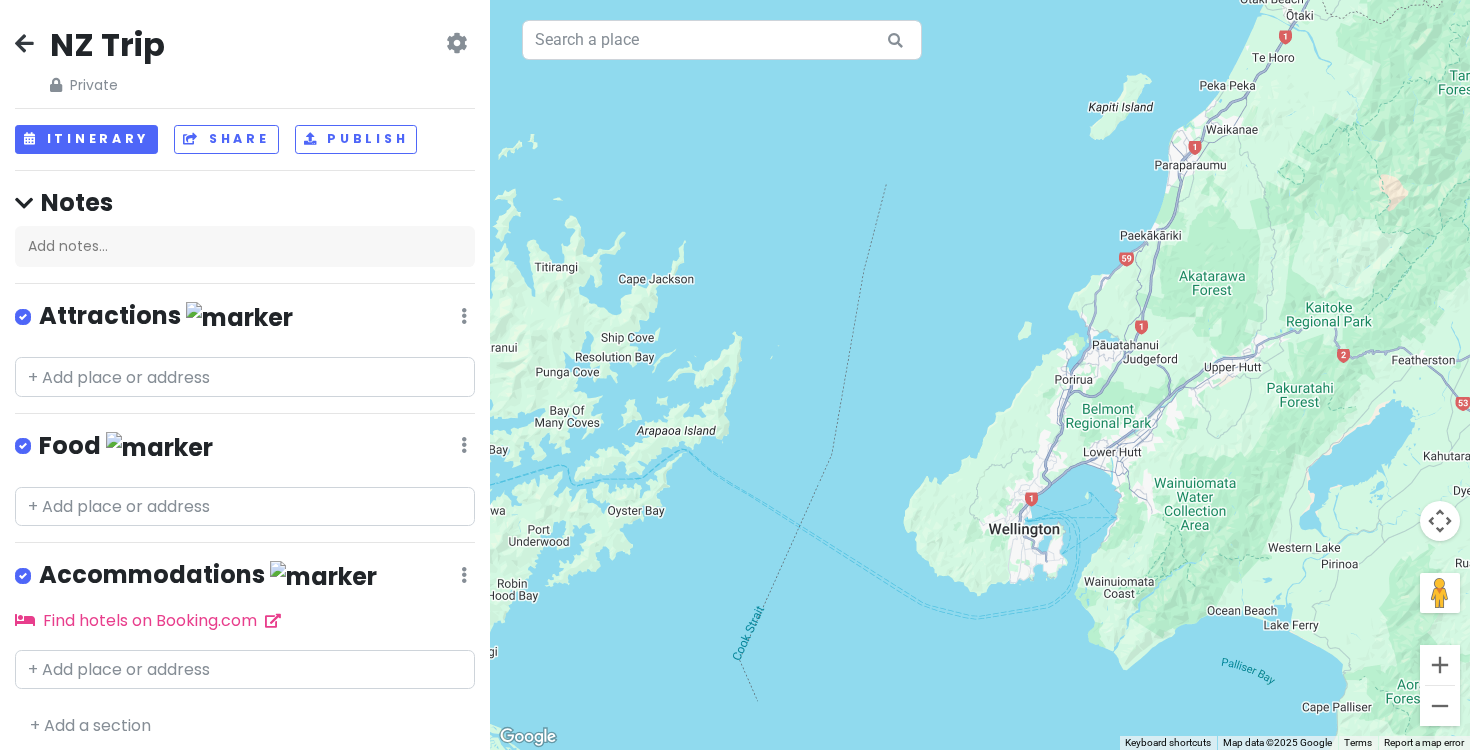 drag, startPoint x: 1203, startPoint y: 533, endPoint x: 978, endPoint y: 628, distance: 244.23349 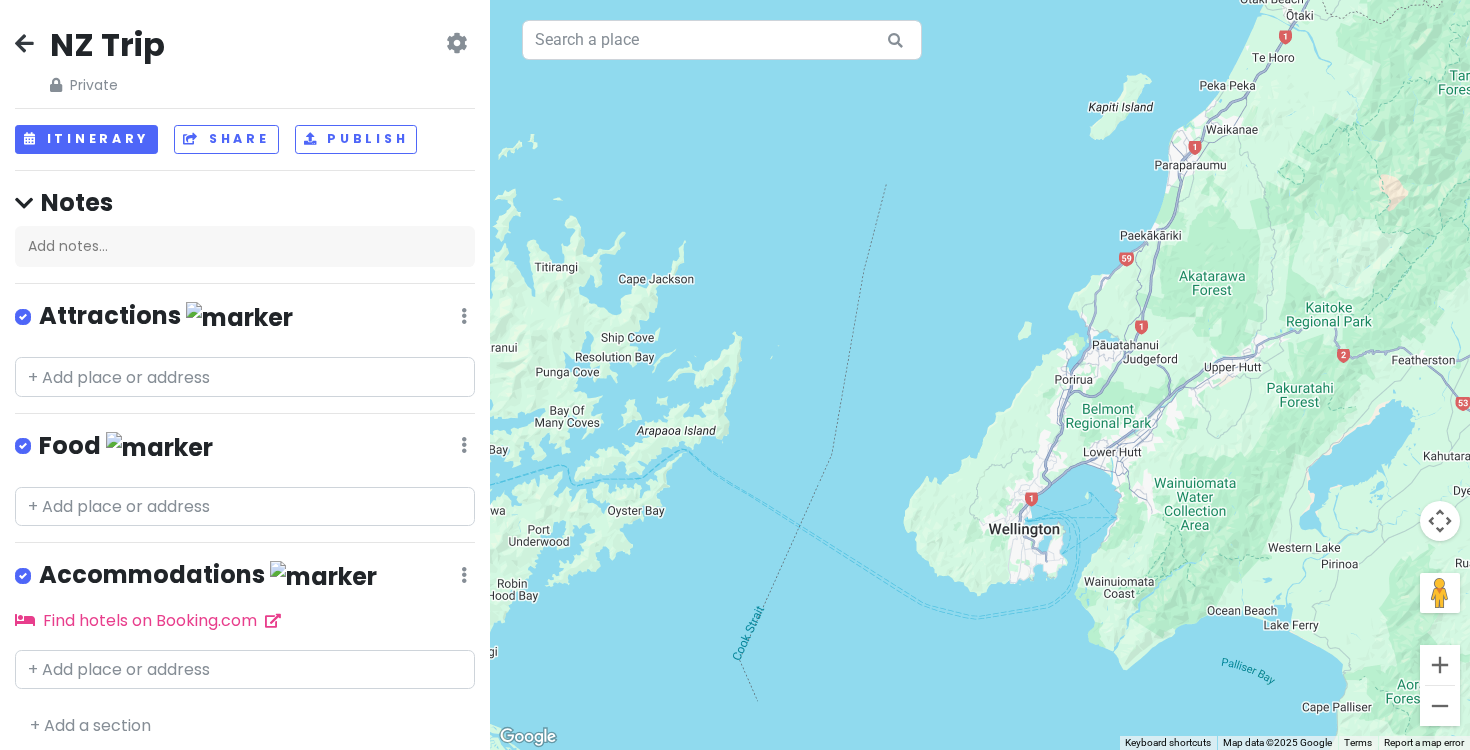 click at bounding box center (980, 375) 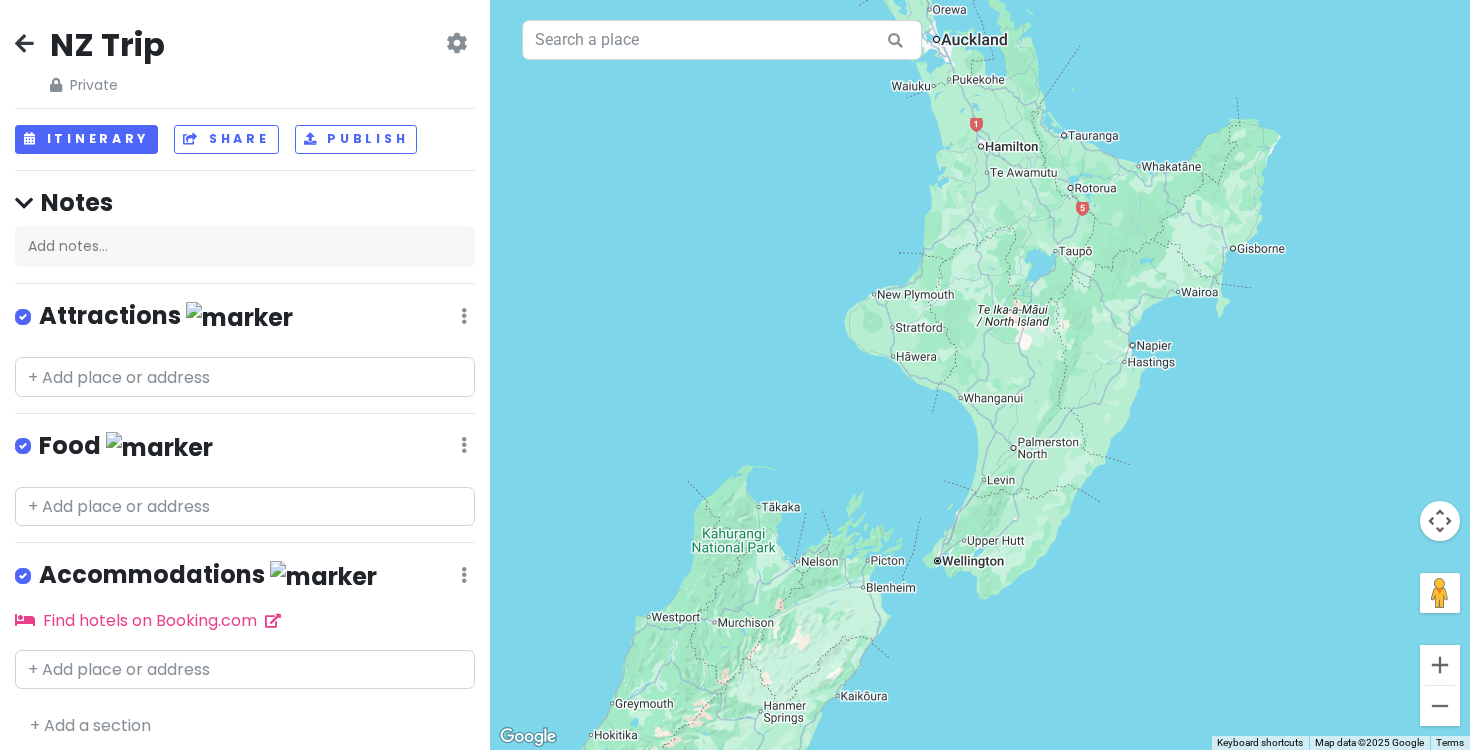 drag, startPoint x: 869, startPoint y: 607, endPoint x: 868, endPoint y: 668, distance: 61.008198 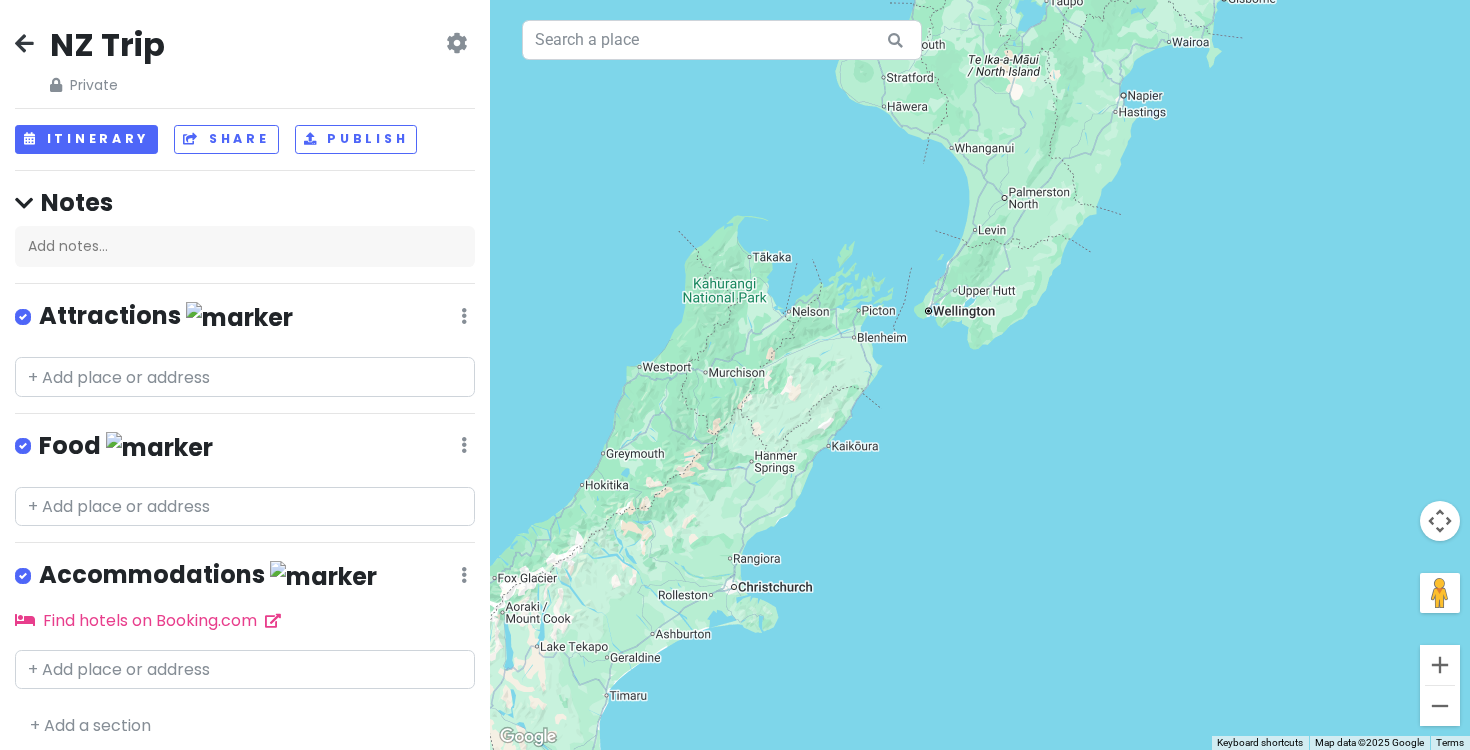 drag, startPoint x: 664, startPoint y: 503, endPoint x: 833, endPoint y: 316, distance: 252.05157 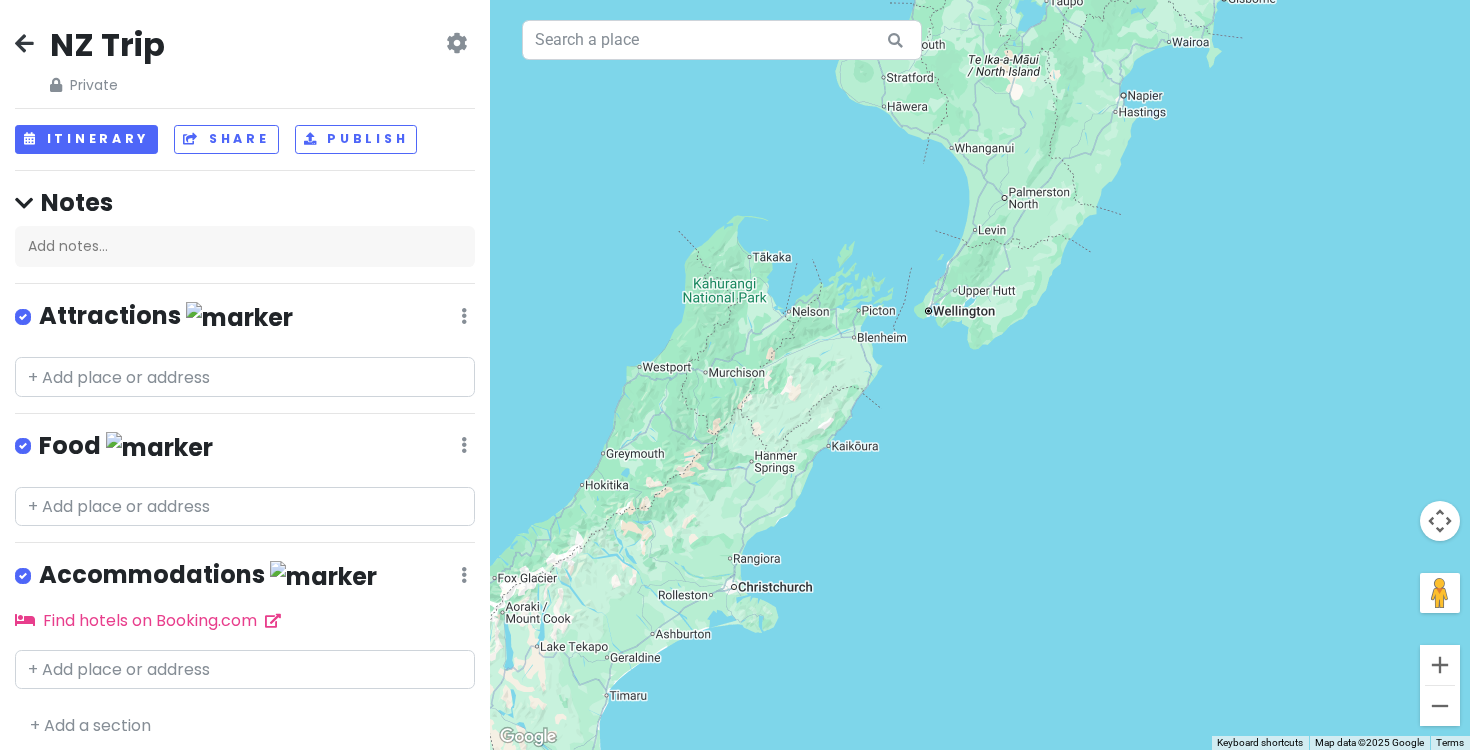 click at bounding box center (980, 375) 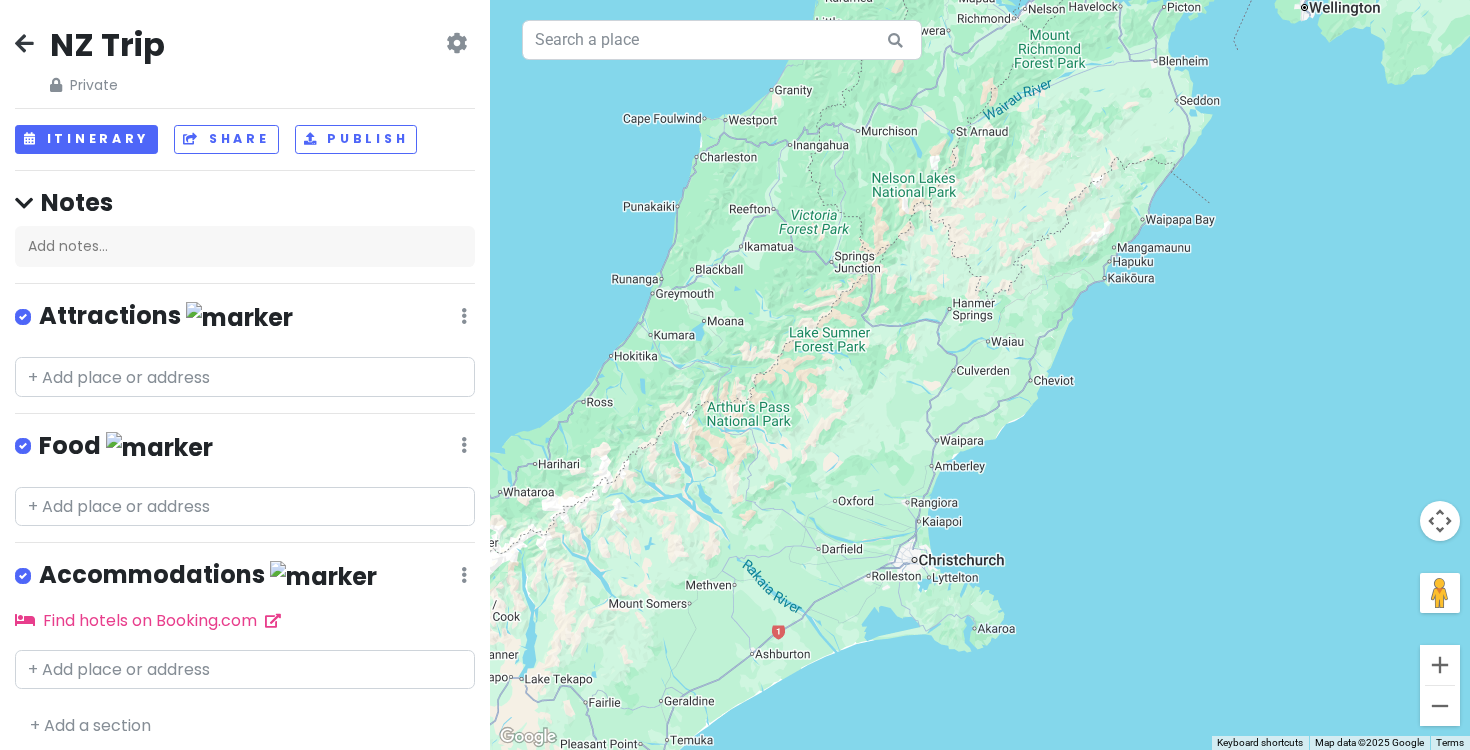 drag, startPoint x: 728, startPoint y: 427, endPoint x: 830, endPoint y: 357, distance: 123.709335 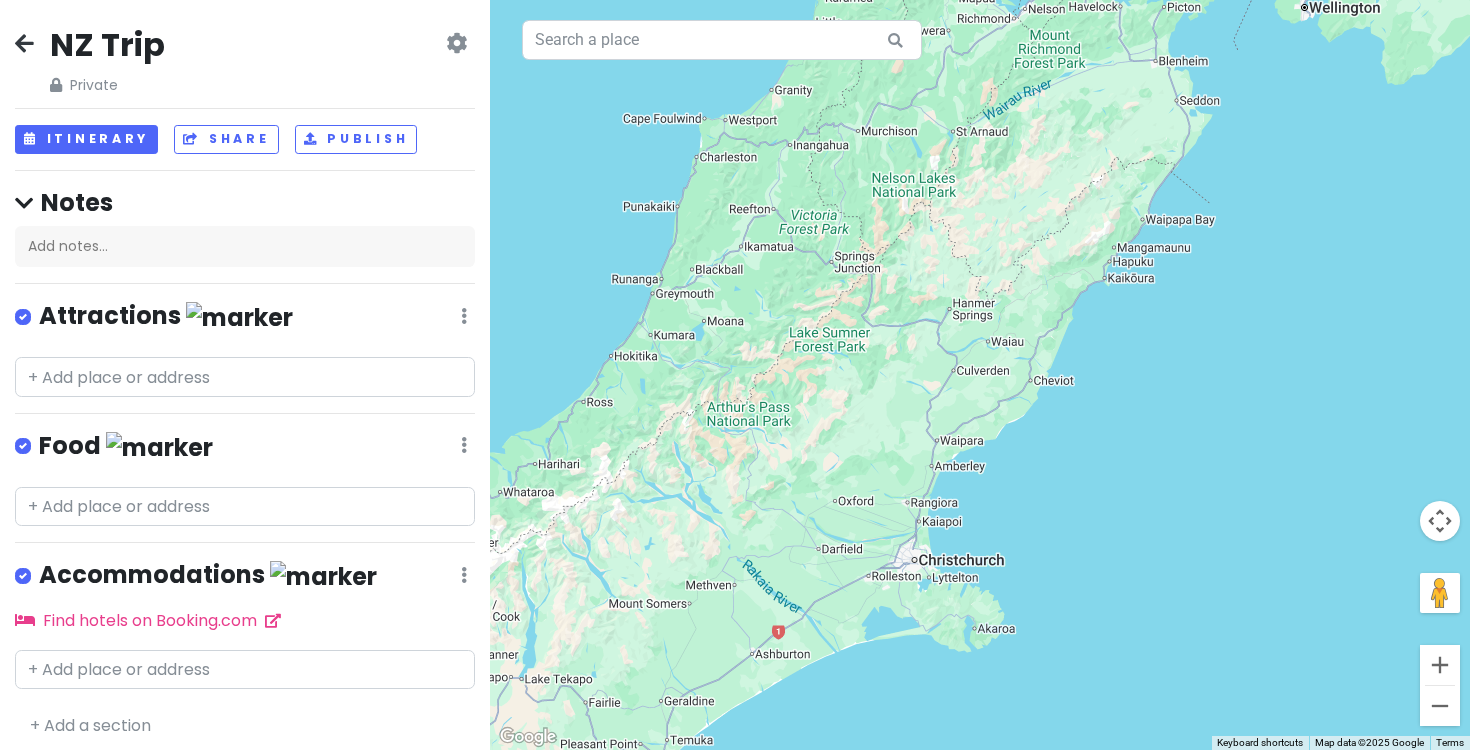 click at bounding box center [980, 375] 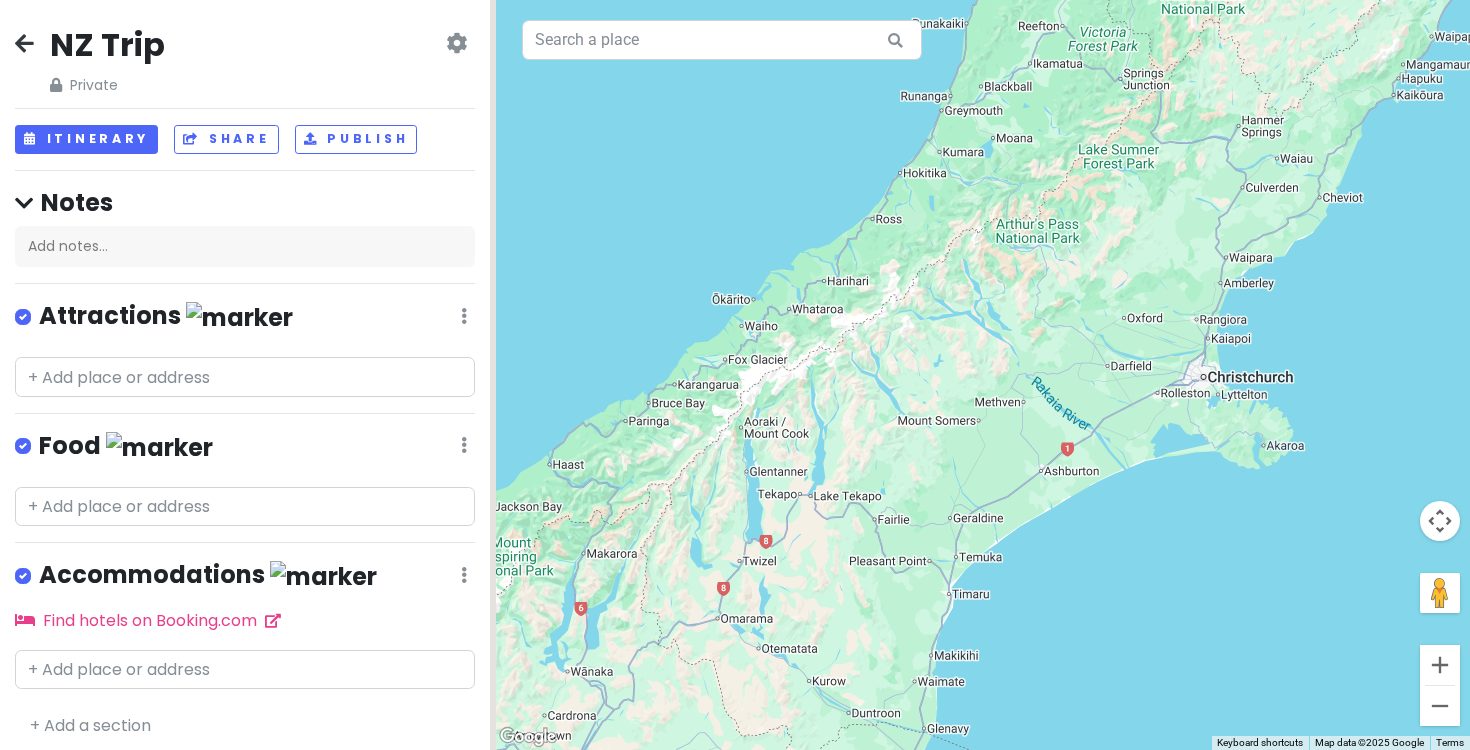 drag, startPoint x: 801, startPoint y: 488, endPoint x: 1005, endPoint y: 359, distance: 241.36487 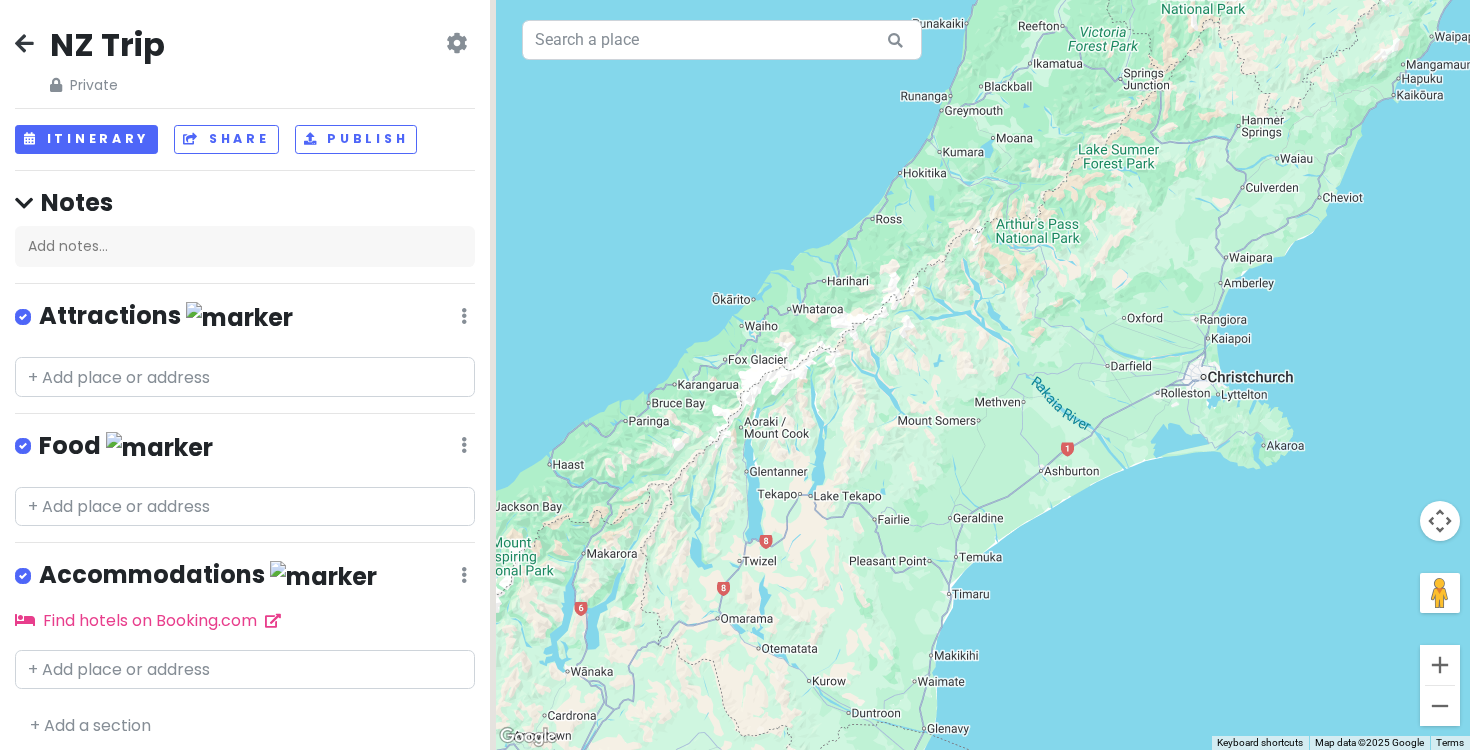 click at bounding box center (980, 375) 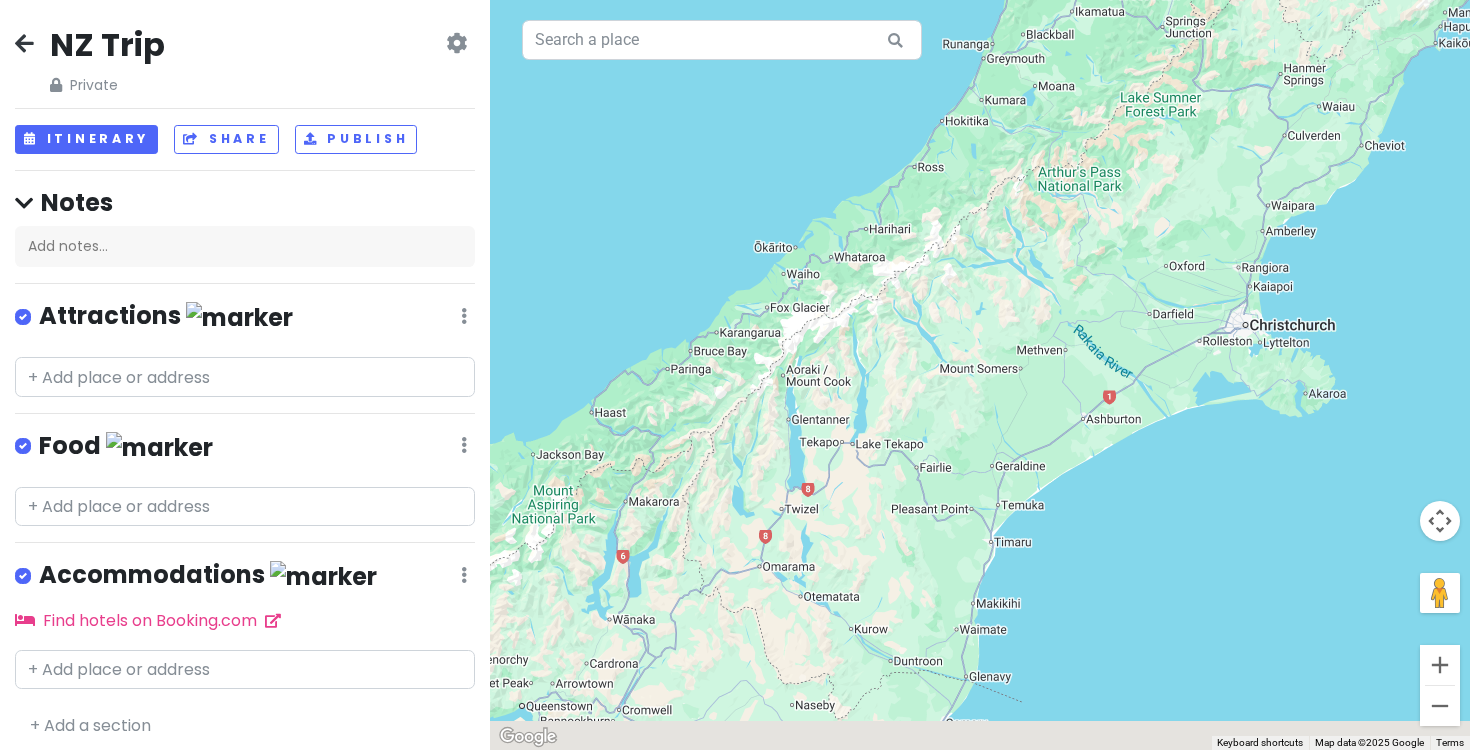 drag, startPoint x: 847, startPoint y: 554, endPoint x: 965, endPoint y: 386, distance: 205.29977 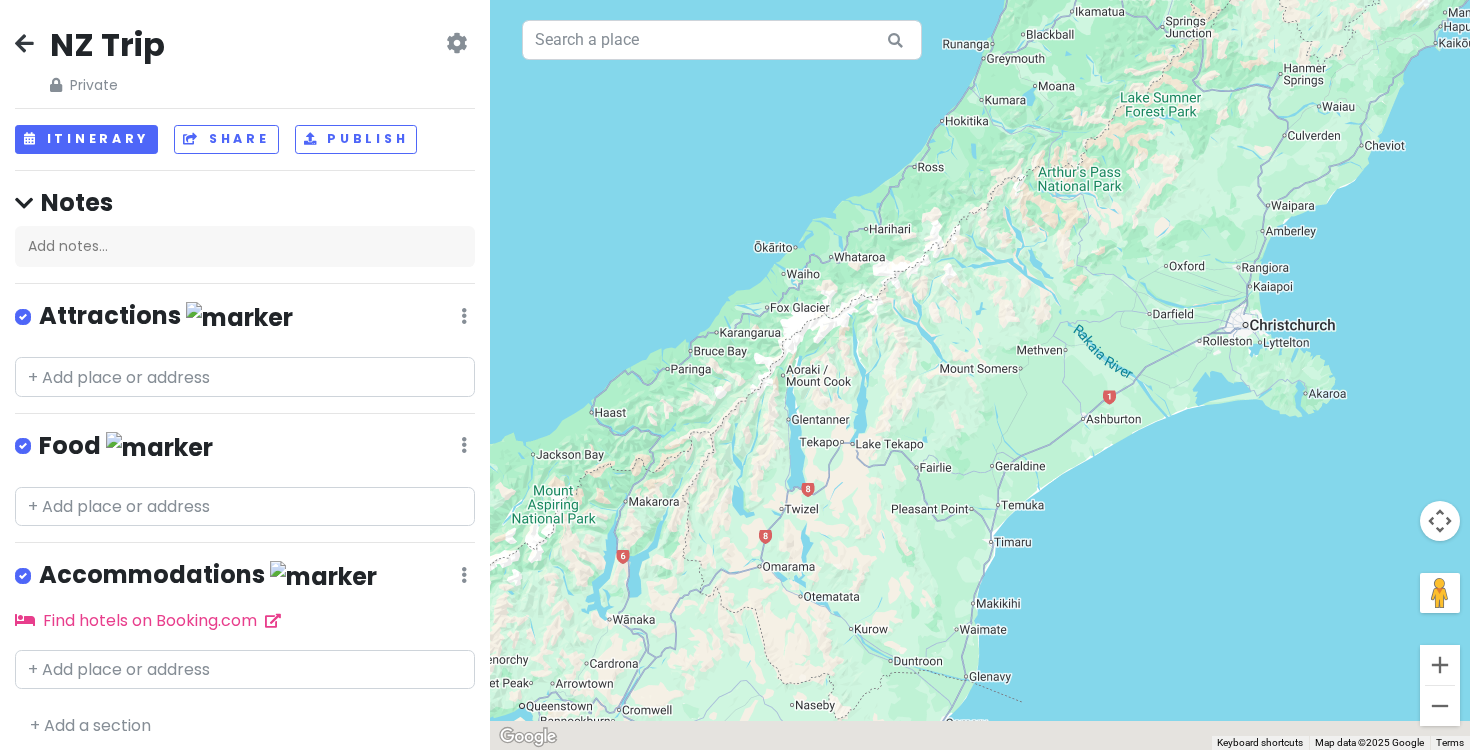 click at bounding box center (980, 375) 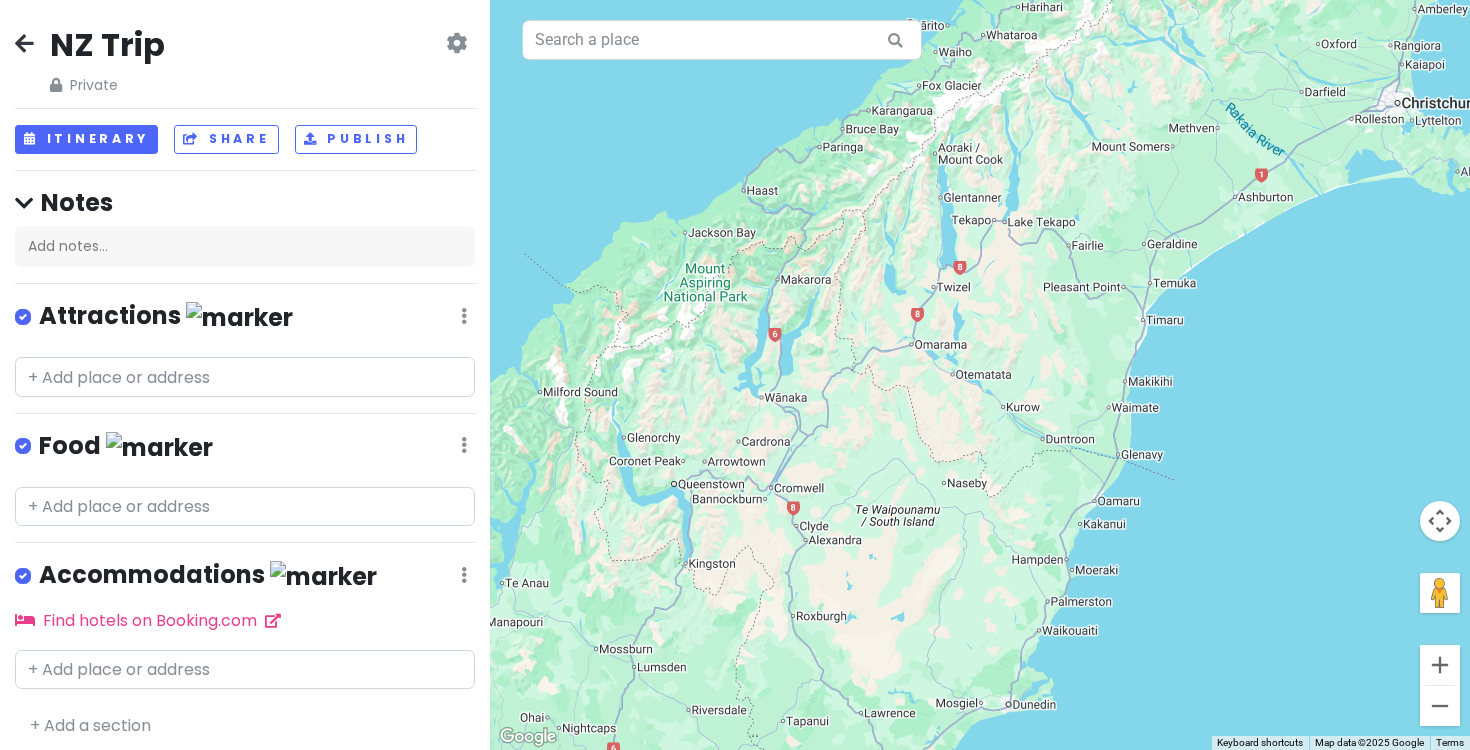 drag, startPoint x: 850, startPoint y: 542, endPoint x: 988, endPoint y: 323, distance: 258.85324 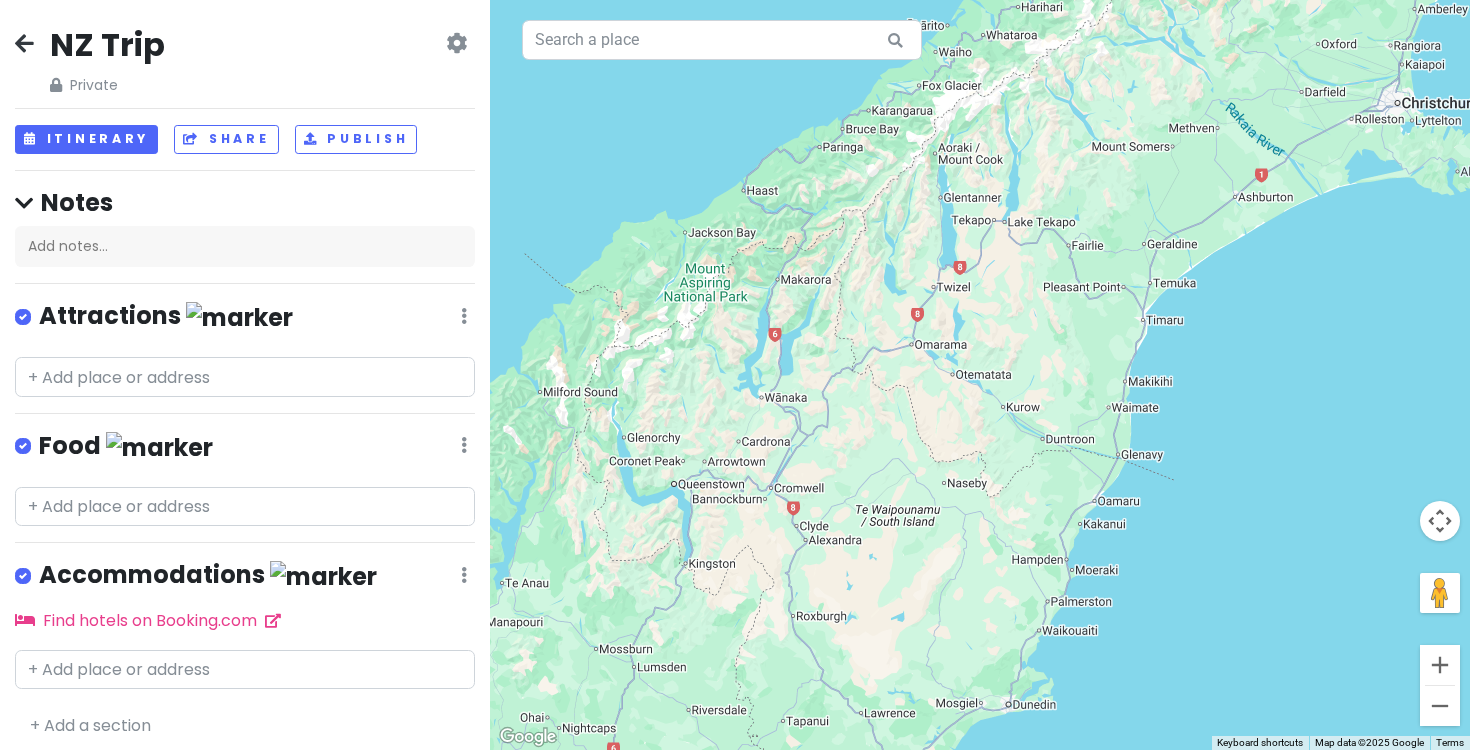 click at bounding box center [980, 375] 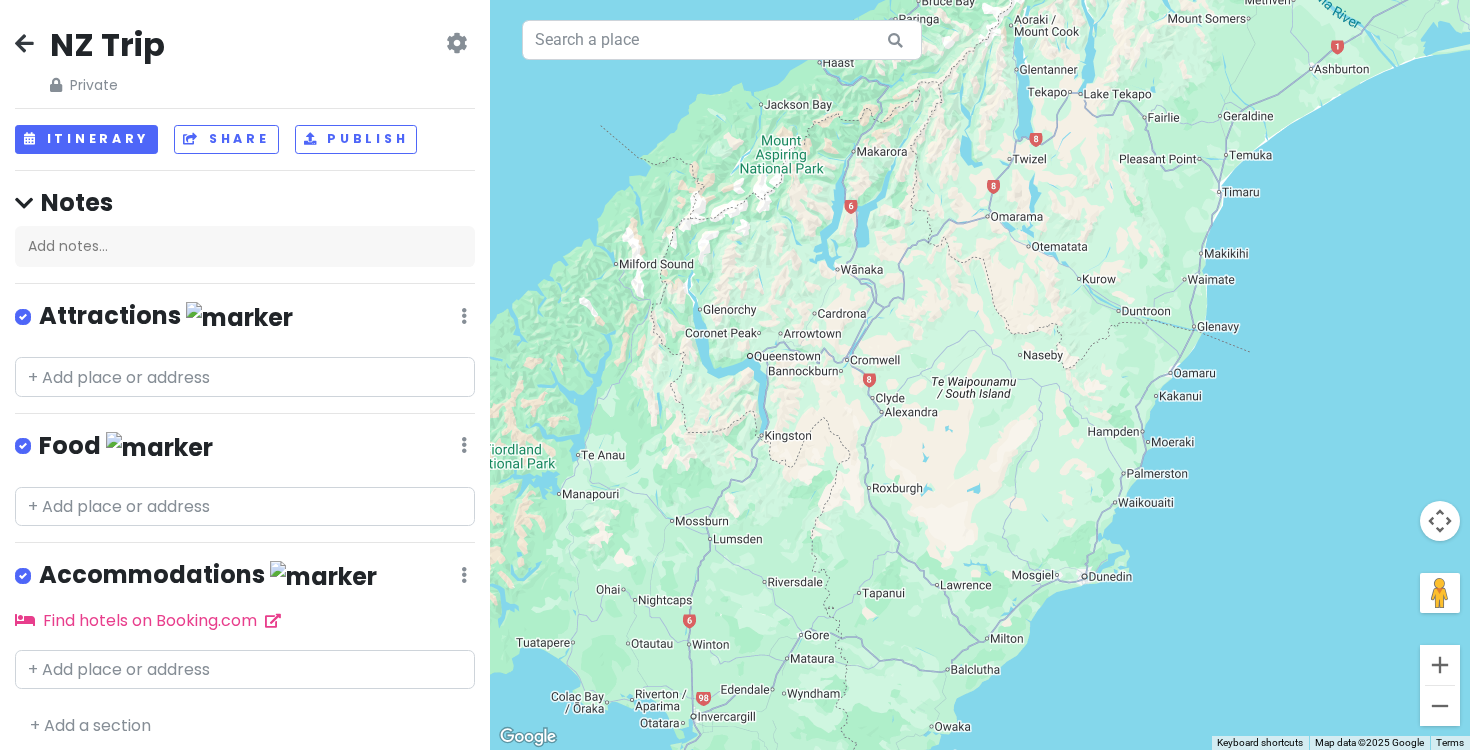 drag, startPoint x: 1088, startPoint y: 272, endPoint x: 940, endPoint y: 487, distance: 261.01532 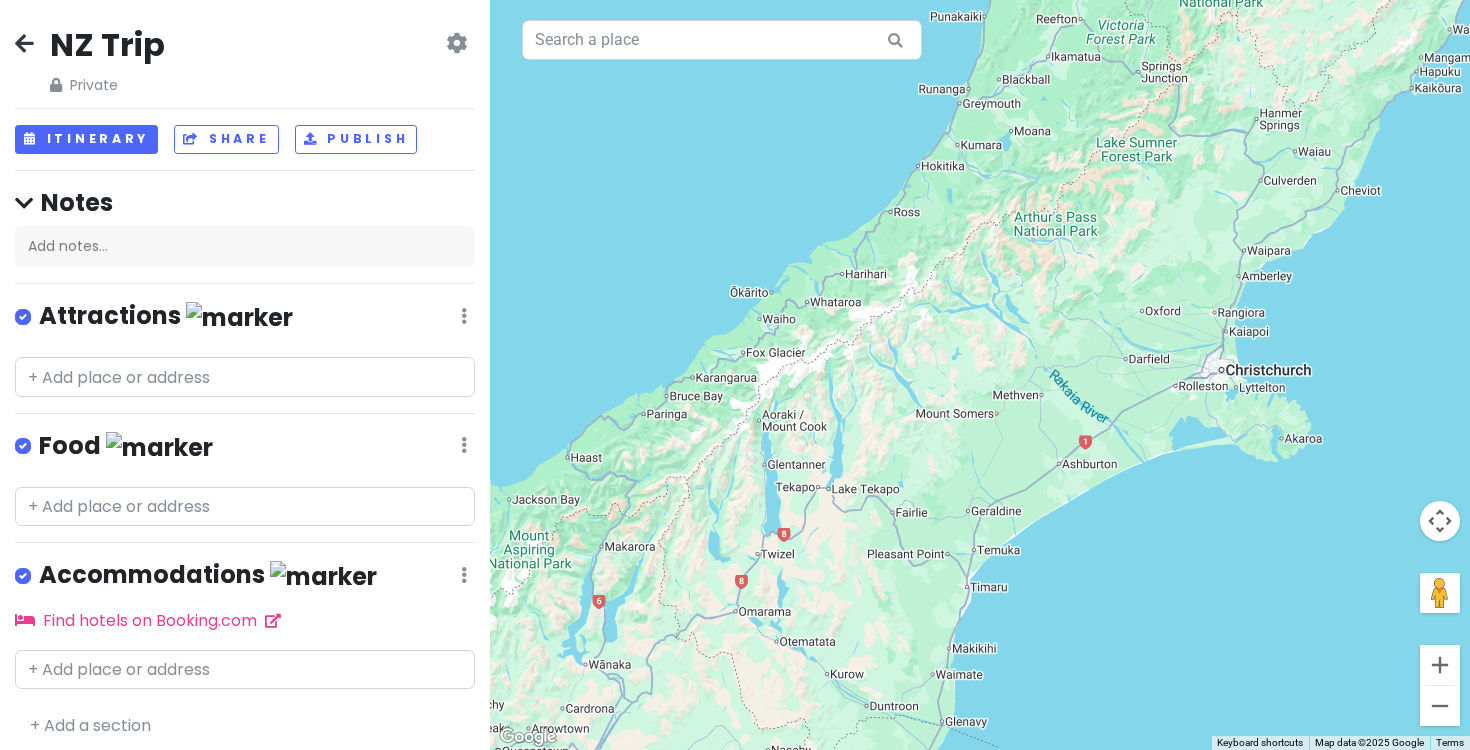 drag, startPoint x: 1085, startPoint y: 313, endPoint x: 988, endPoint y: 485, distance: 197.46645 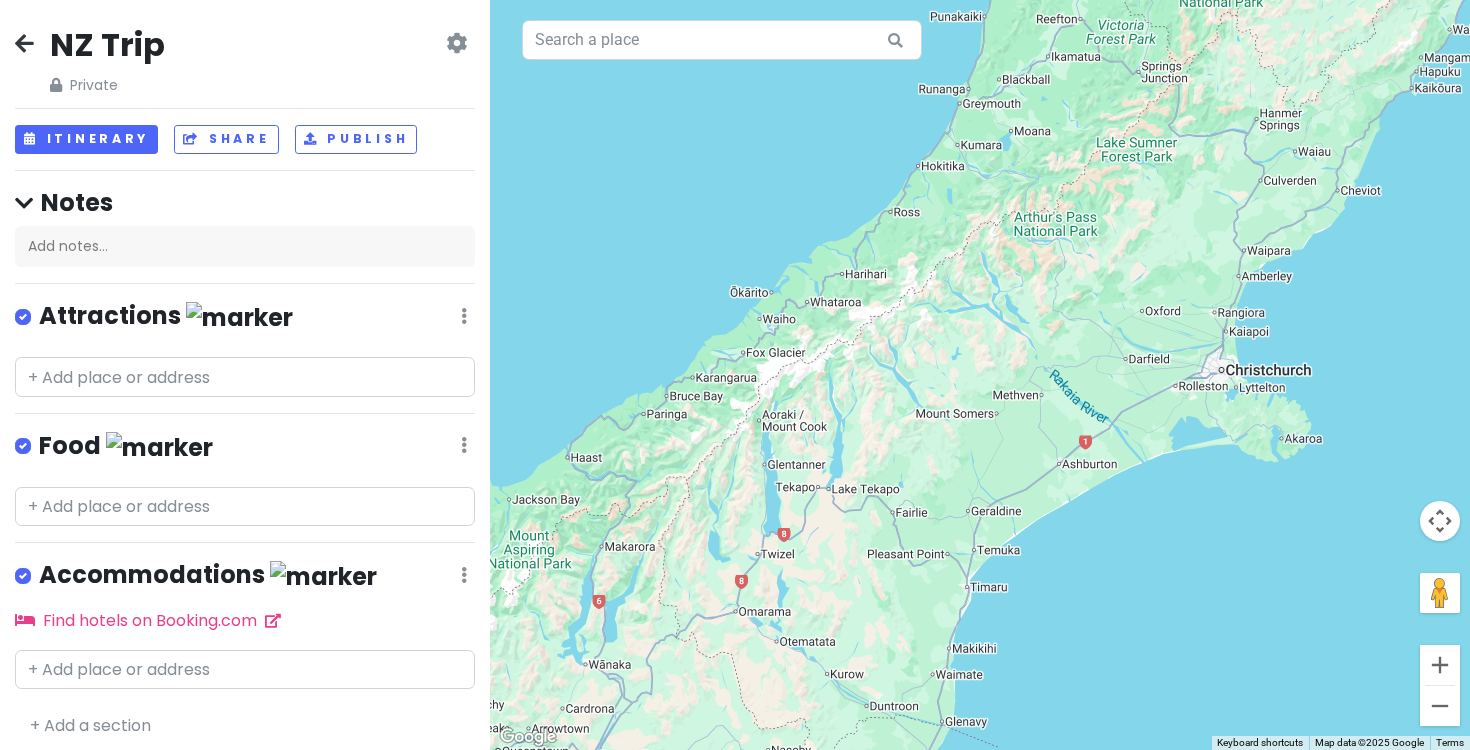 click at bounding box center [980, 375] 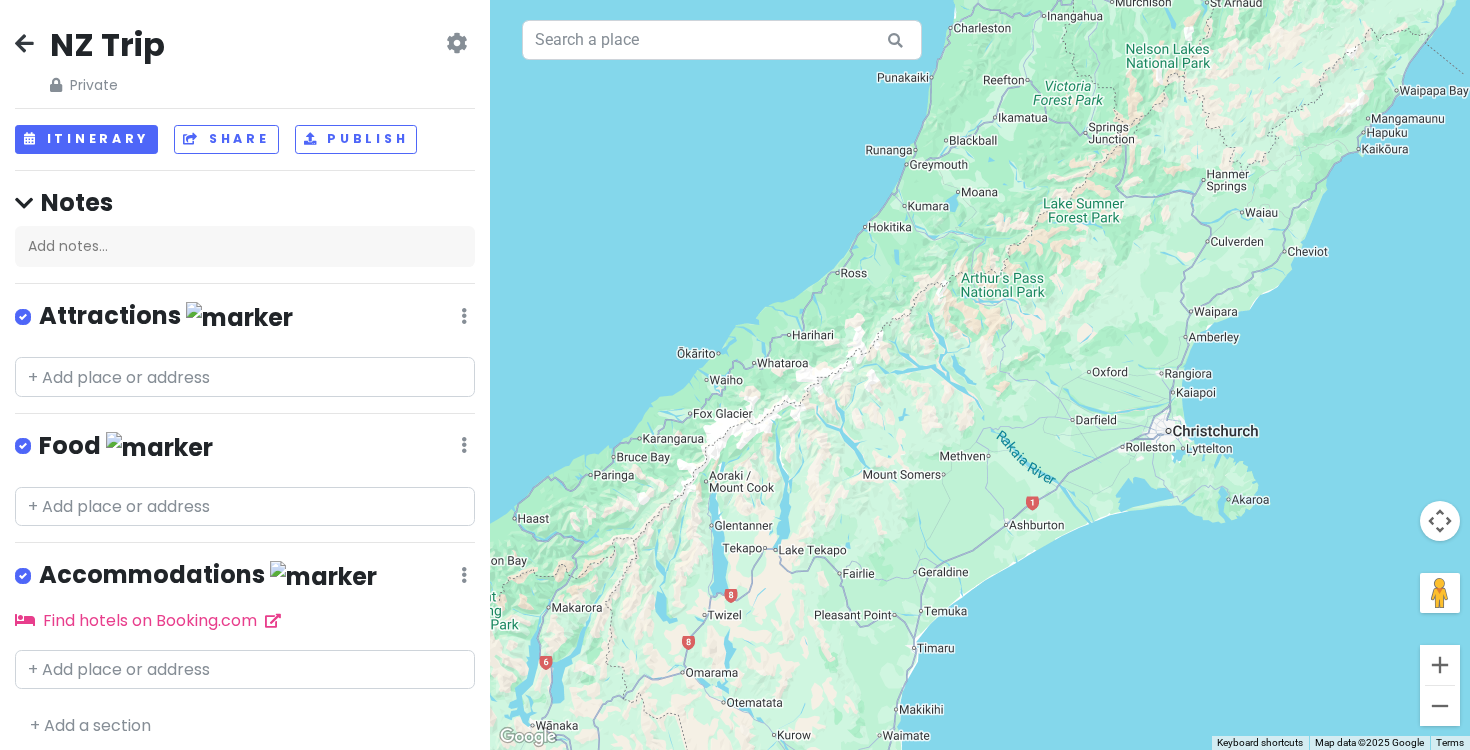 drag, startPoint x: 1039, startPoint y: 323, endPoint x: 990, endPoint y: 379, distance: 74.41102 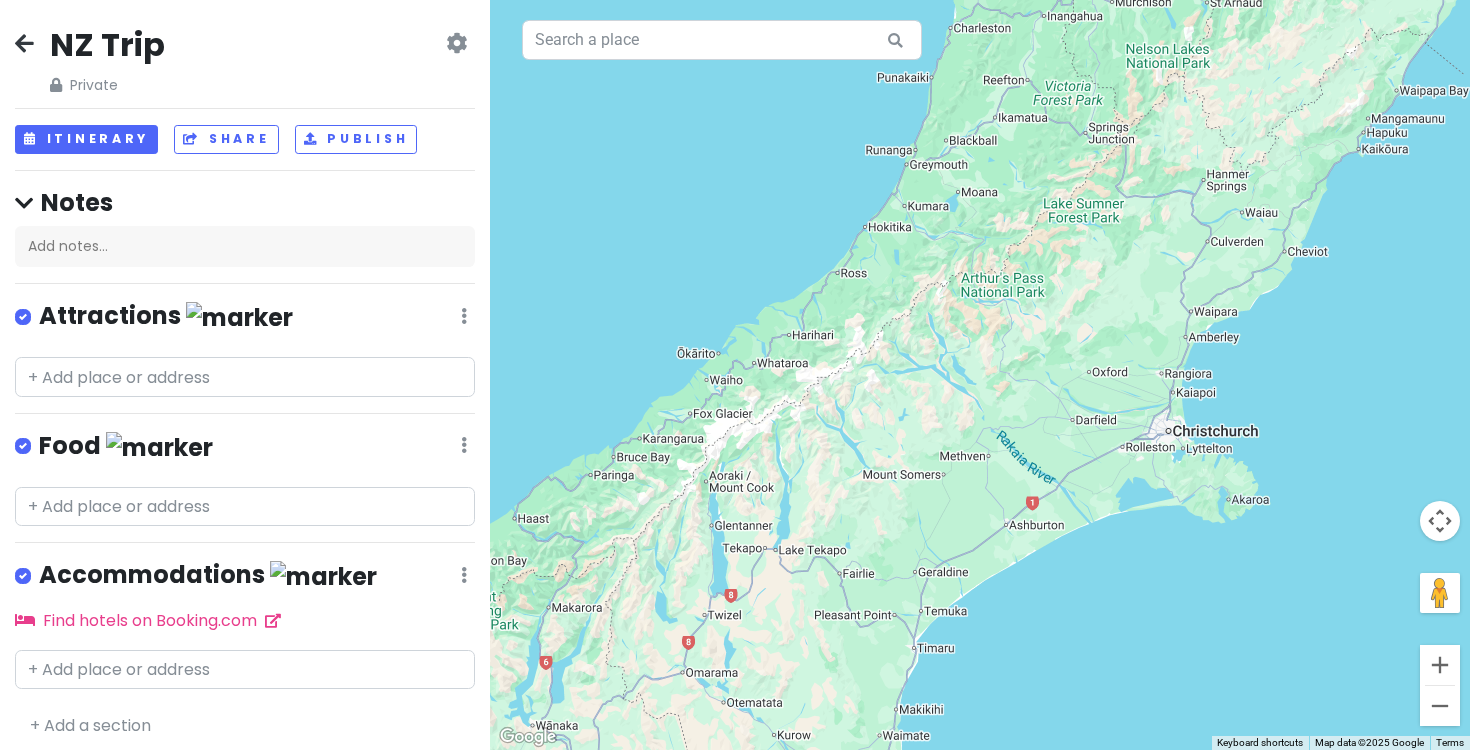 click at bounding box center [980, 375] 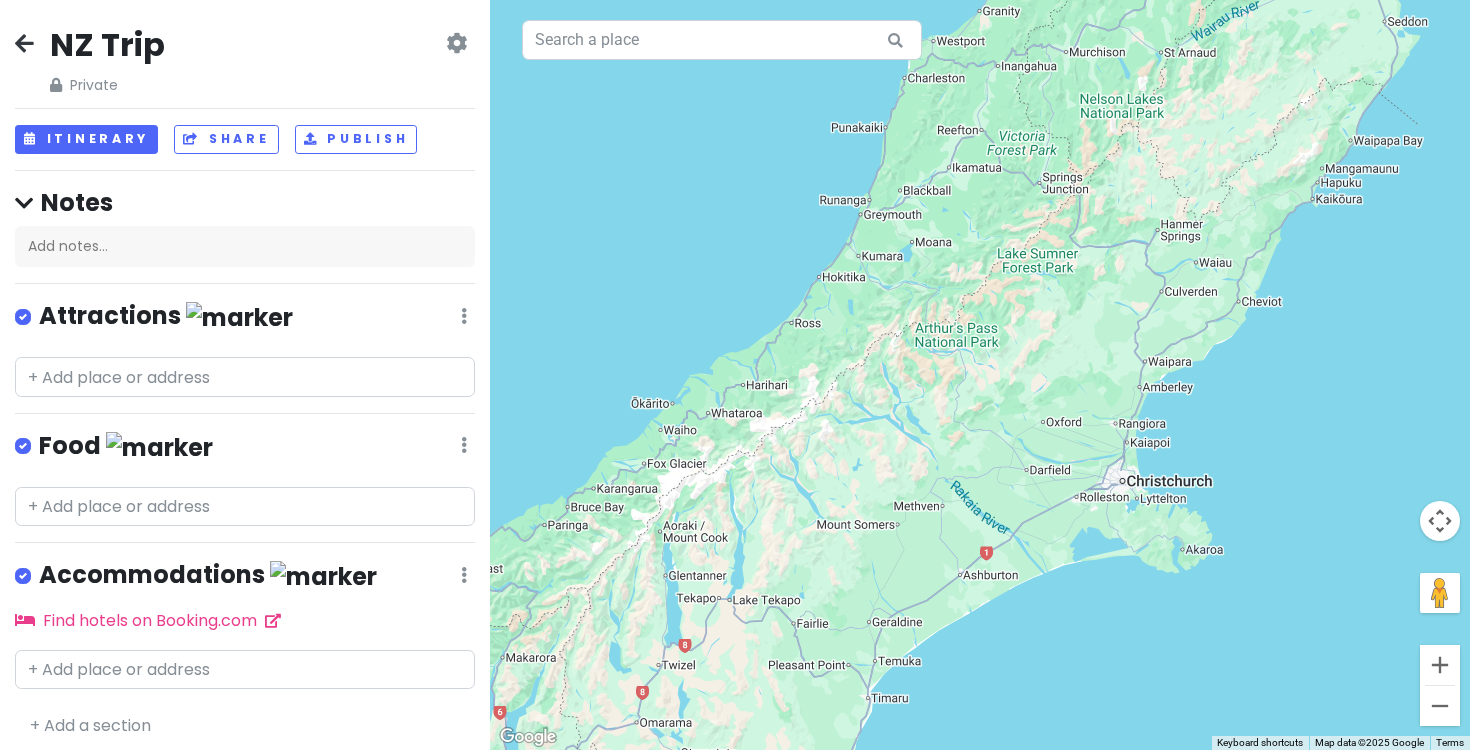 drag, startPoint x: 1087, startPoint y: 287, endPoint x: 1029, endPoint y: 349, distance: 84.89994 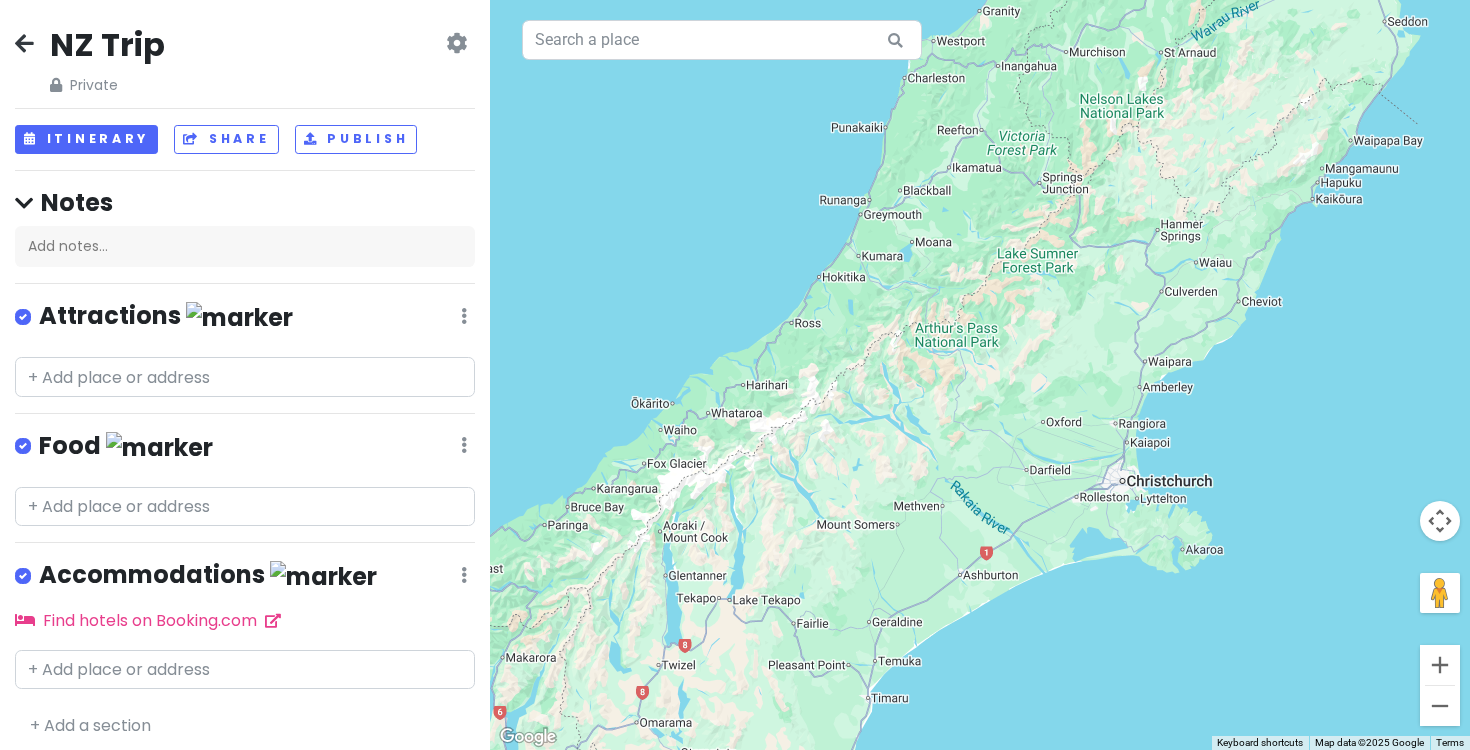 click at bounding box center [980, 375] 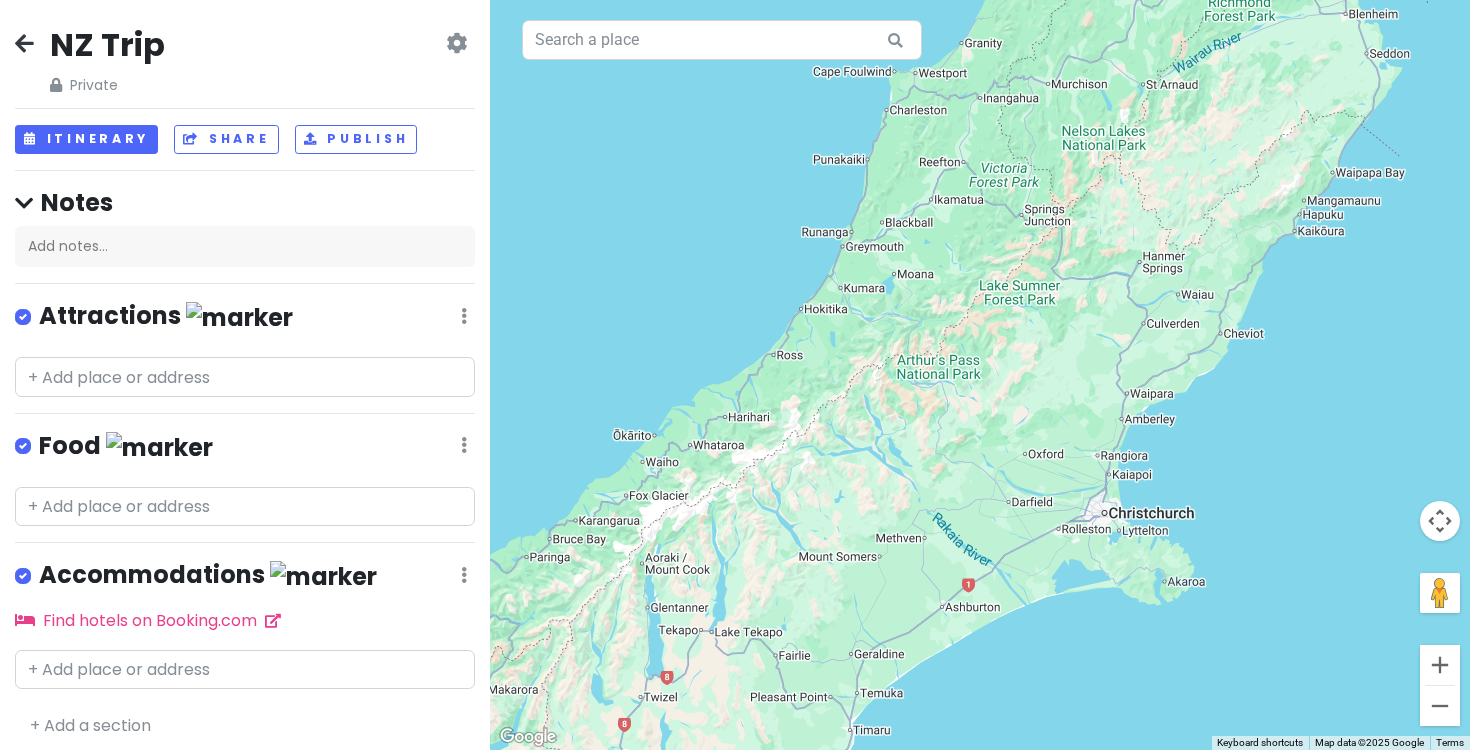 drag, startPoint x: 1021, startPoint y: 360, endPoint x: 1006, endPoint y: 389, distance: 32.649654 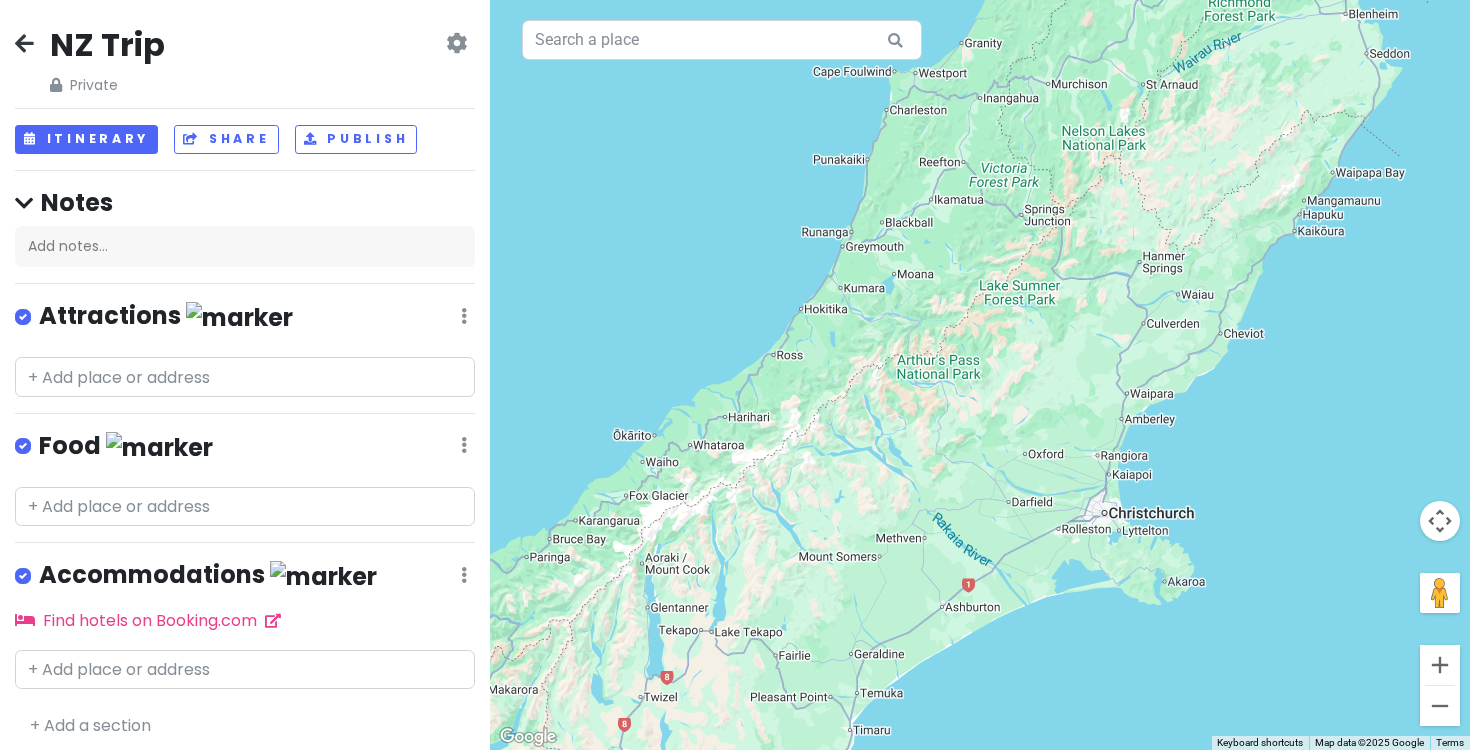 click at bounding box center (980, 375) 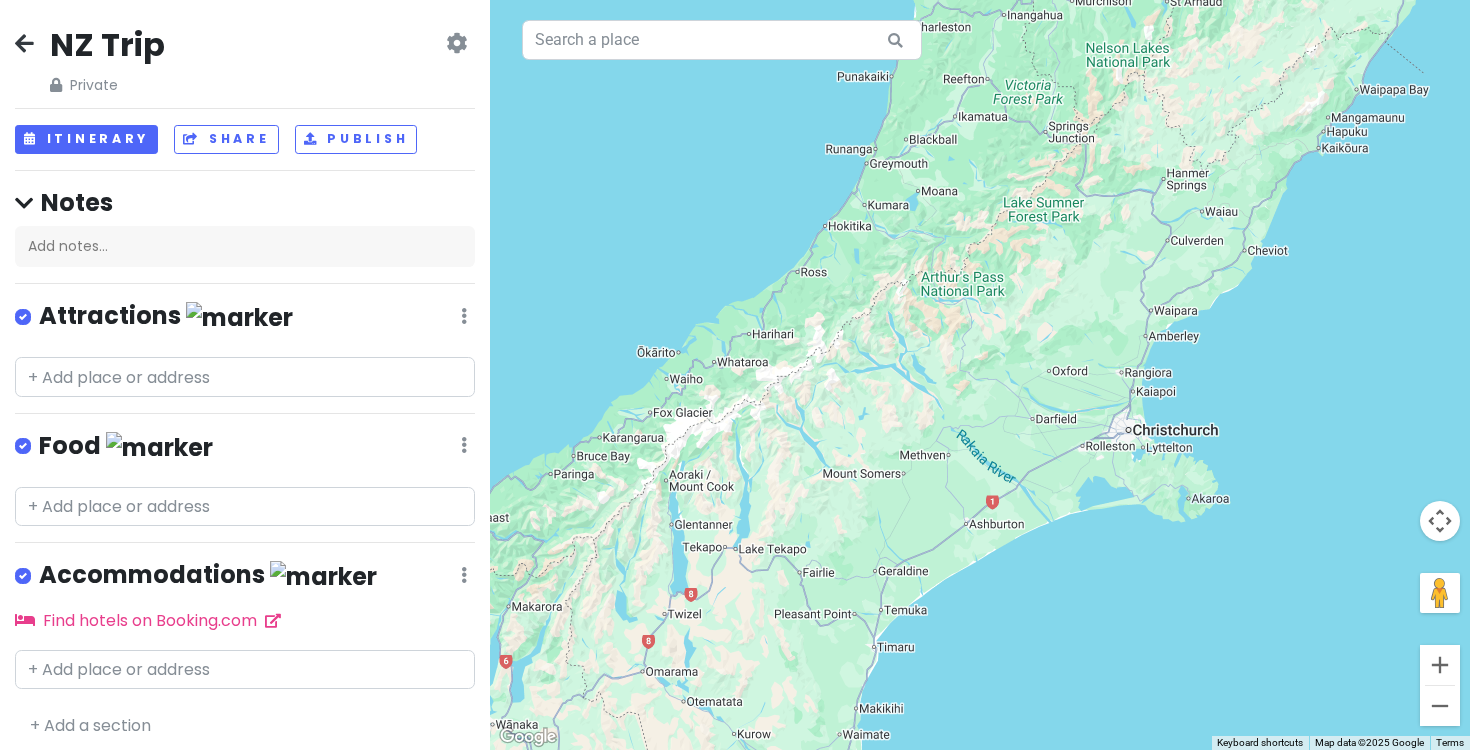 drag, startPoint x: 1006, startPoint y: 389, endPoint x: 1033, endPoint y: 304, distance: 89.1852 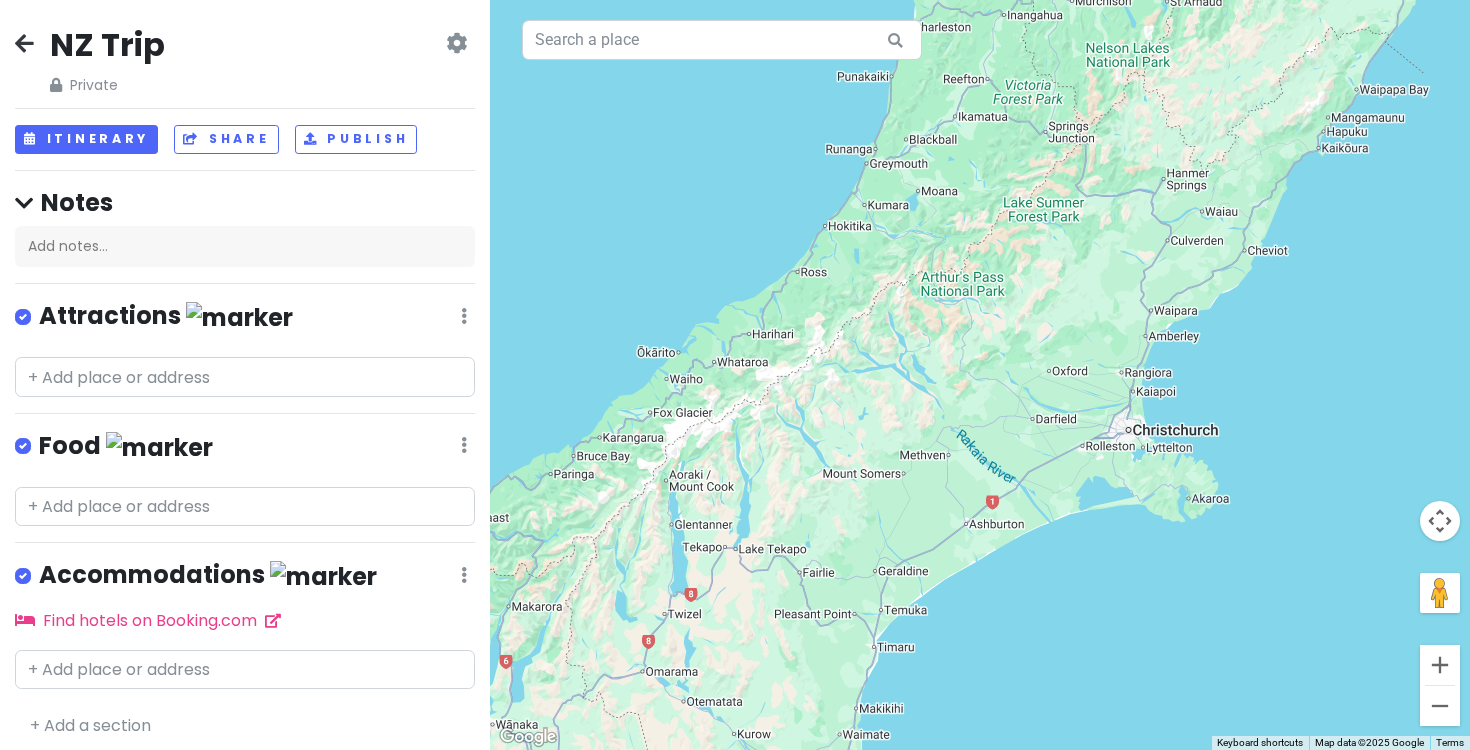 click at bounding box center (980, 375) 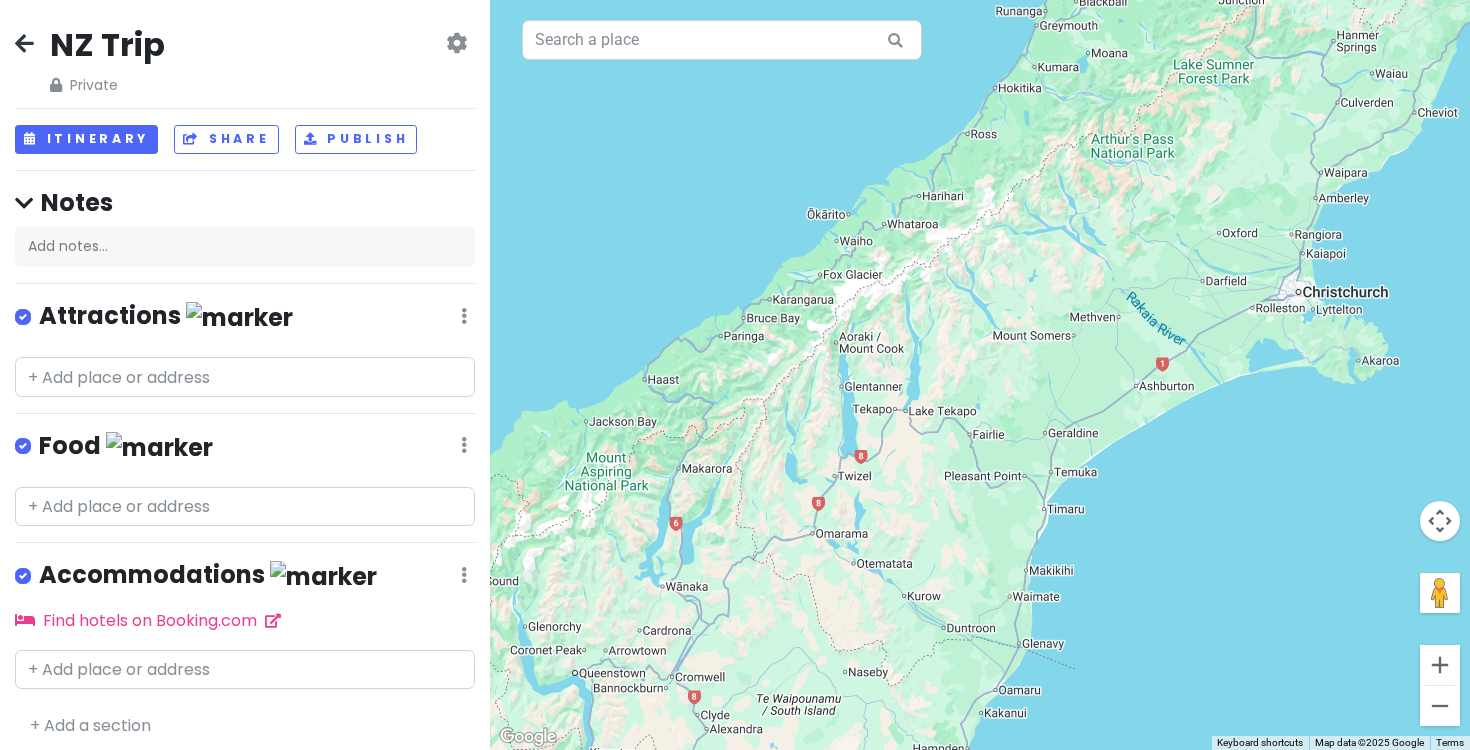 drag, startPoint x: 1033, startPoint y: 304, endPoint x: 1213, endPoint y: 159, distance: 231.13849 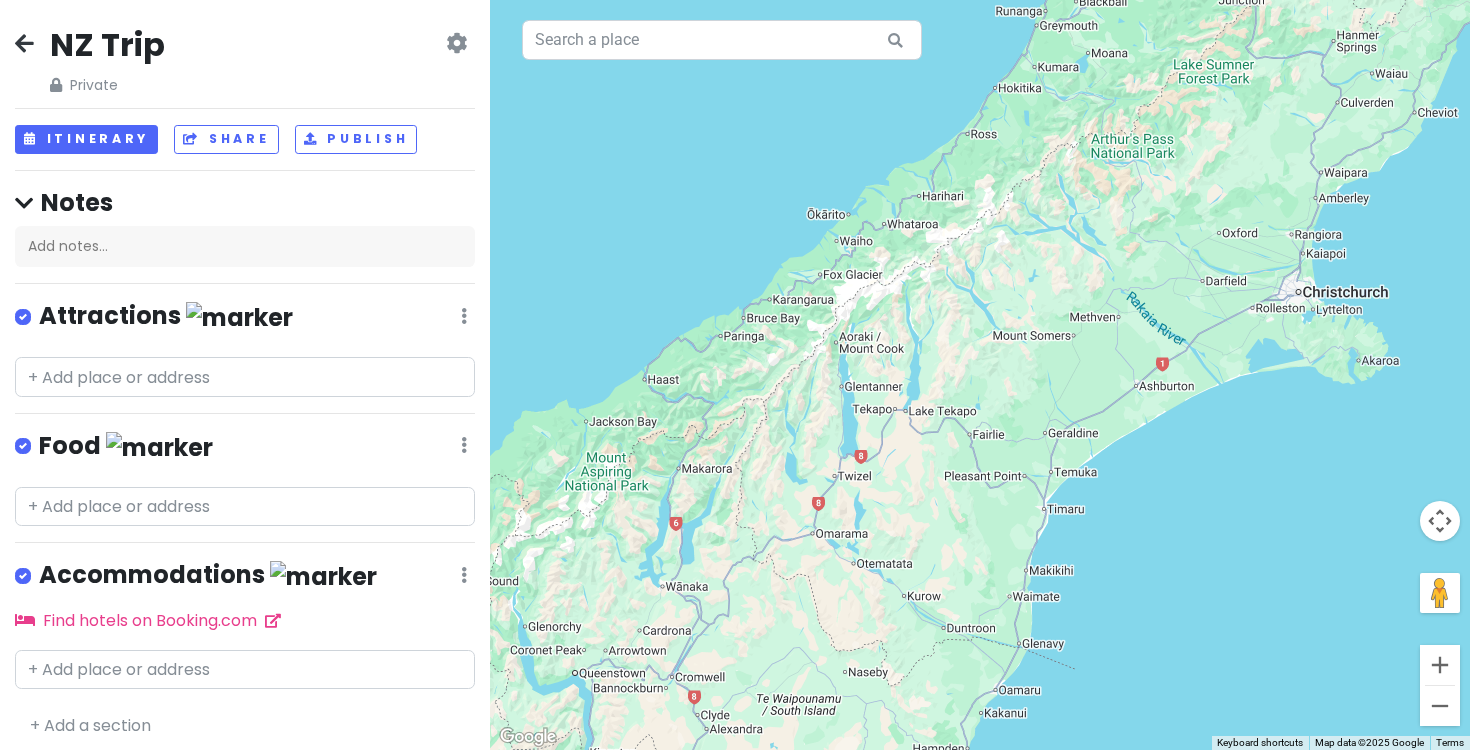 click at bounding box center [980, 375] 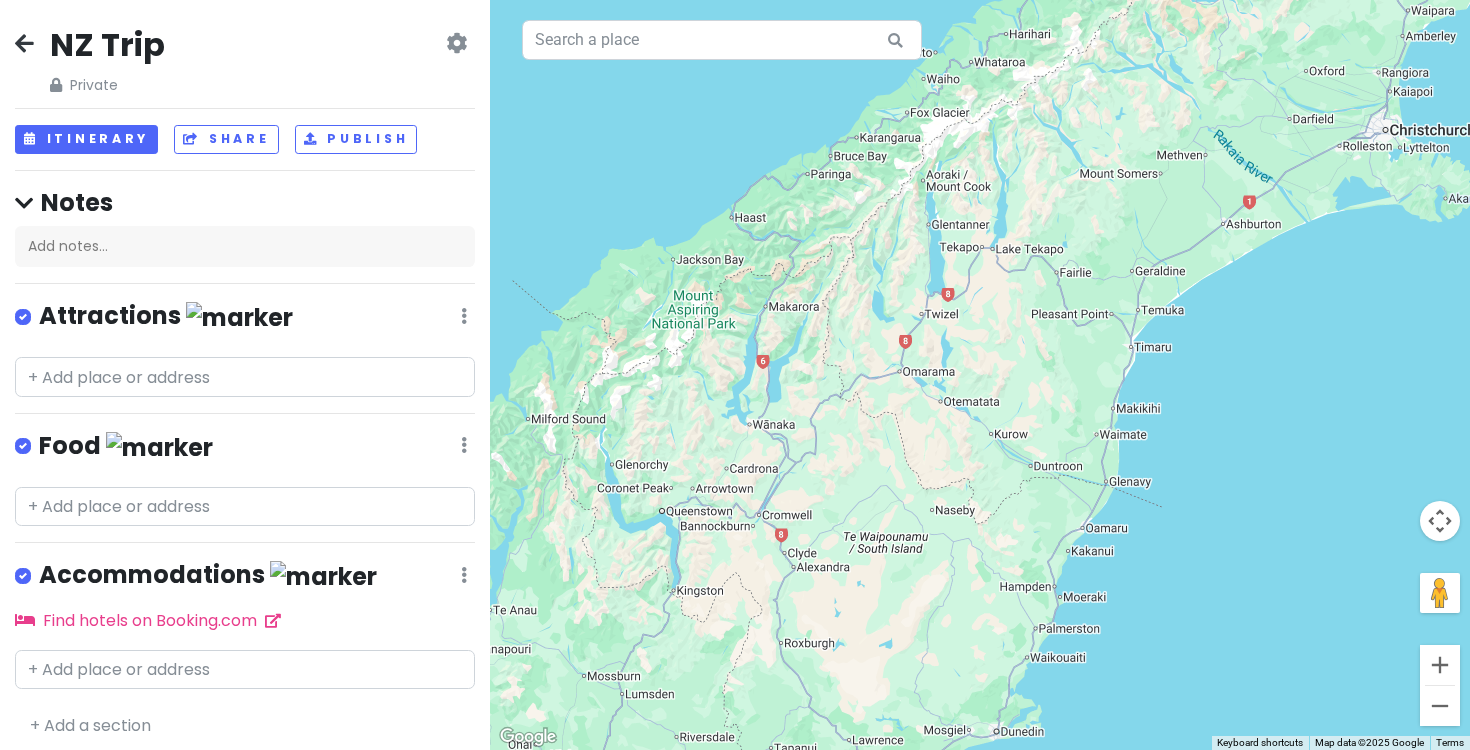 drag, startPoint x: 1126, startPoint y: 318, endPoint x: 1208, endPoint y: 159, distance: 178.89941 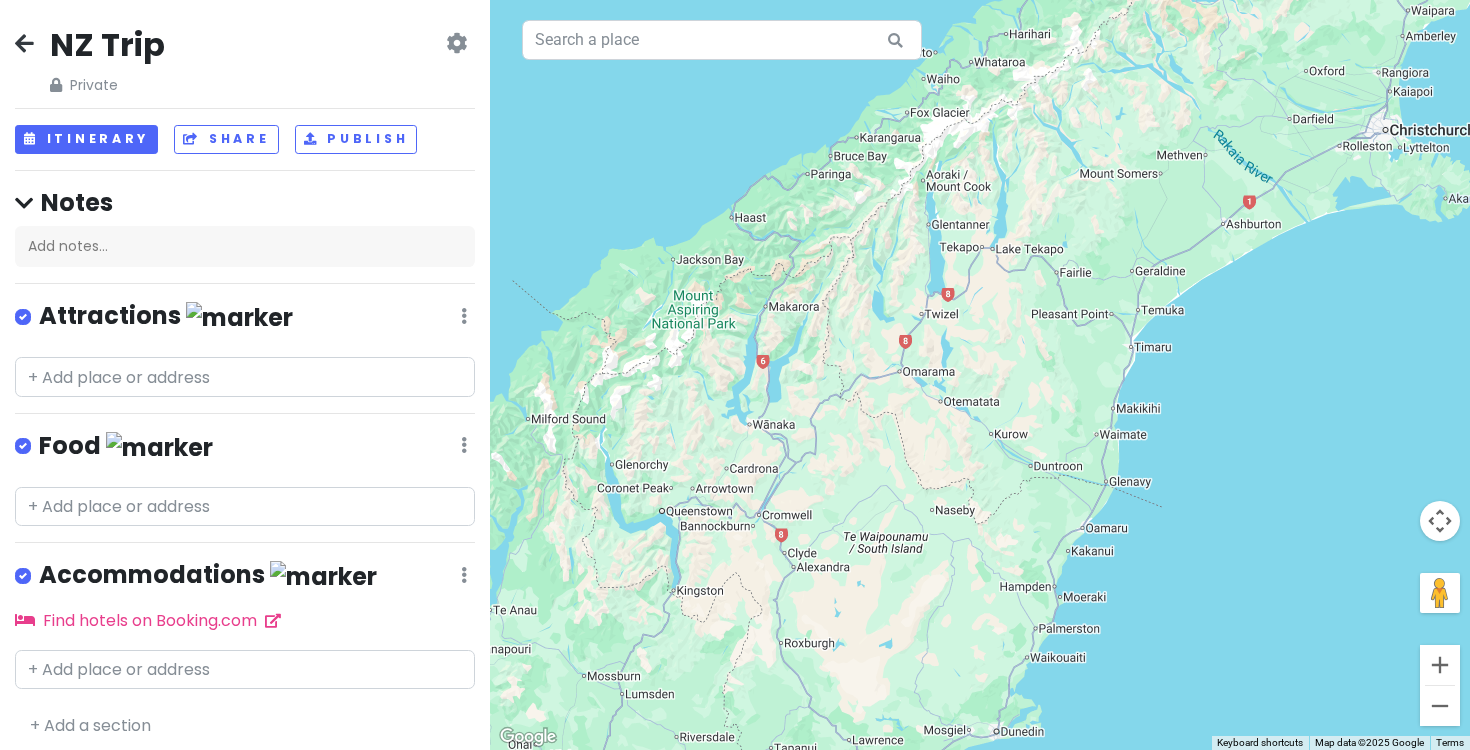 click at bounding box center [980, 375] 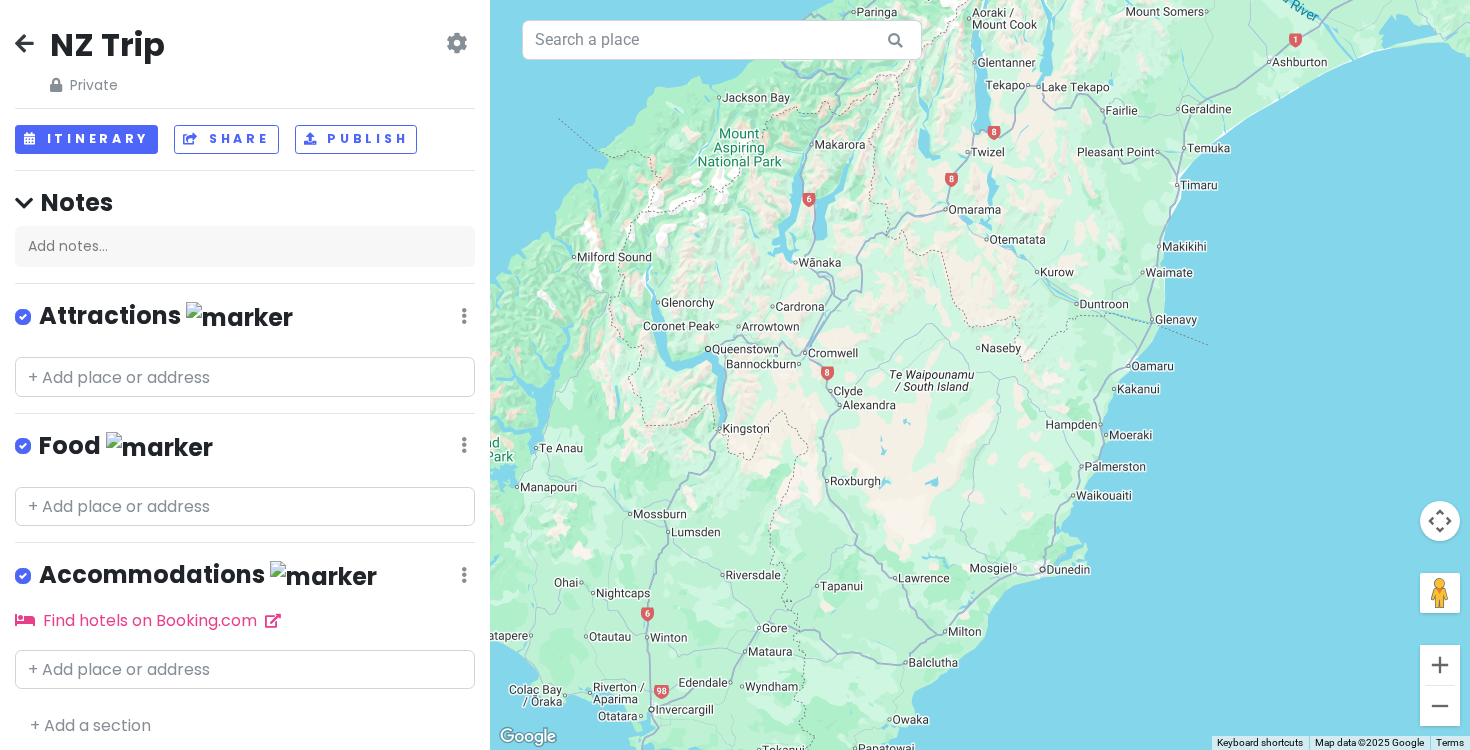 drag, startPoint x: 1179, startPoint y: 399, endPoint x: 1219, endPoint y: 242, distance: 162.01543 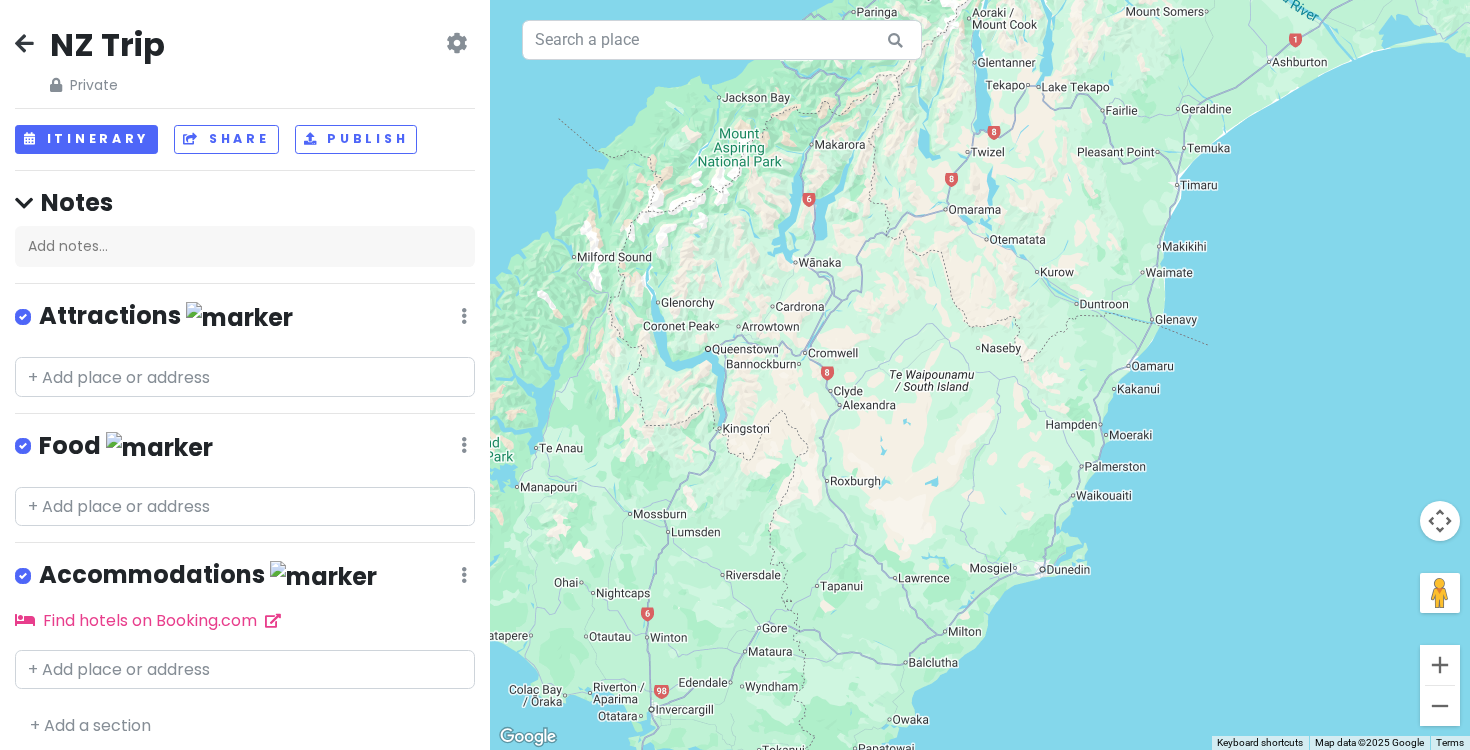 click at bounding box center (980, 375) 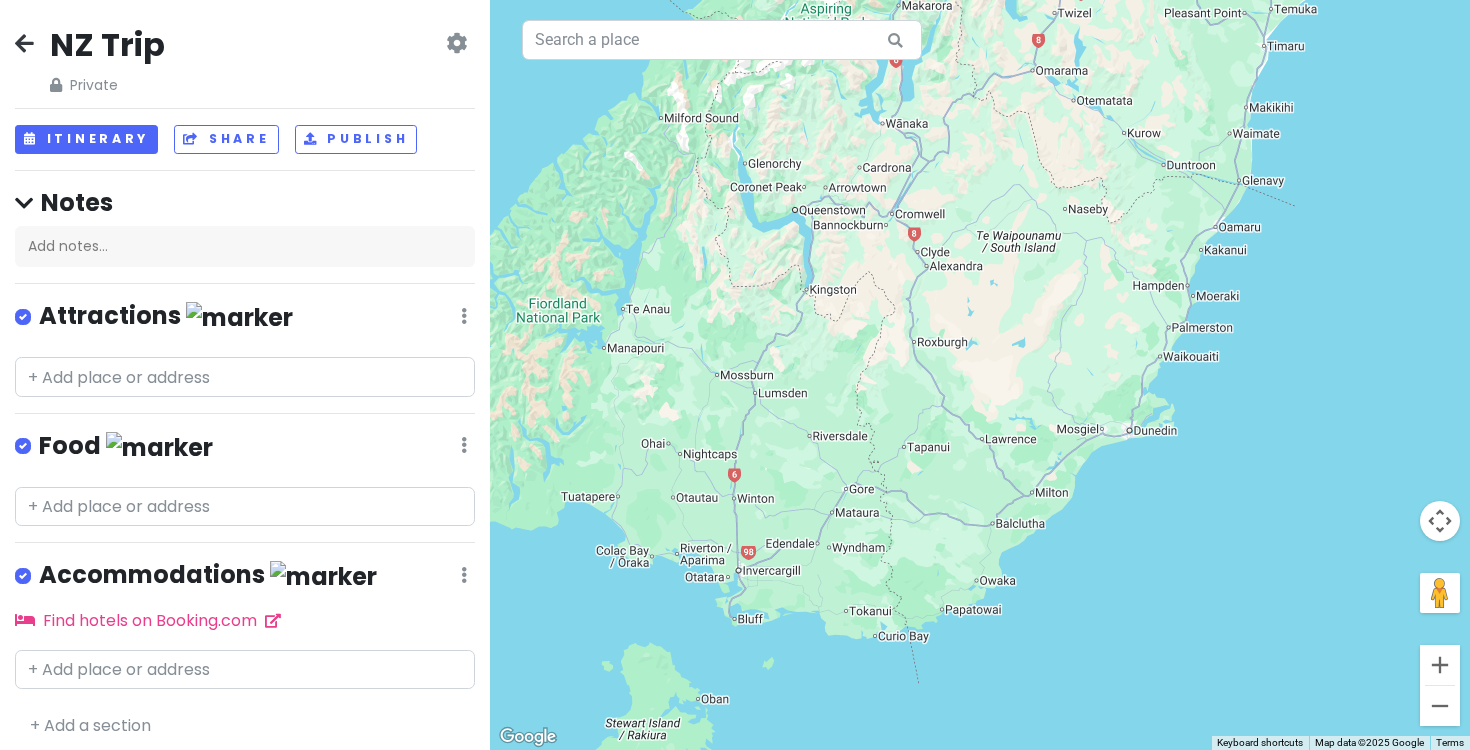 drag, startPoint x: 919, startPoint y: 414, endPoint x: 1007, endPoint y: 268, distance: 170.46994 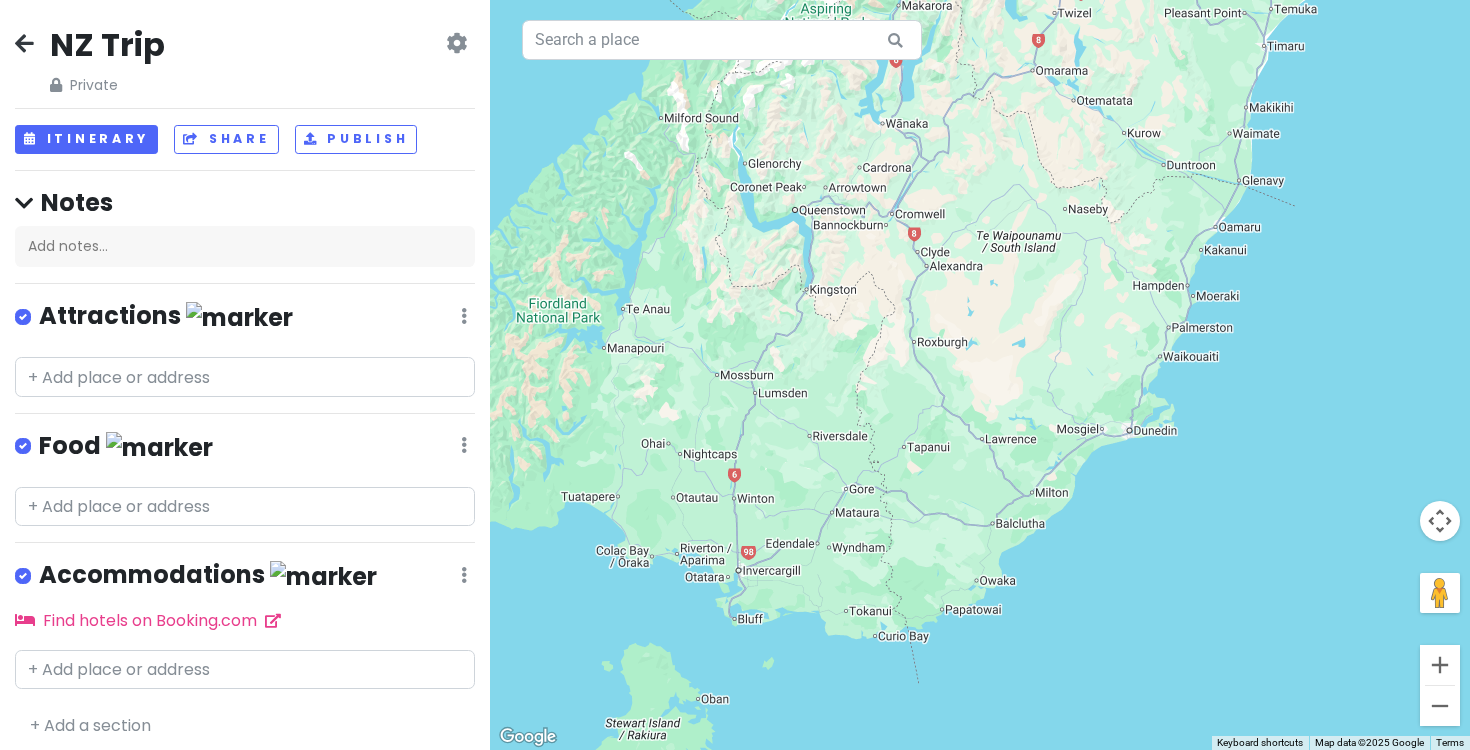click at bounding box center (980, 375) 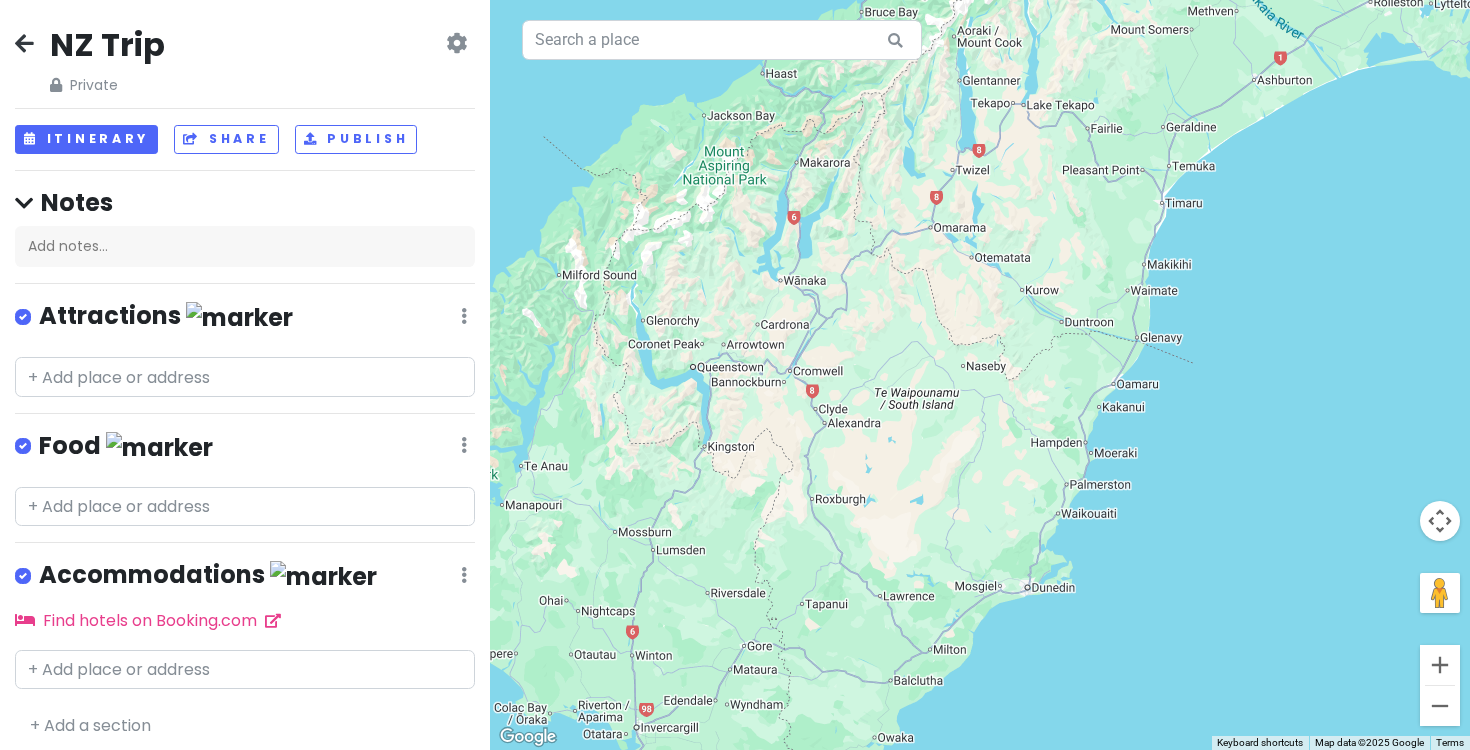 drag, startPoint x: 1095, startPoint y: 208, endPoint x: 991, endPoint y: 369, distance: 191.66899 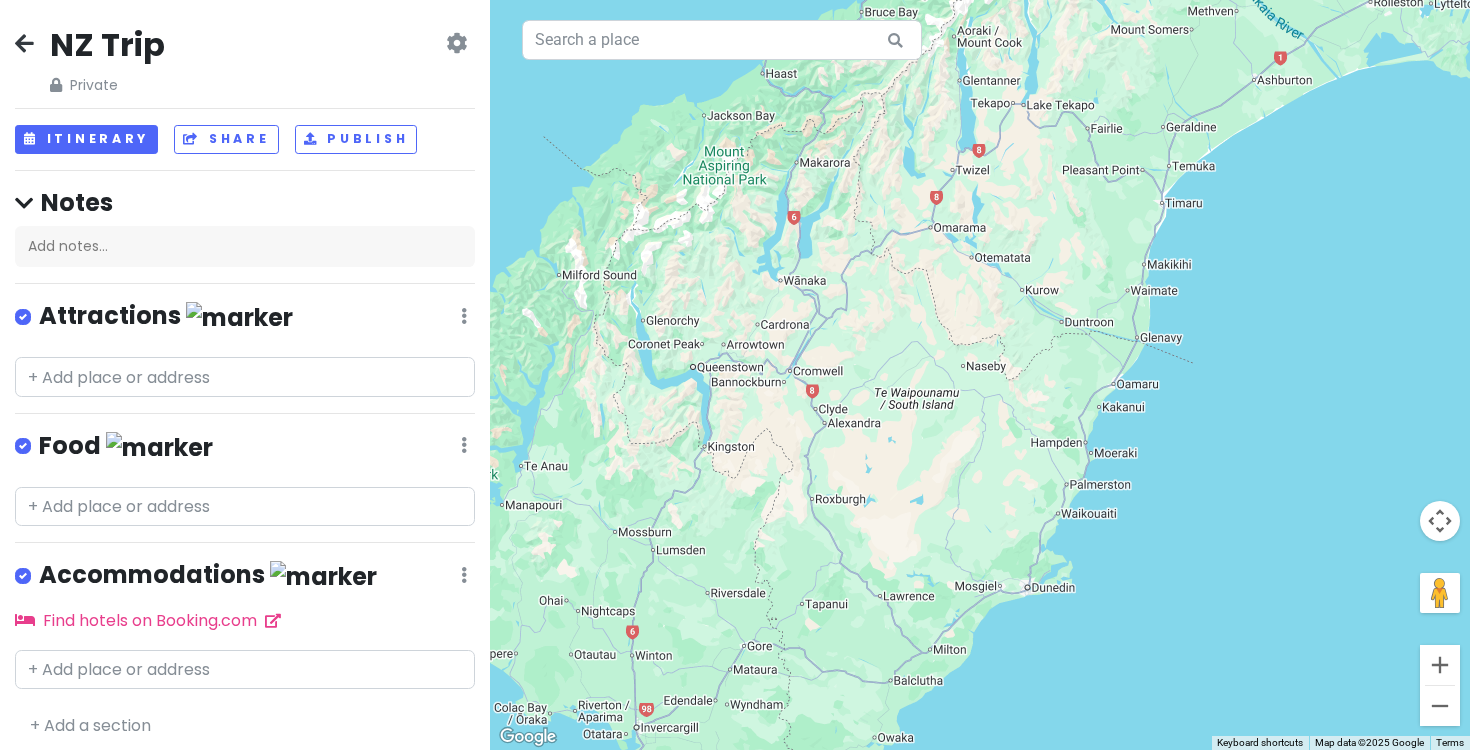 click at bounding box center (980, 375) 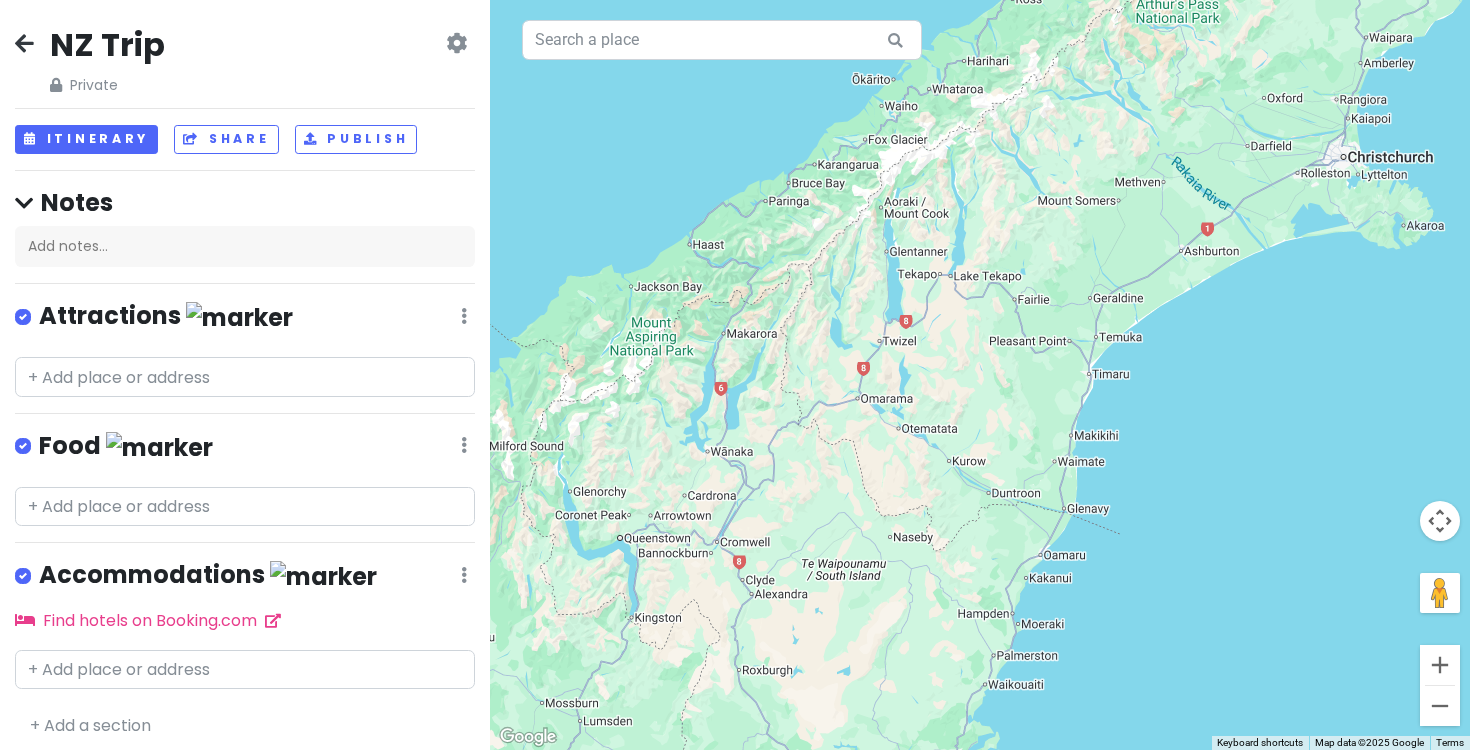 drag, startPoint x: 1090, startPoint y: 229, endPoint x: 1019, endPoint y: 398, distance: 183.30849 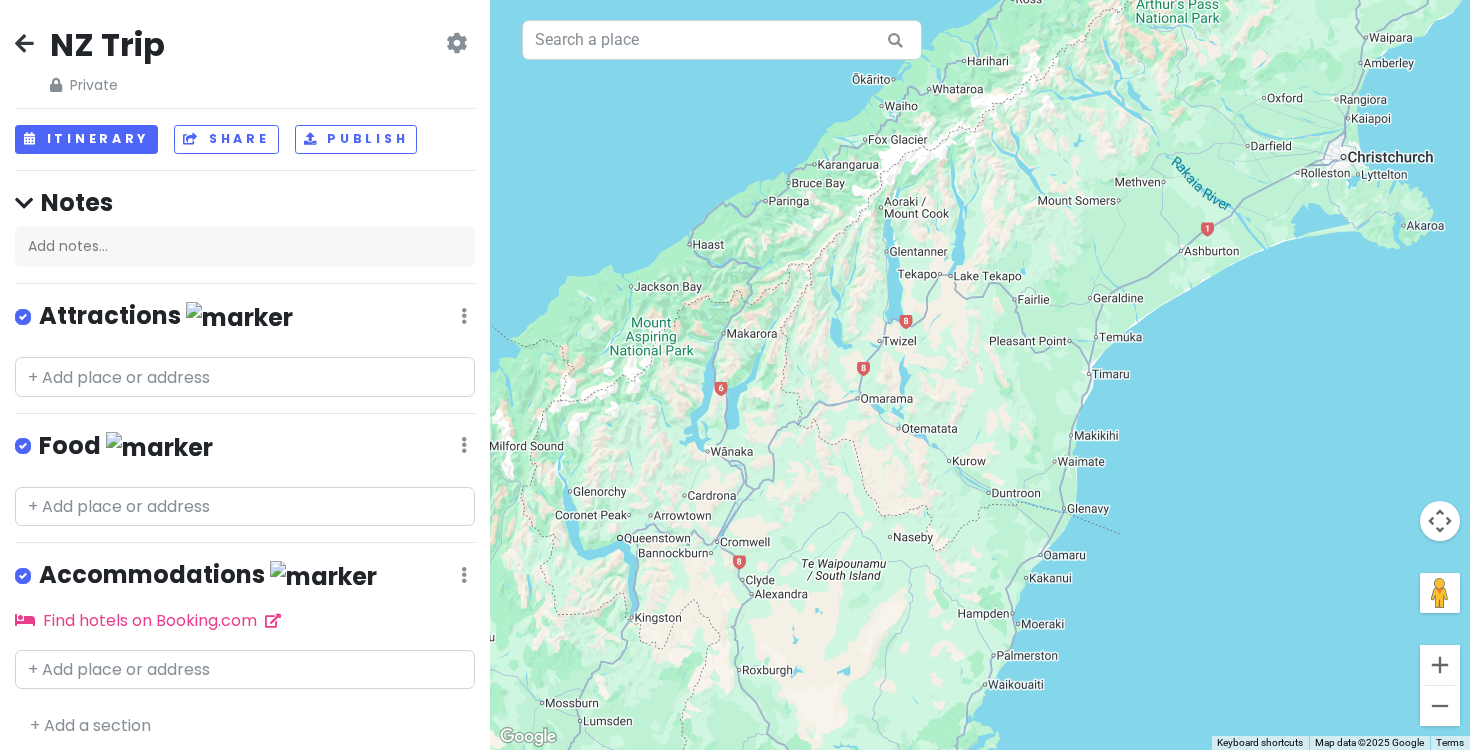 click at bounding box center [980, 375] 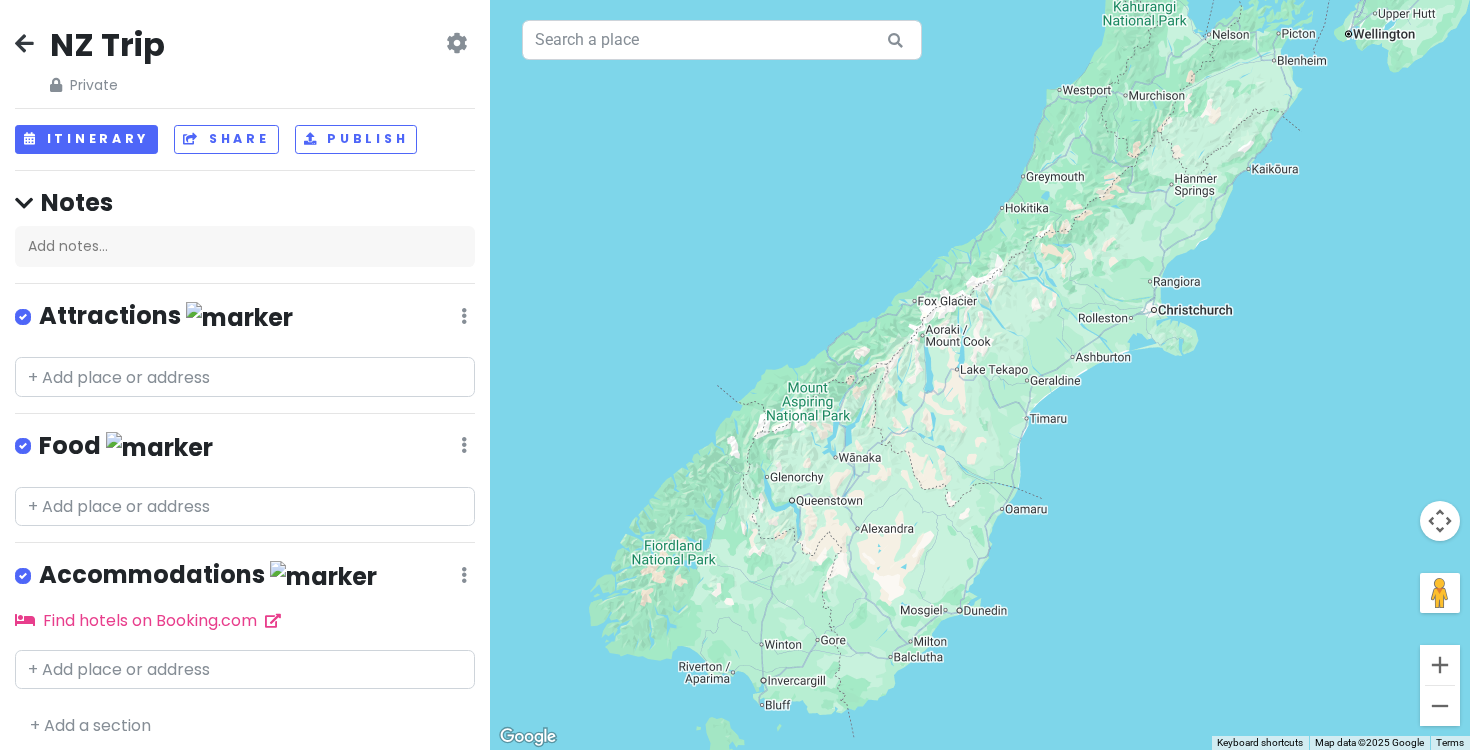drag, startPoint x: 1146, startPoint y: 222, endPoint x: 1090, endPoint y: 273, distance: 75.74299 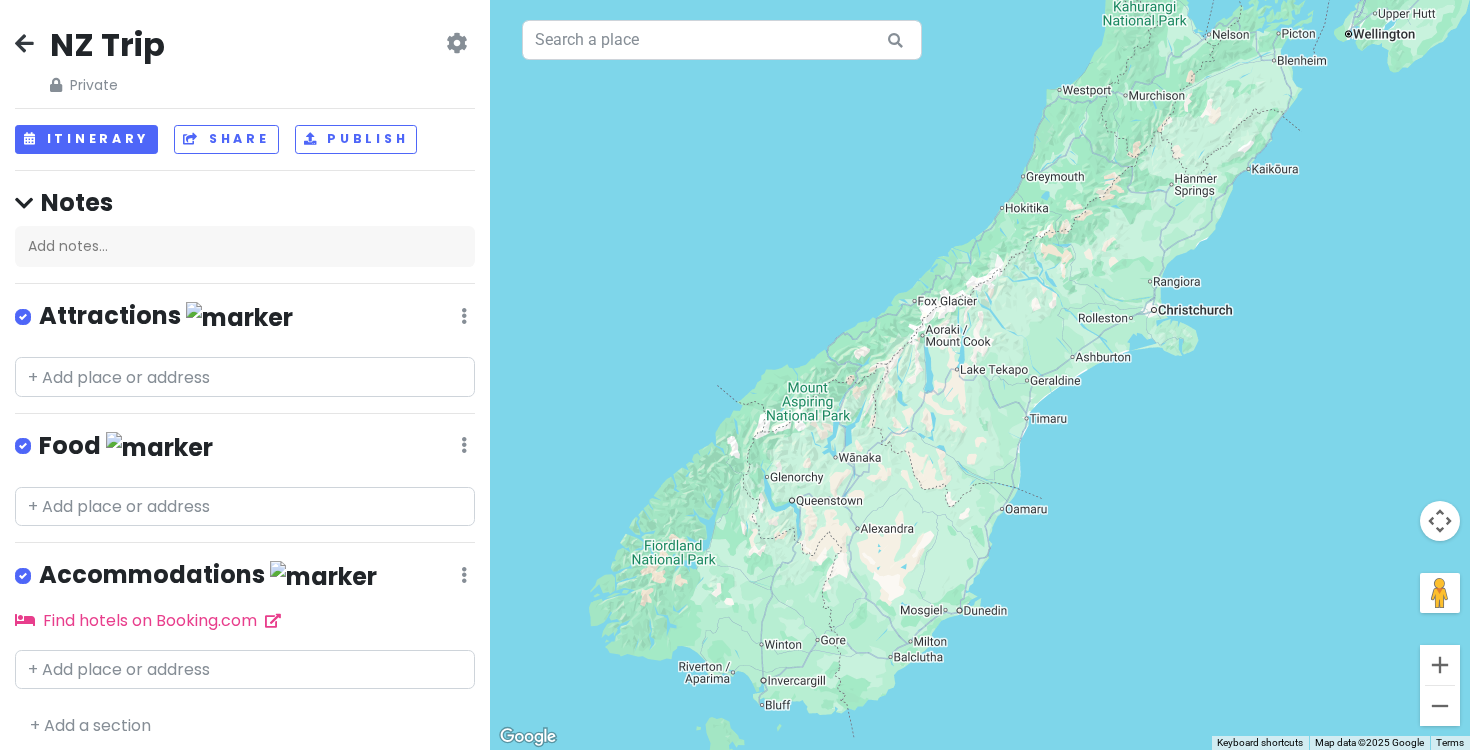 click at bounding box center [980, 375] 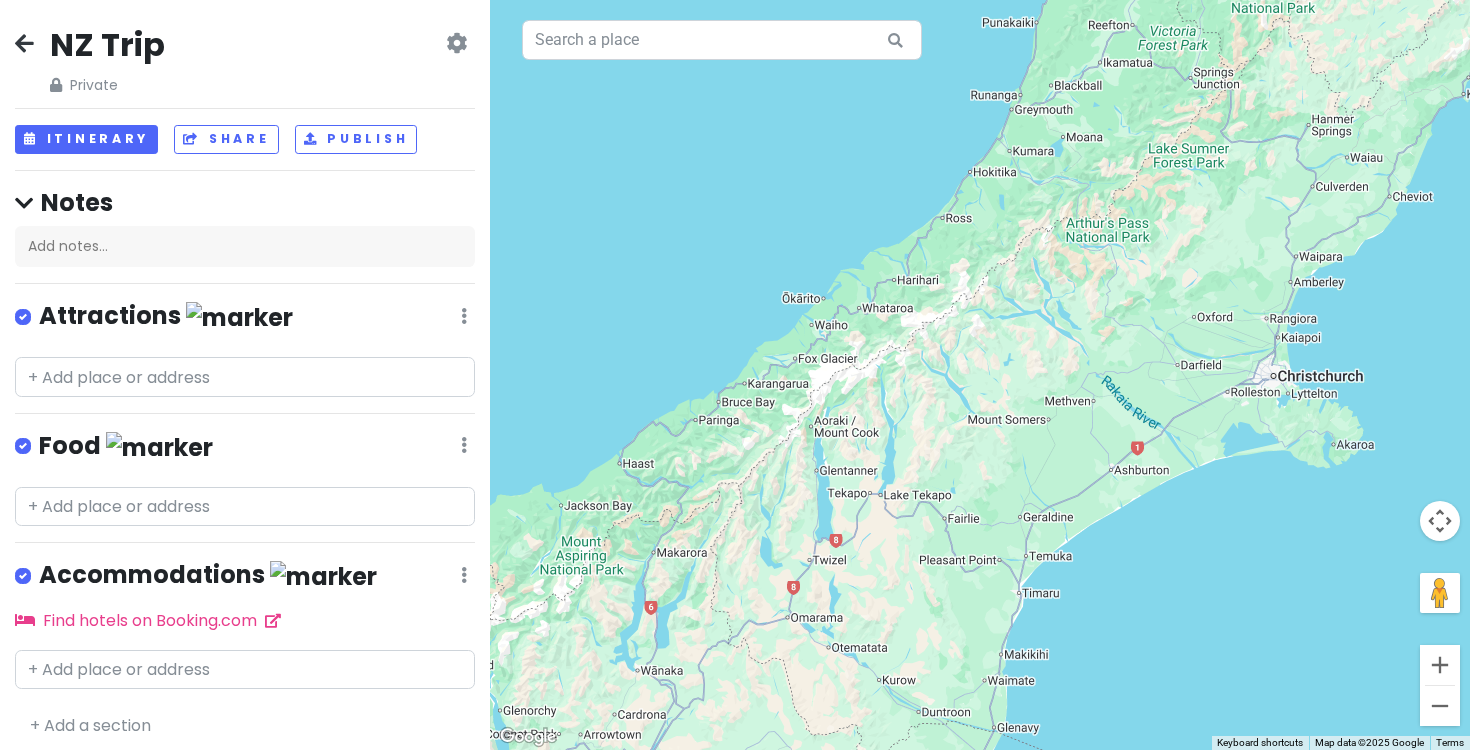 drag, startPoint x: 1090, startPoint y: 273, endPoint x: 1151, endPoint y: 296, distance: 65.192024 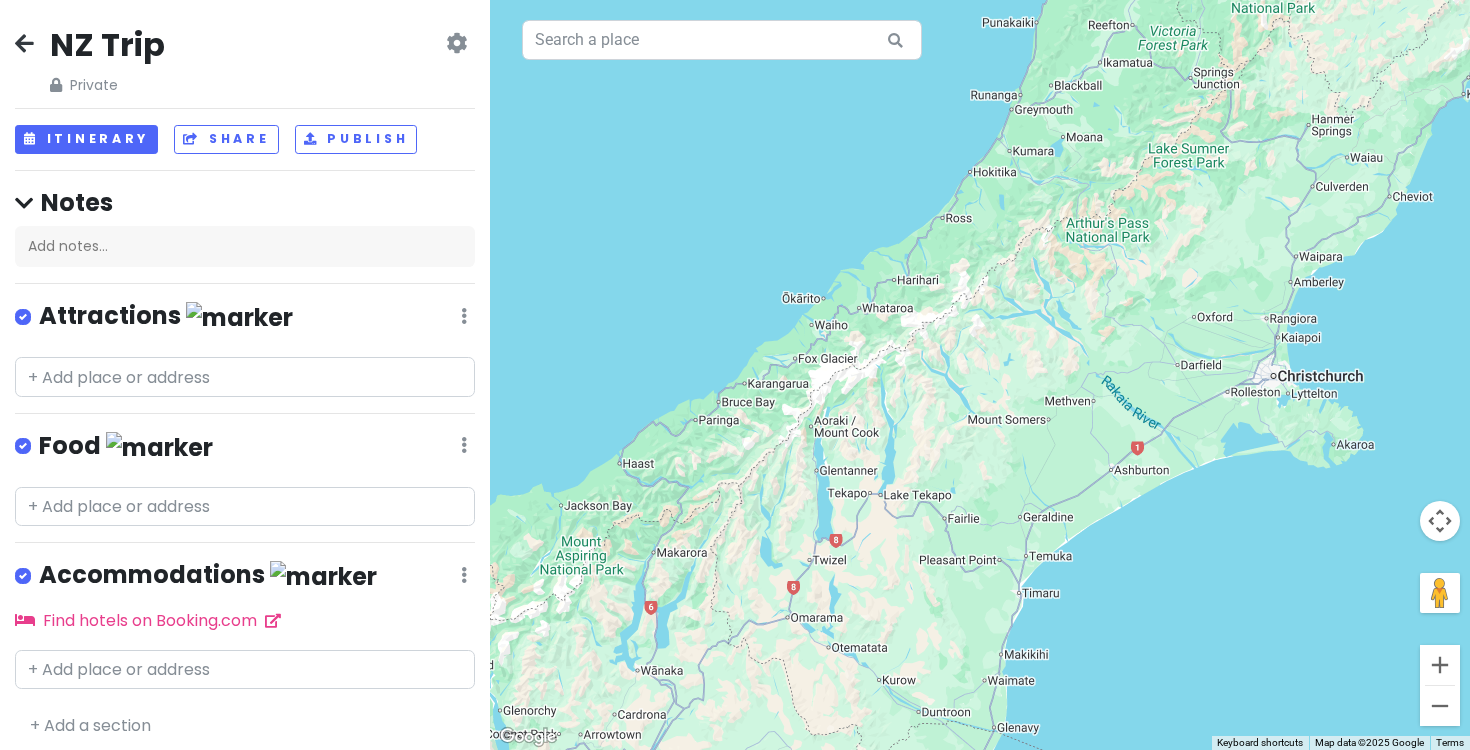click at bounding box center (980, 375) 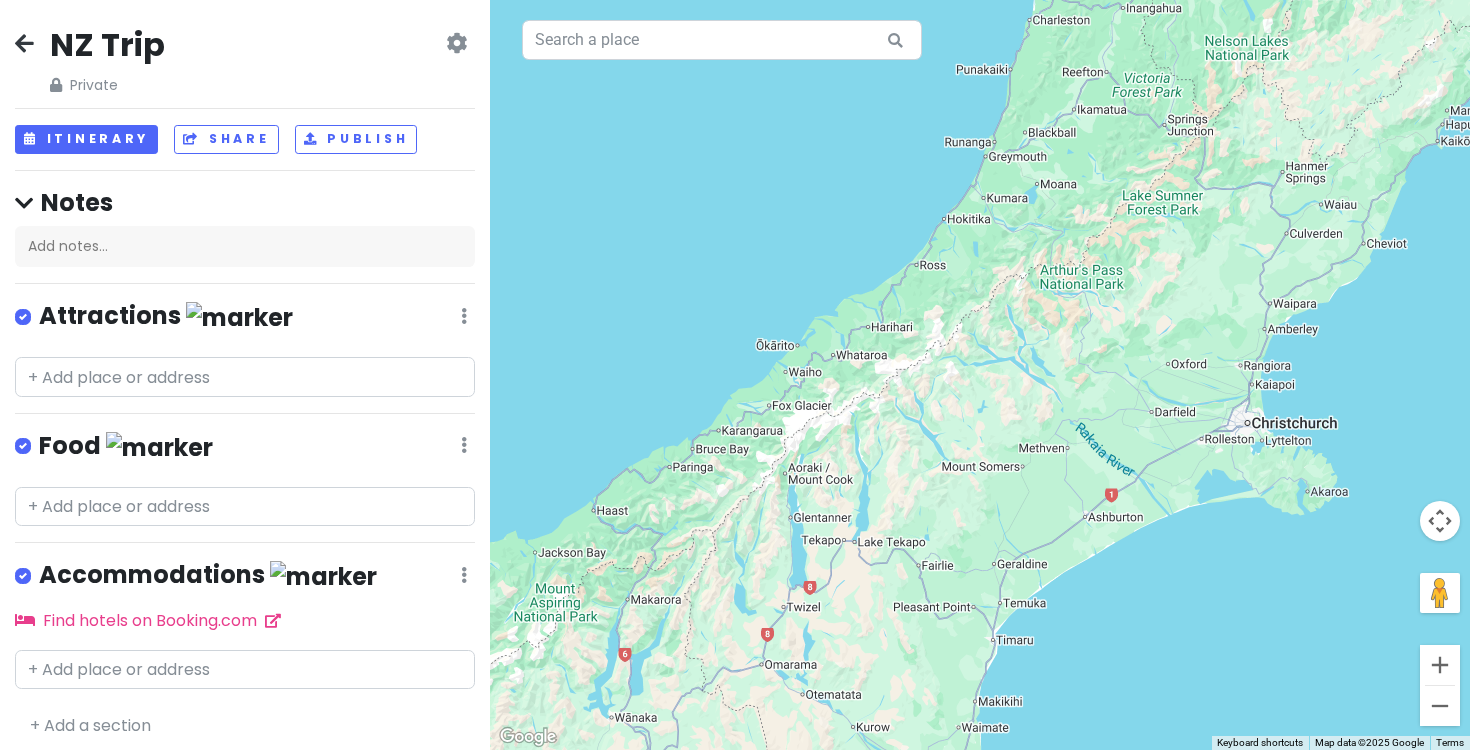 drag, startPoint x: 1151, startPoint y: 296, endPoint x: 1123, endPoint y: 346, distance: 57.306194 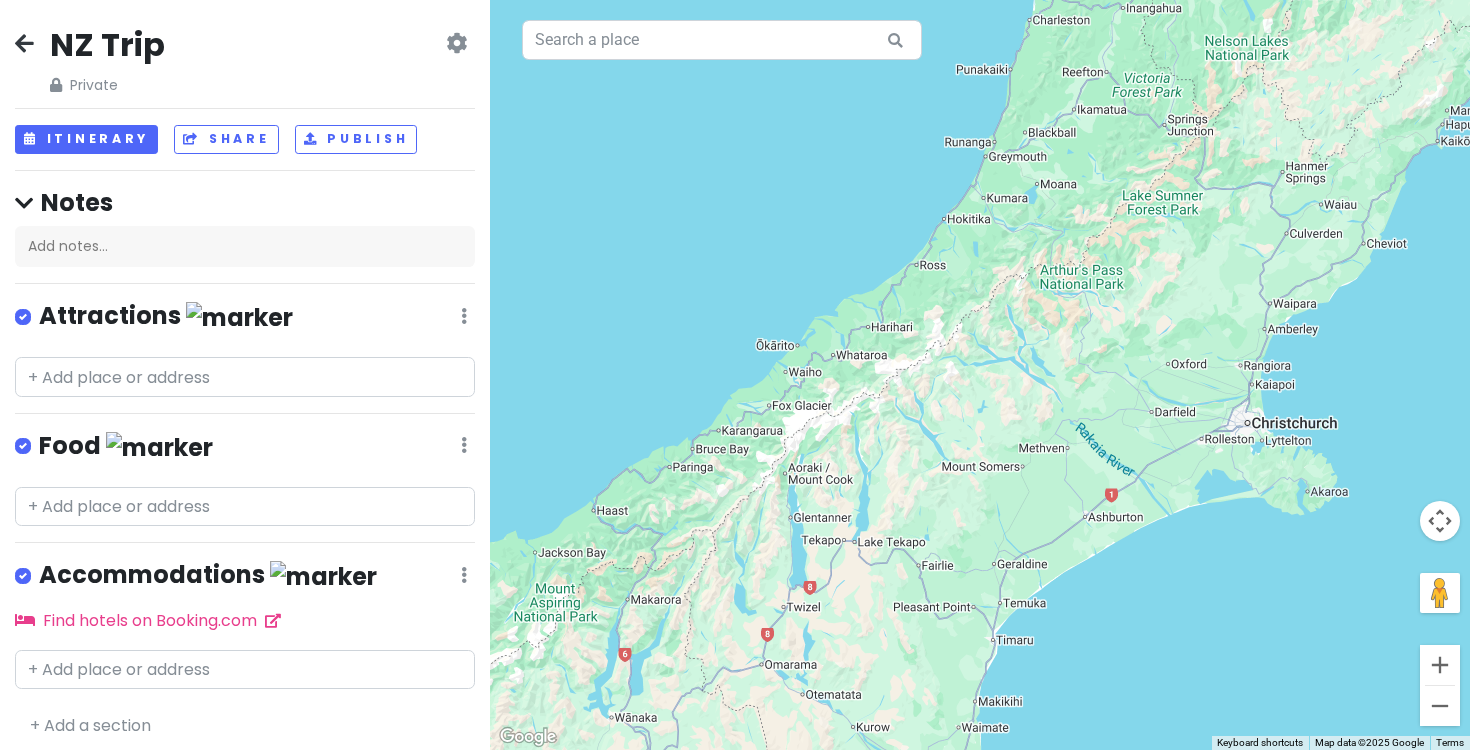 click at bounding box center [980, 375] 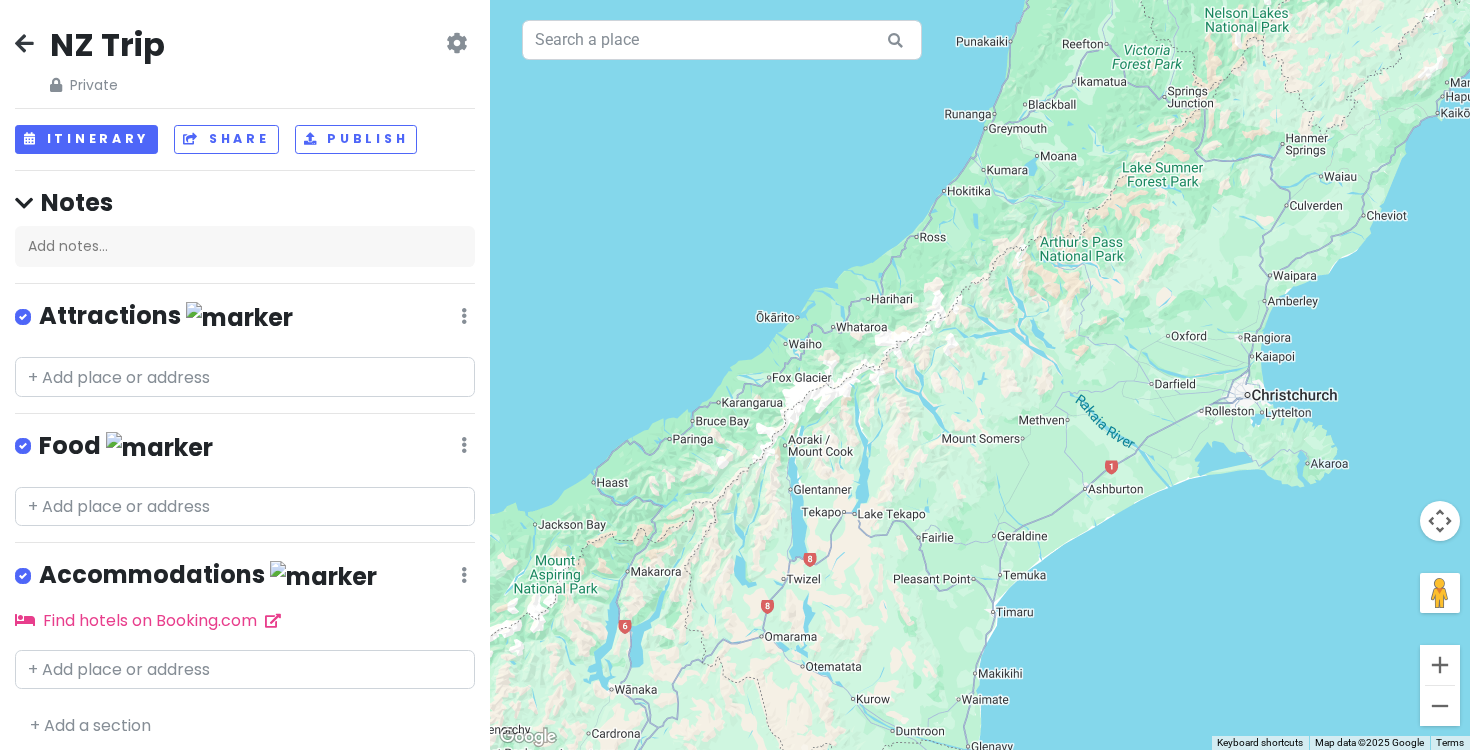 drag, startPoint x: 1123, startPoint y: 346, endPoint x: 1123, endPoint y: 316, distance: 30 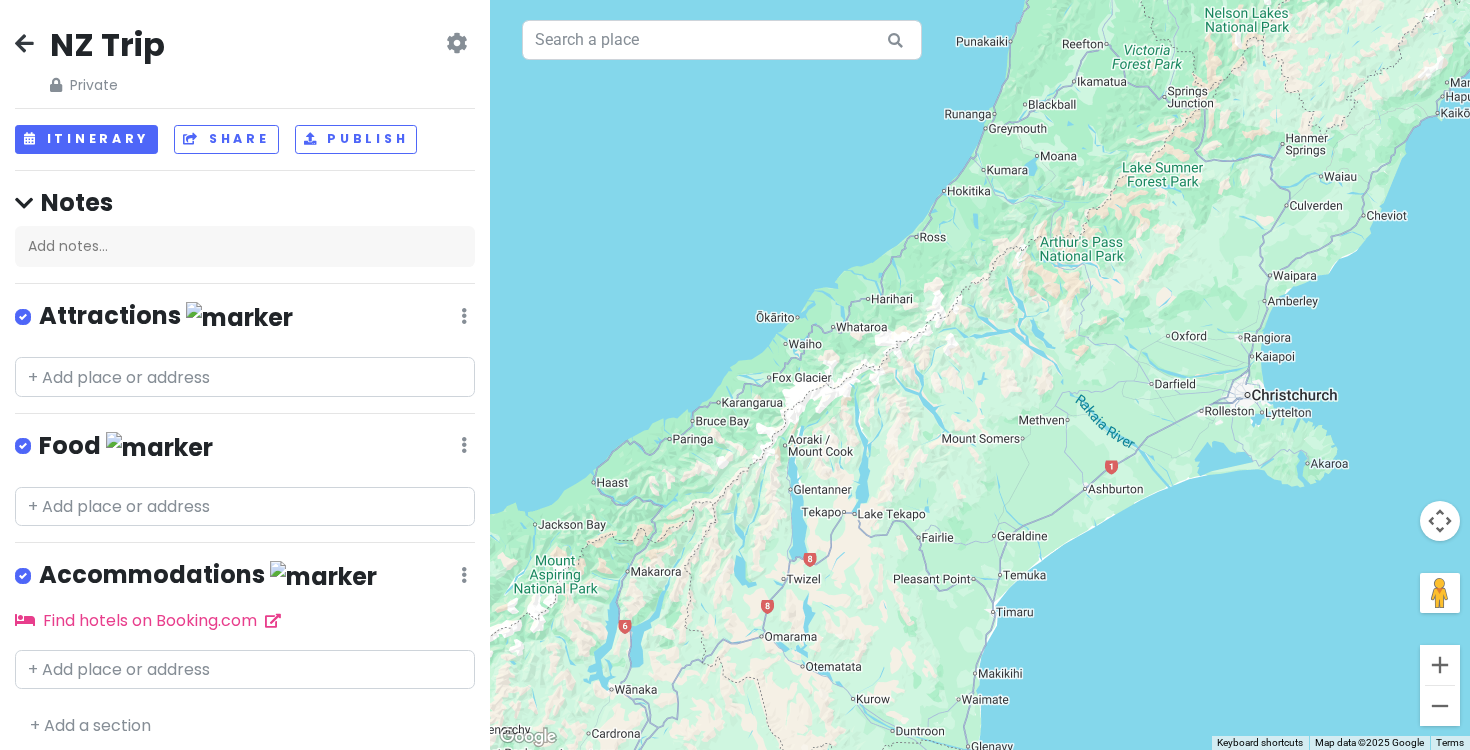 click at bounding box center [980, 375] 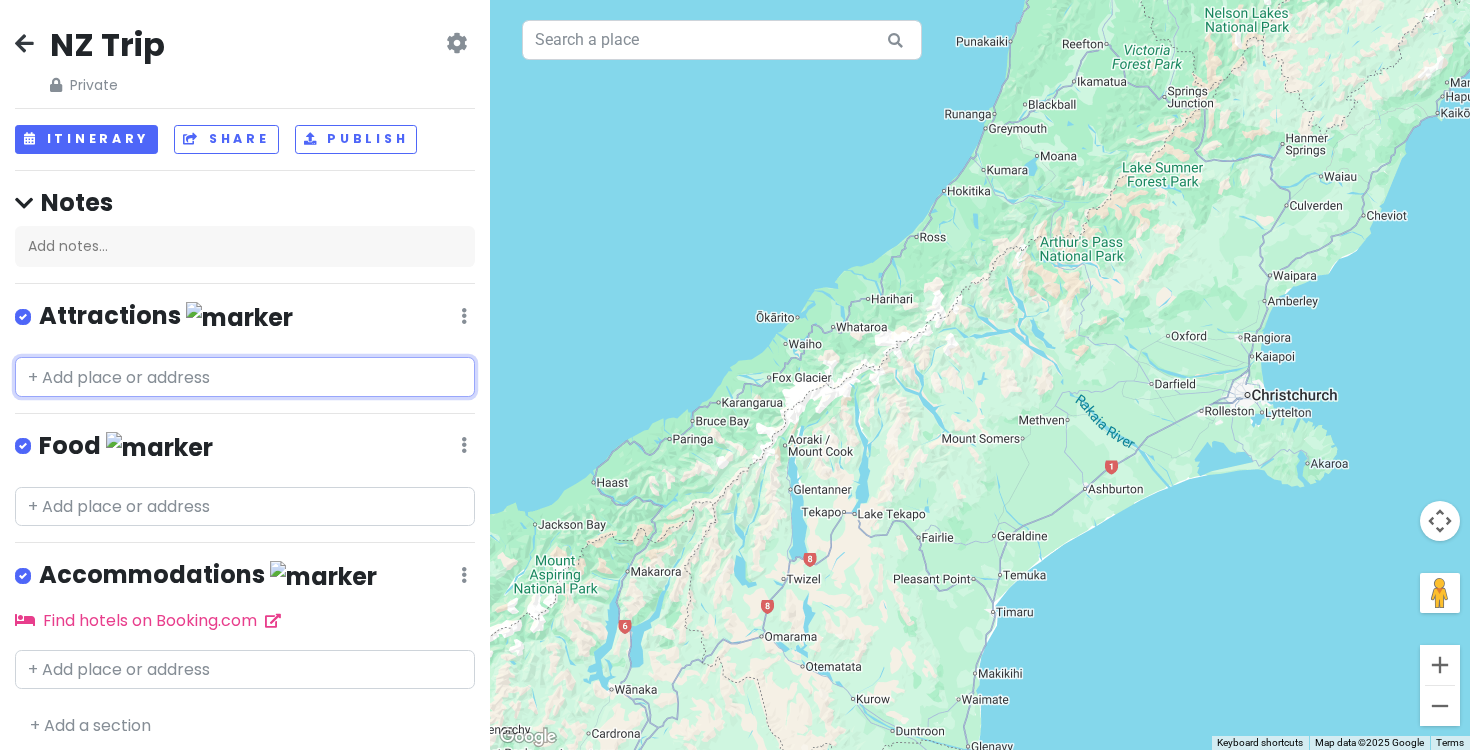 click at bounding box center (245, 377) 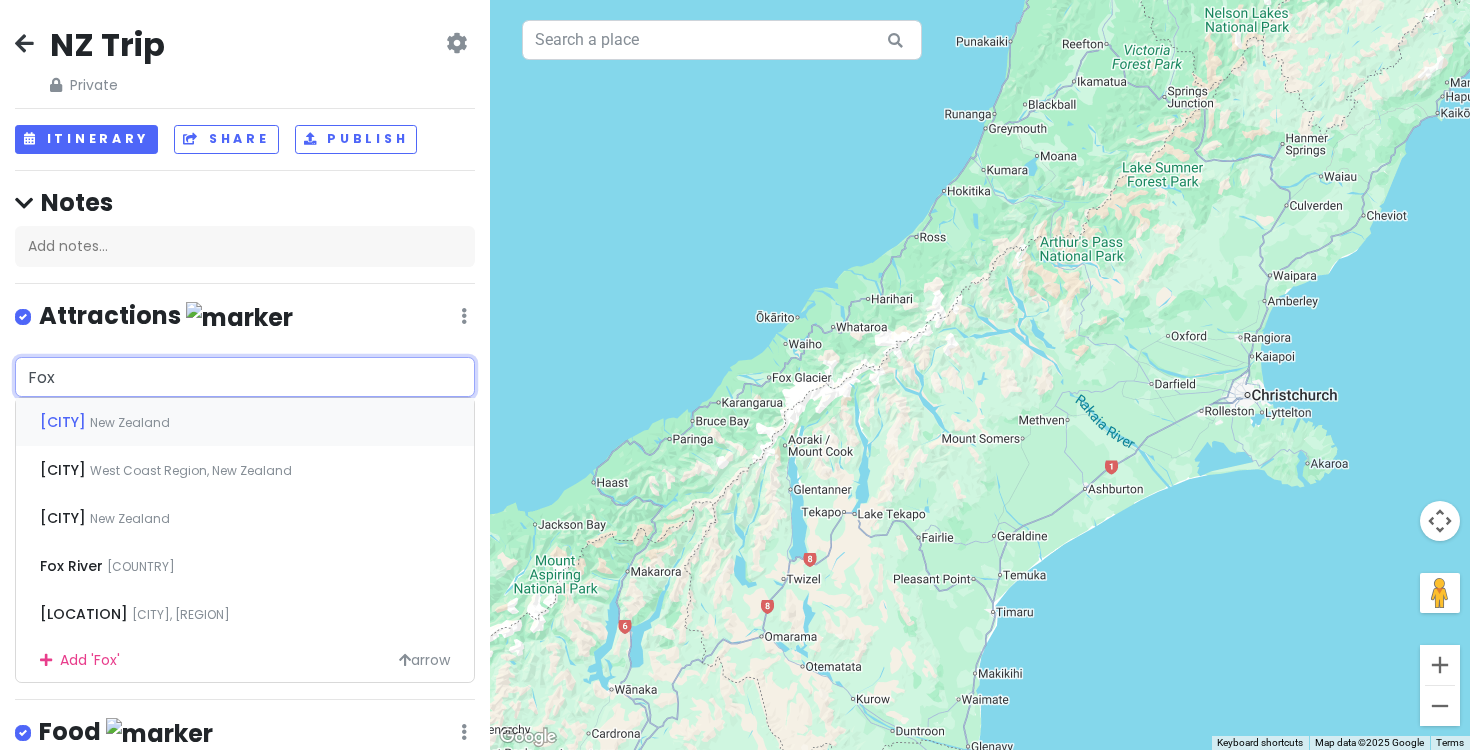 type on "Fox G" 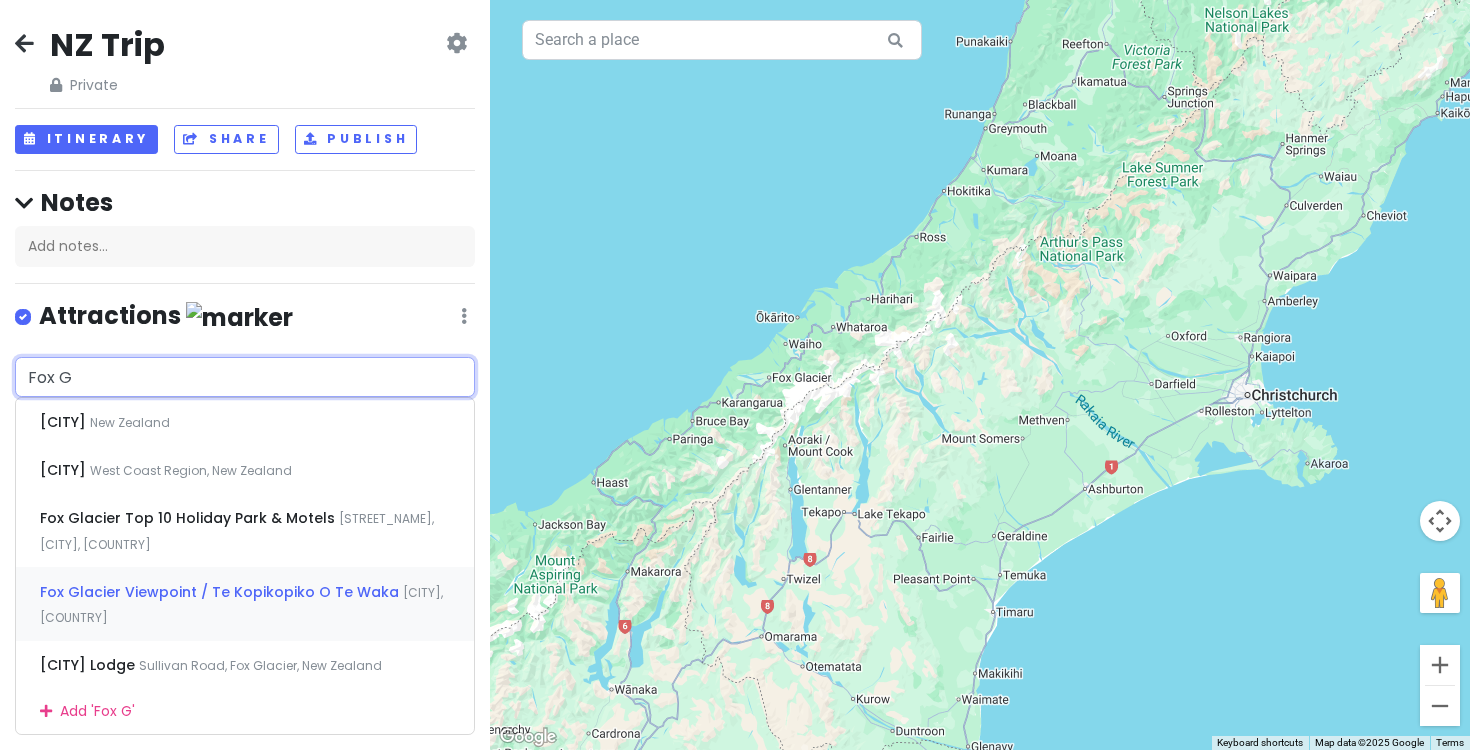 click on "Fox Glacier Viewpoint / Te Kopikopiko O Te Waka Fox Glacier, New Zealand" at bounding box center [245, 604] 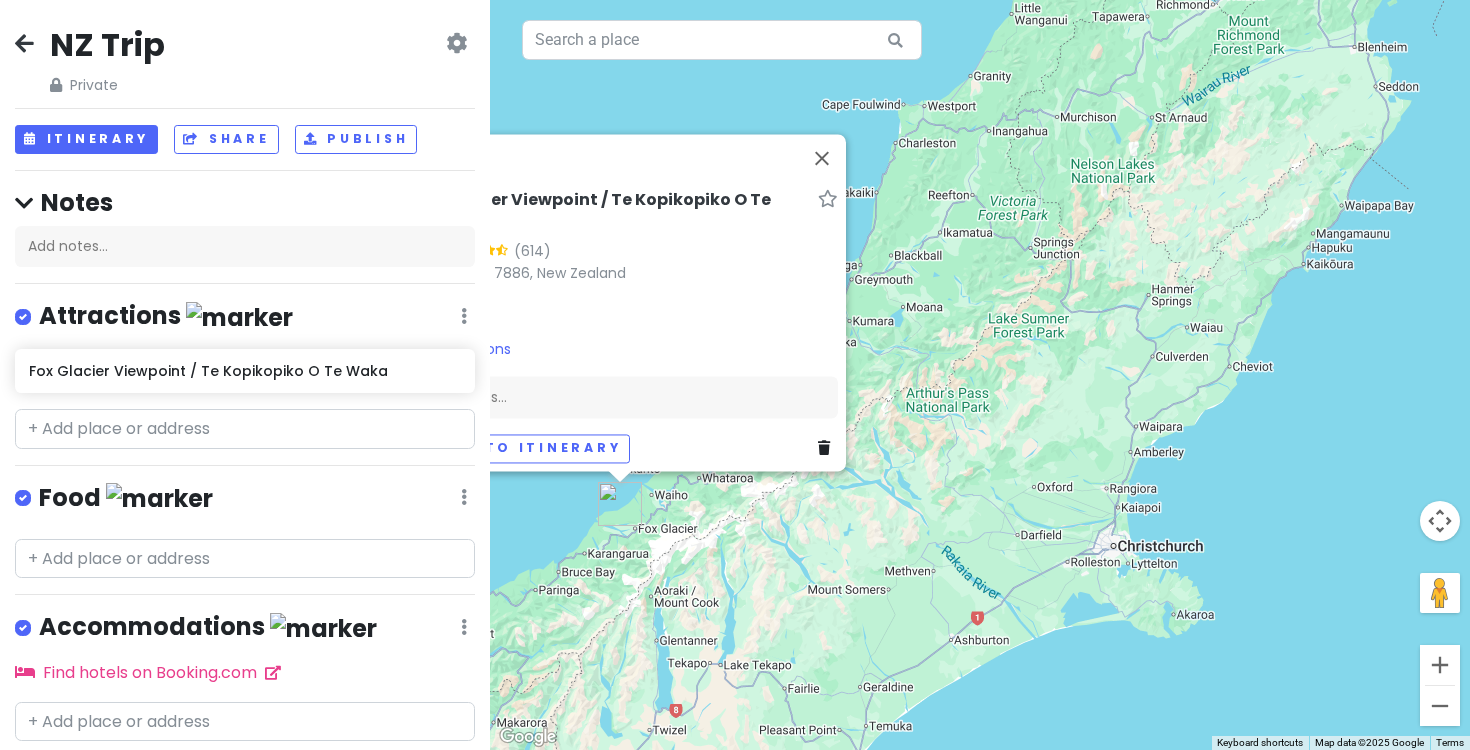 drag, startPoint x: 1216, startPoint y: 306, endPoint x: 1049, endPoint y: 389, distance: 186.4886 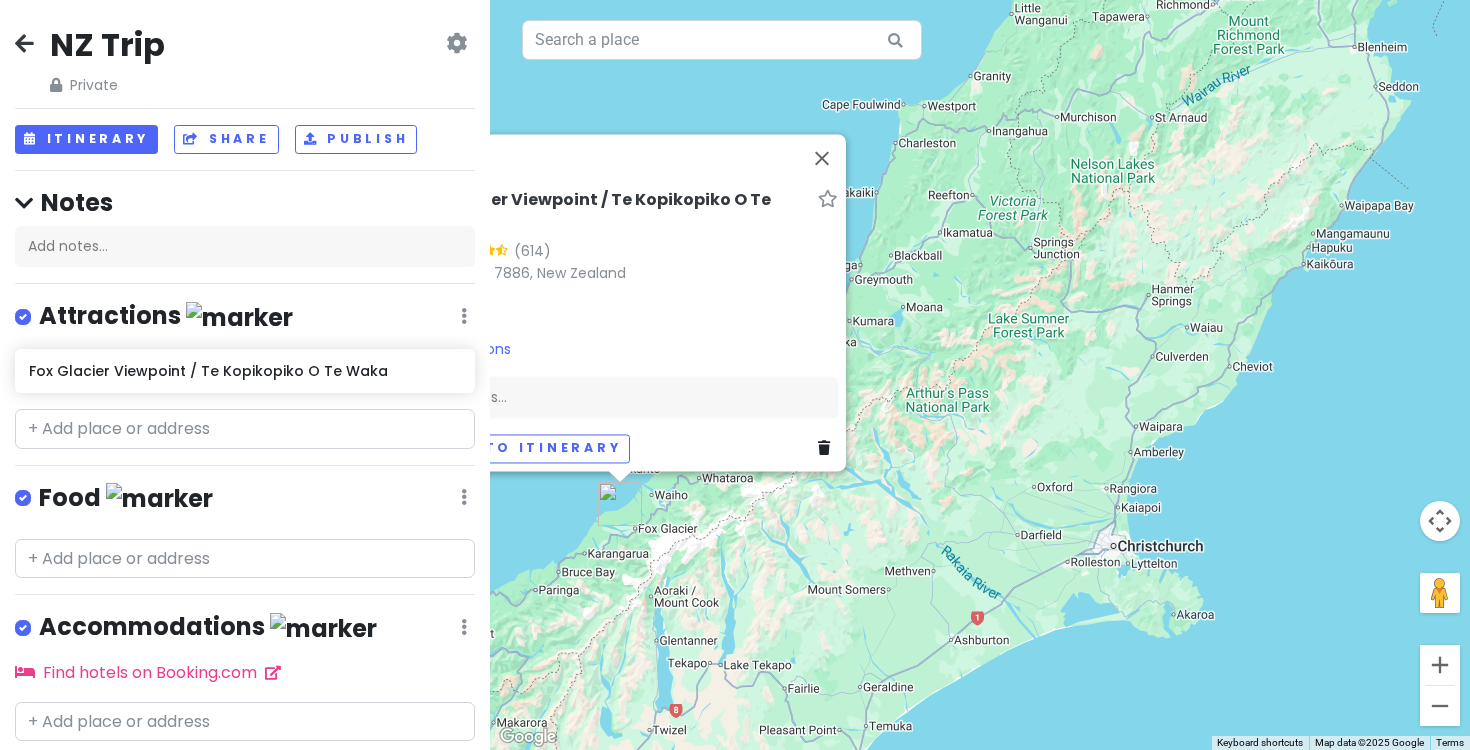 click on "Fox Glacier Viewpoint / Te Kopikopiko O Te Waka 4.6 (614) Fox Glacier 7886, New Zealand Hours Monday Open 24 hours Tuesday Open 24 hours Wednesday Open 24 hours Thursday Open 24 hours Friday Open 24 hours Saturday Open 24 hours Sunday Closed Attractions Add notes... Add to itinerary" at bounding box center [980, 375] 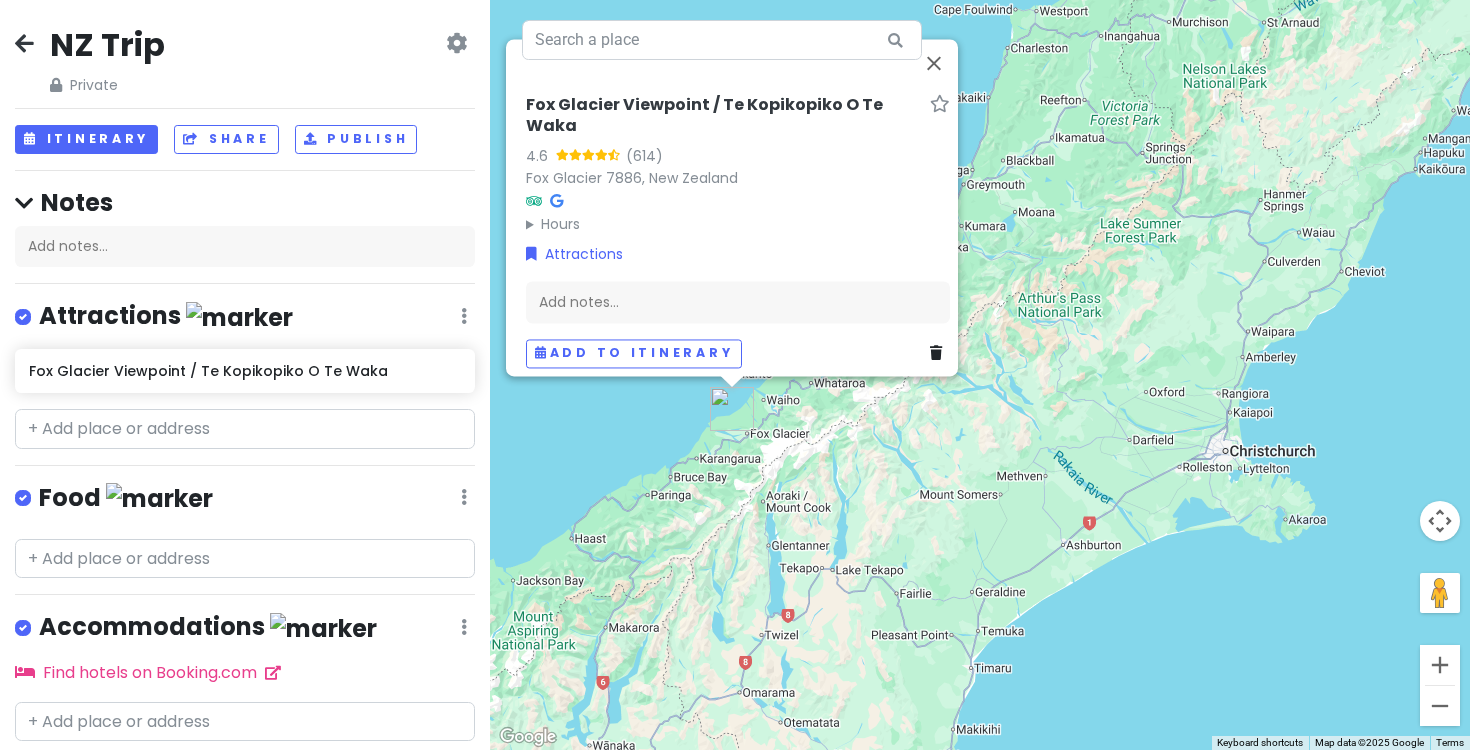 drag, startPoint x: 1006, startPoint y: 412, endPoint x: 1129, endPoint y: 310, distance: 159.79048 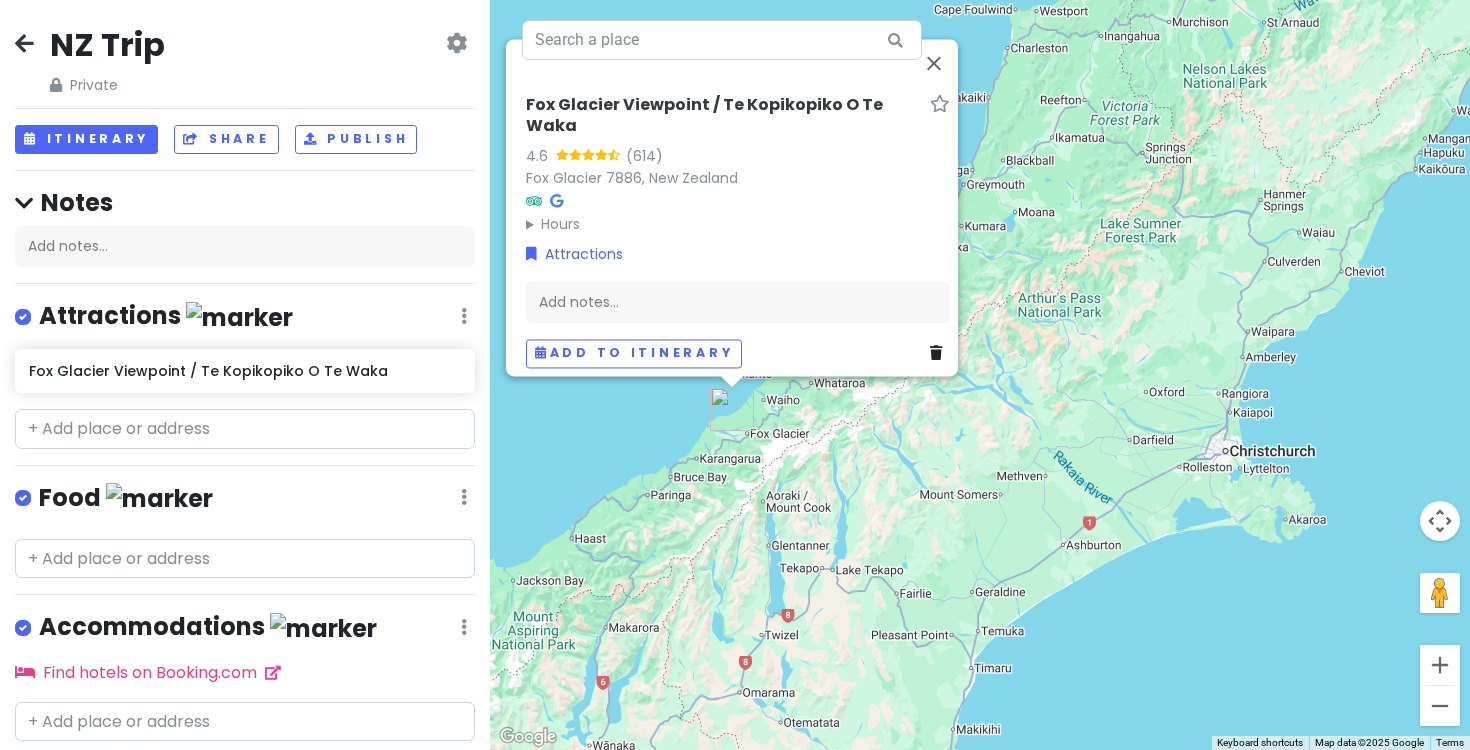 click on "Fox Glacier Viewpoint / Te Kopikopiko O Te Waka 4.6 (614) Fox Glacier 7886, New Zealand Hours Monday Open 24 hours Tuesday Open 24 hours Wednesday Open 24 hours Thursday Open 24 hours Friday Open 24 hours Saturday Open 24 hours Sunday Closed Attractions Add notes... Add to itinerary" at bounding box center [980, 375] 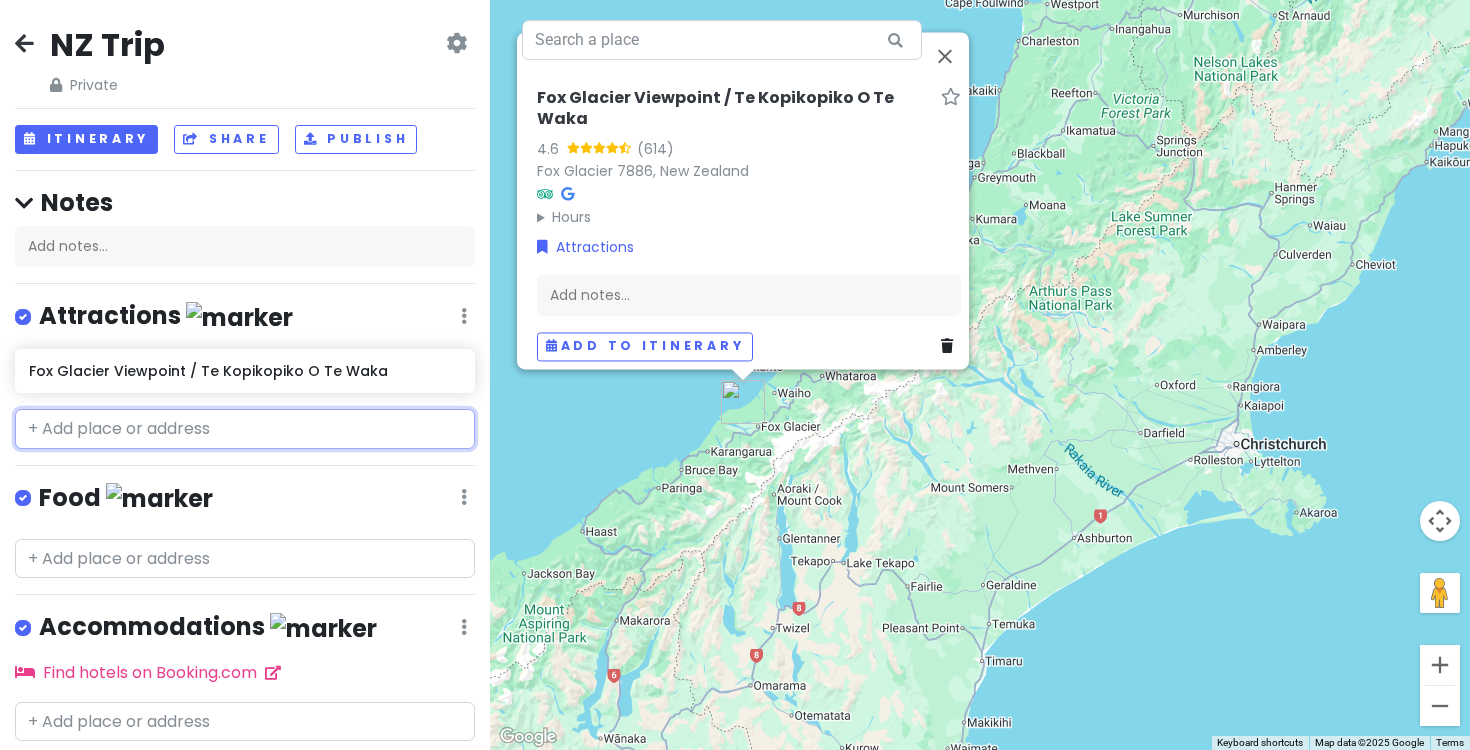 click at bounding box center (245, 429) 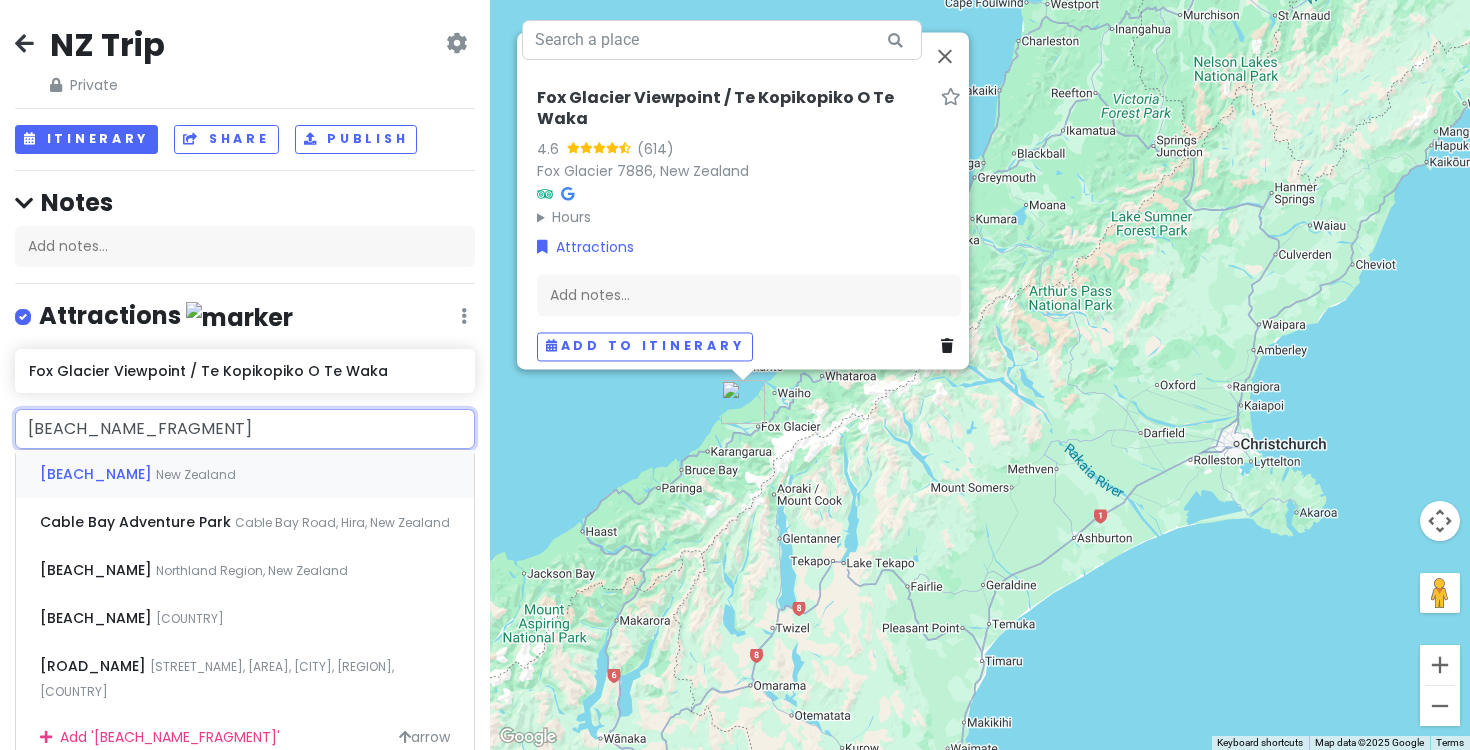 type on "[BEACH_NAME]" 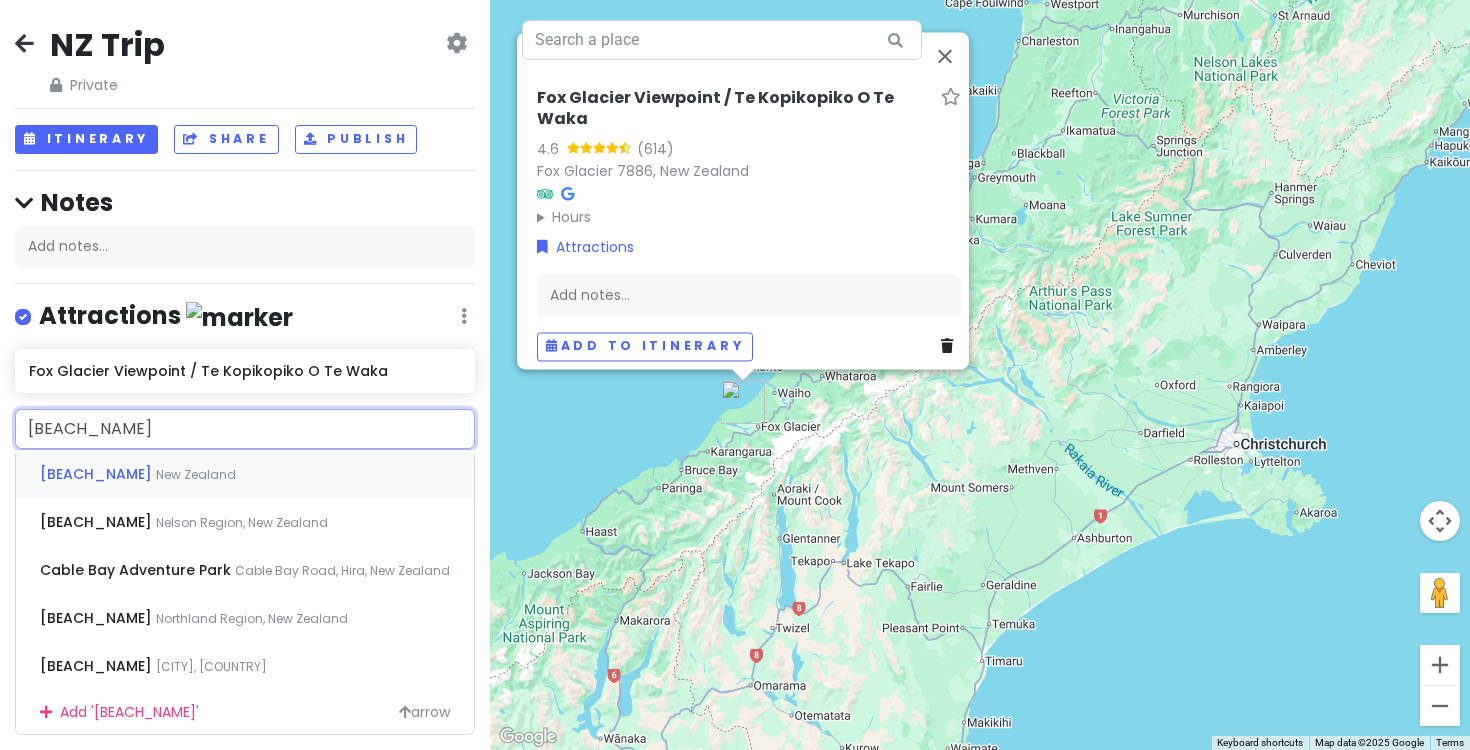 click on "[BEACH_NAME] [COUNTRY]" at bounding box center [245, 474] 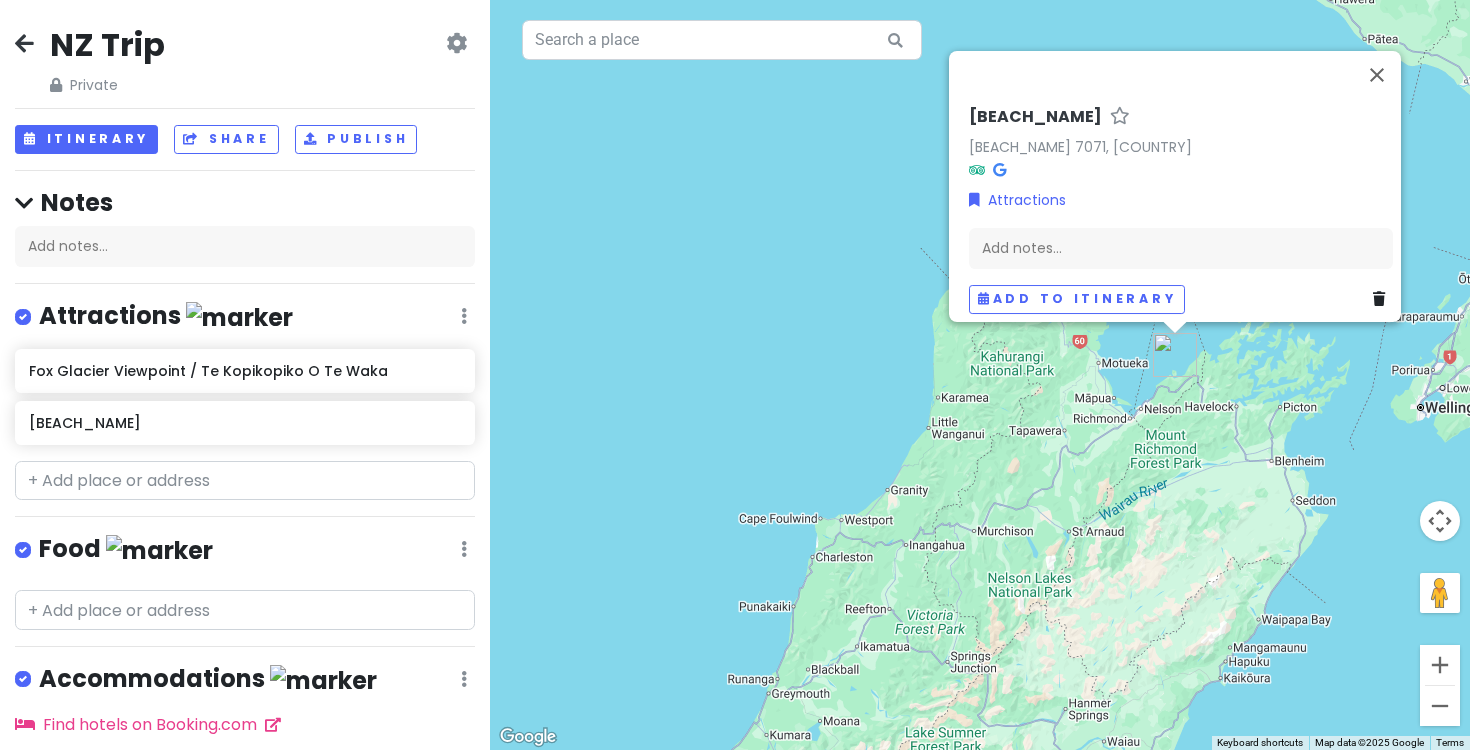 drag, startPoint x: 1022, startPoint y: 532, endPoint x: 1010, endPoint y: 374, distance: 158.45505 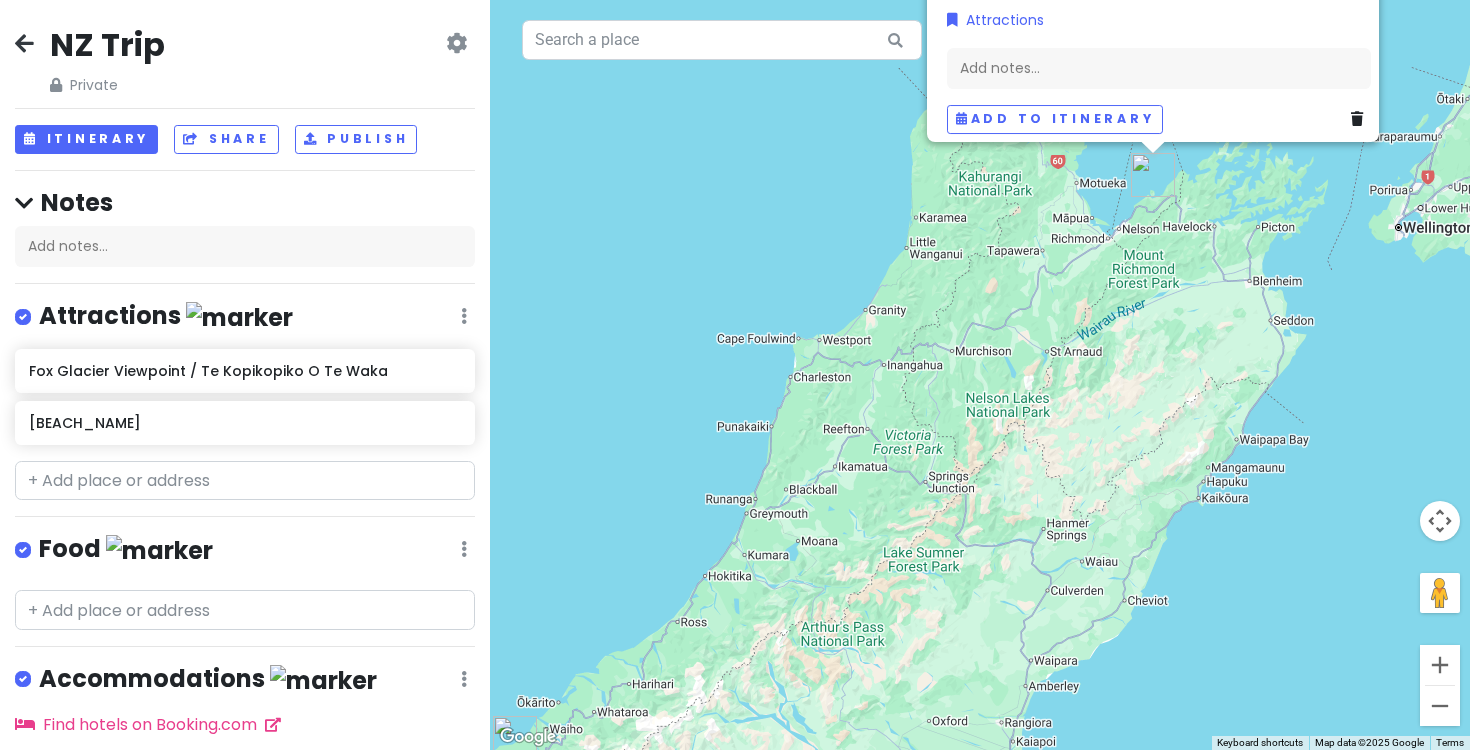 drag, startPoint x: 904, startPoint y: 507, endPoint x: 940, endPoint y: 385, distance: 127.20063 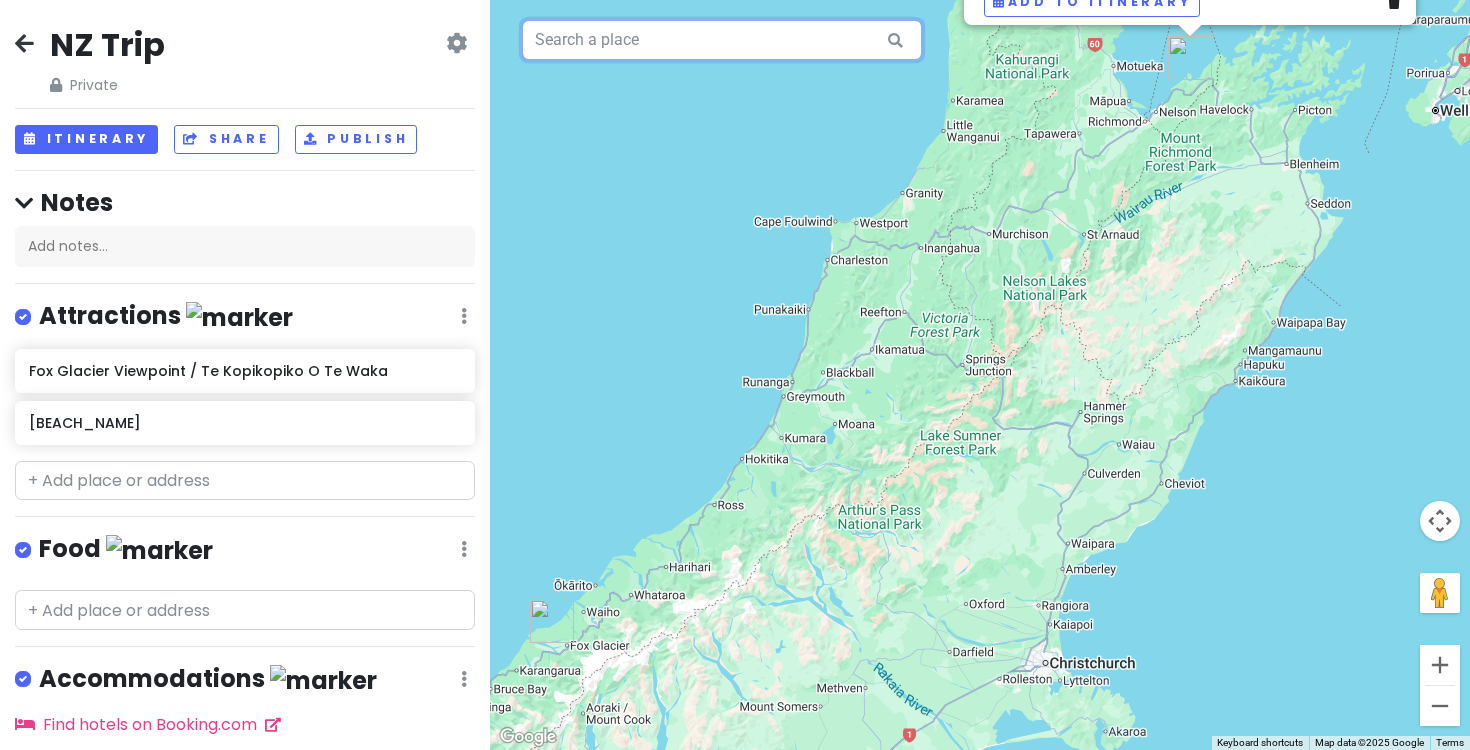 click at bounding box center (722, 40) 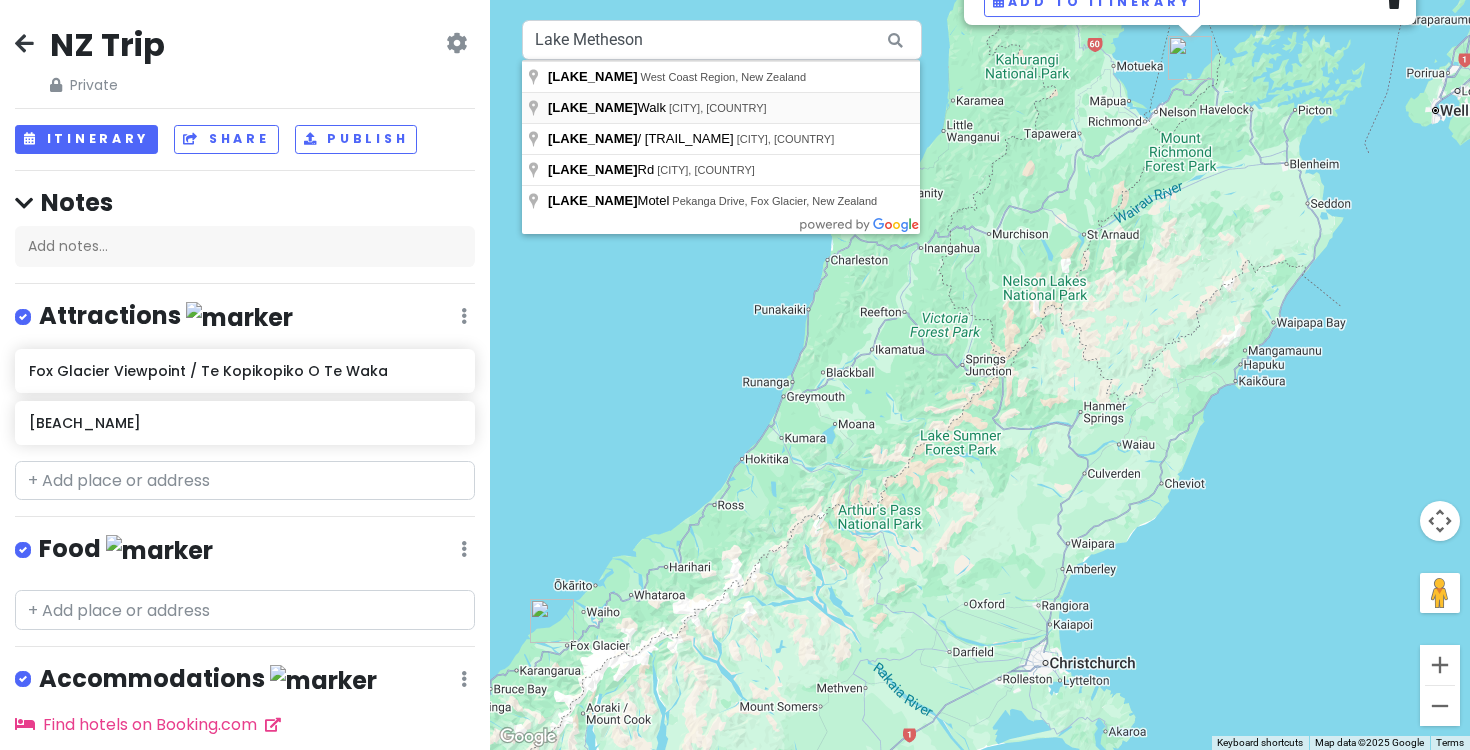 type on "Lake Matheson Walk, Fox Glacier, New Zealand" 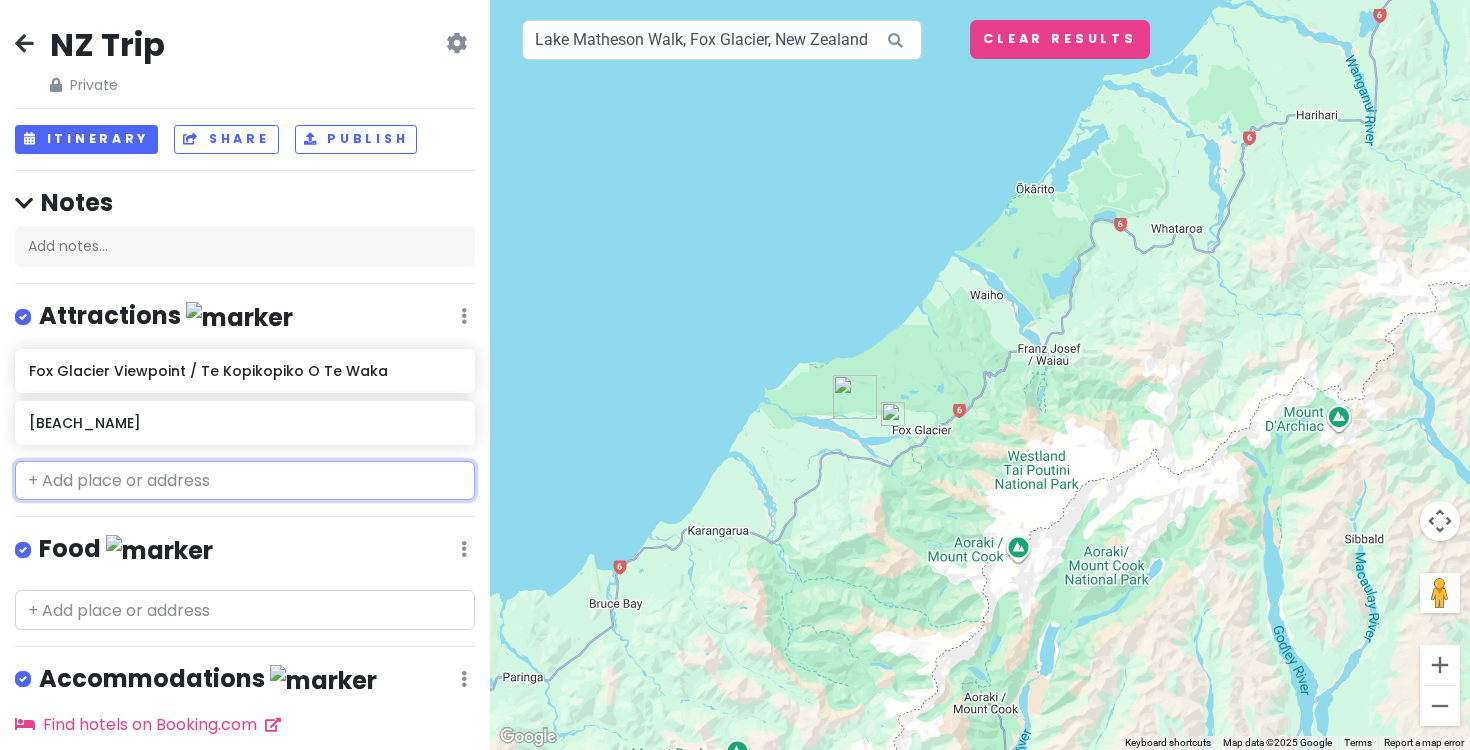 click at bounding box center [245, 481] 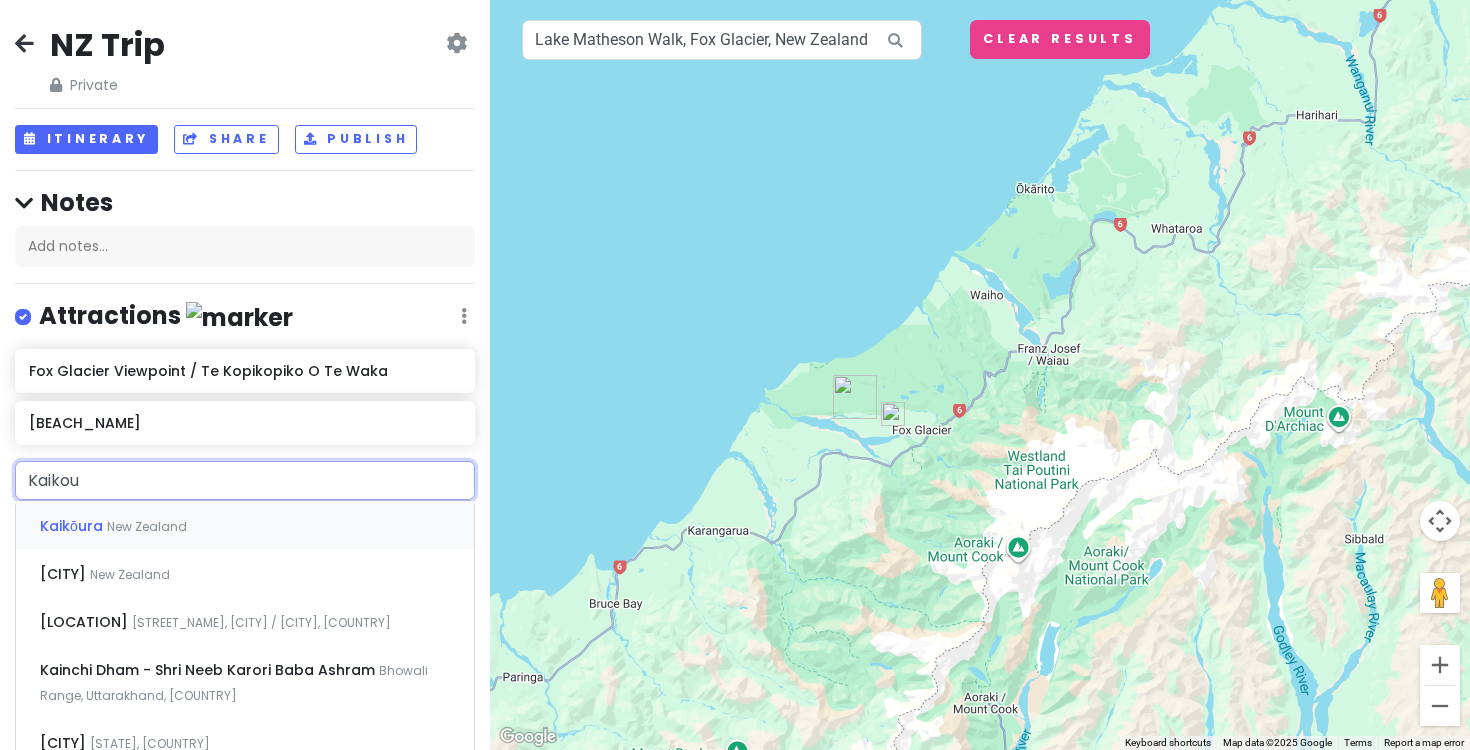 type on "[CITY_FRAGMENT]" 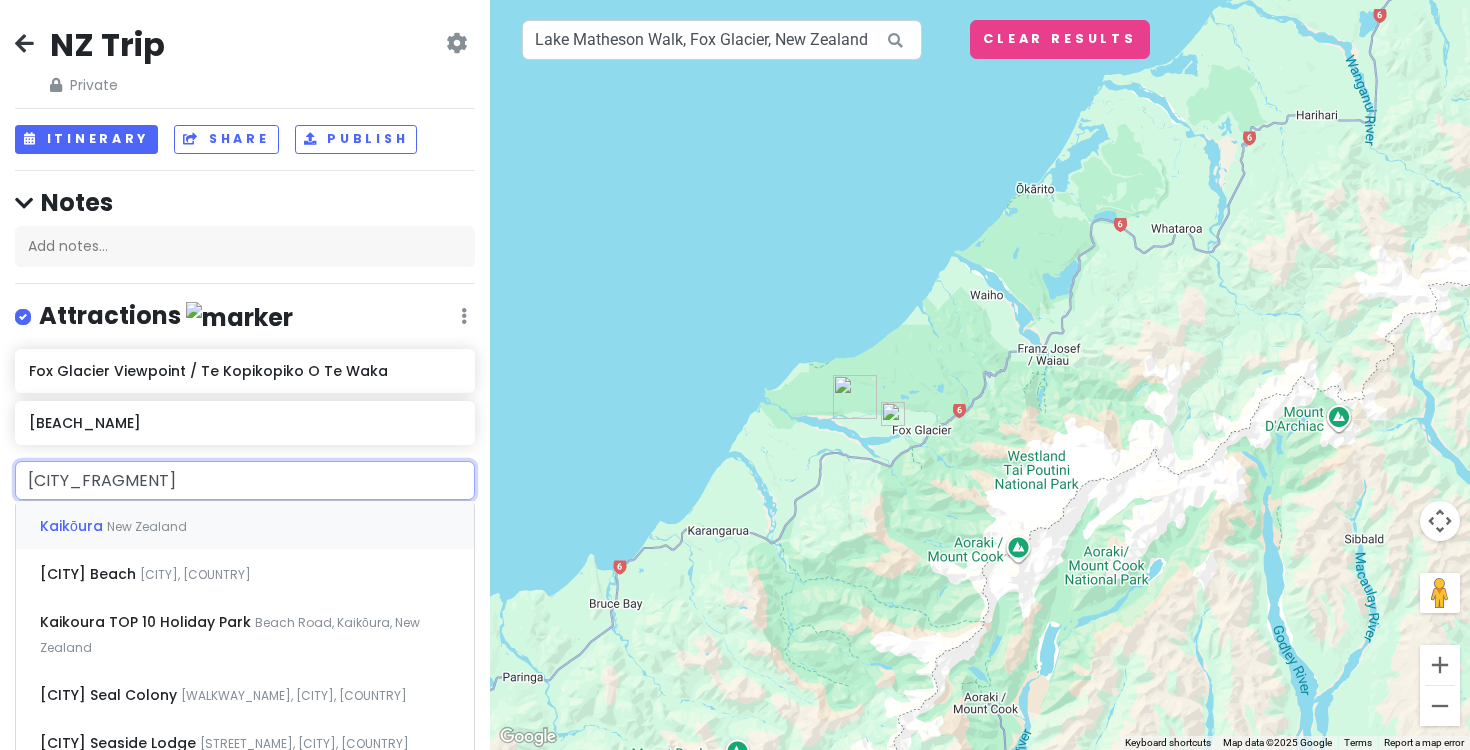 click on "Kaikōura New Zealand" at bounding box center [245, 525] 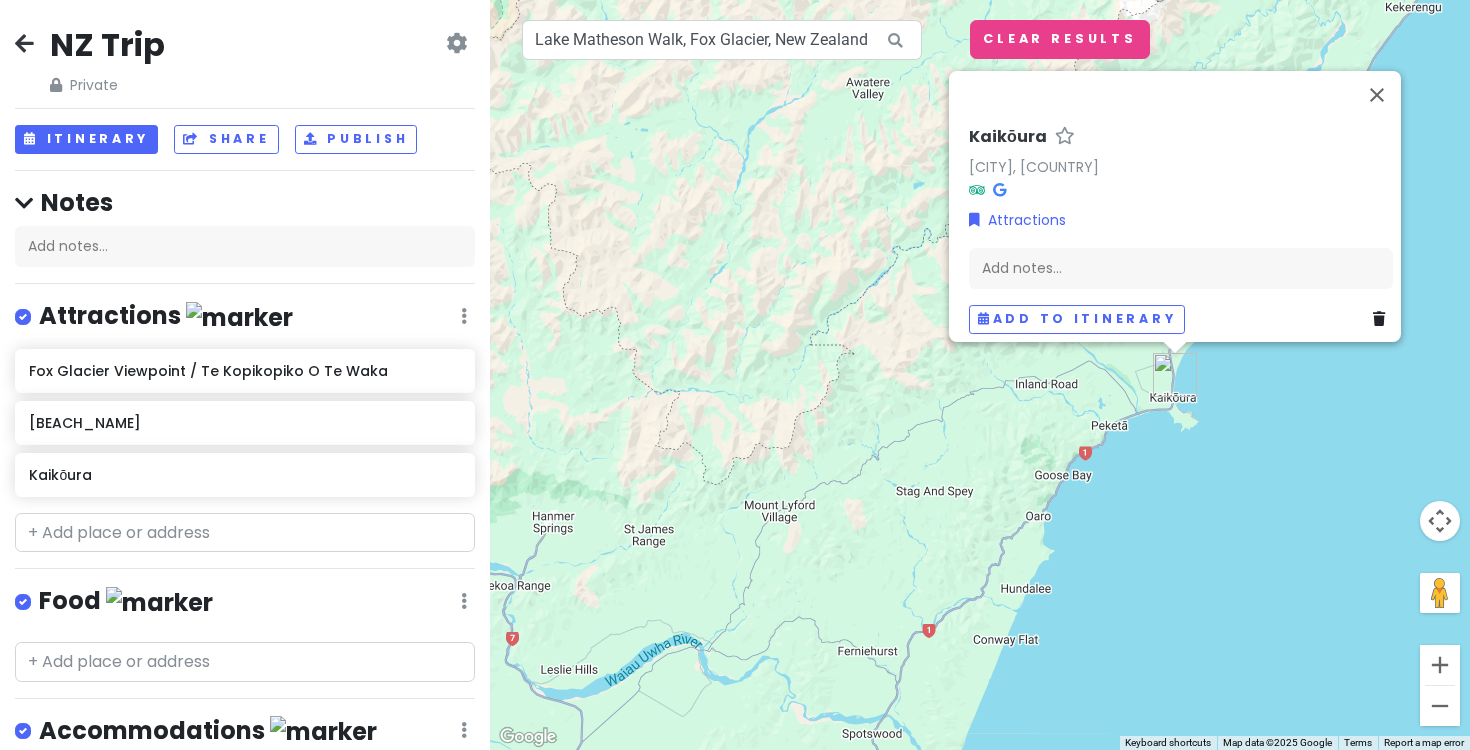 click on "Kaikōura Kaikōura, New Zealand Attractions Add notes... Add to itinerary" at bounding box center [980, 375] 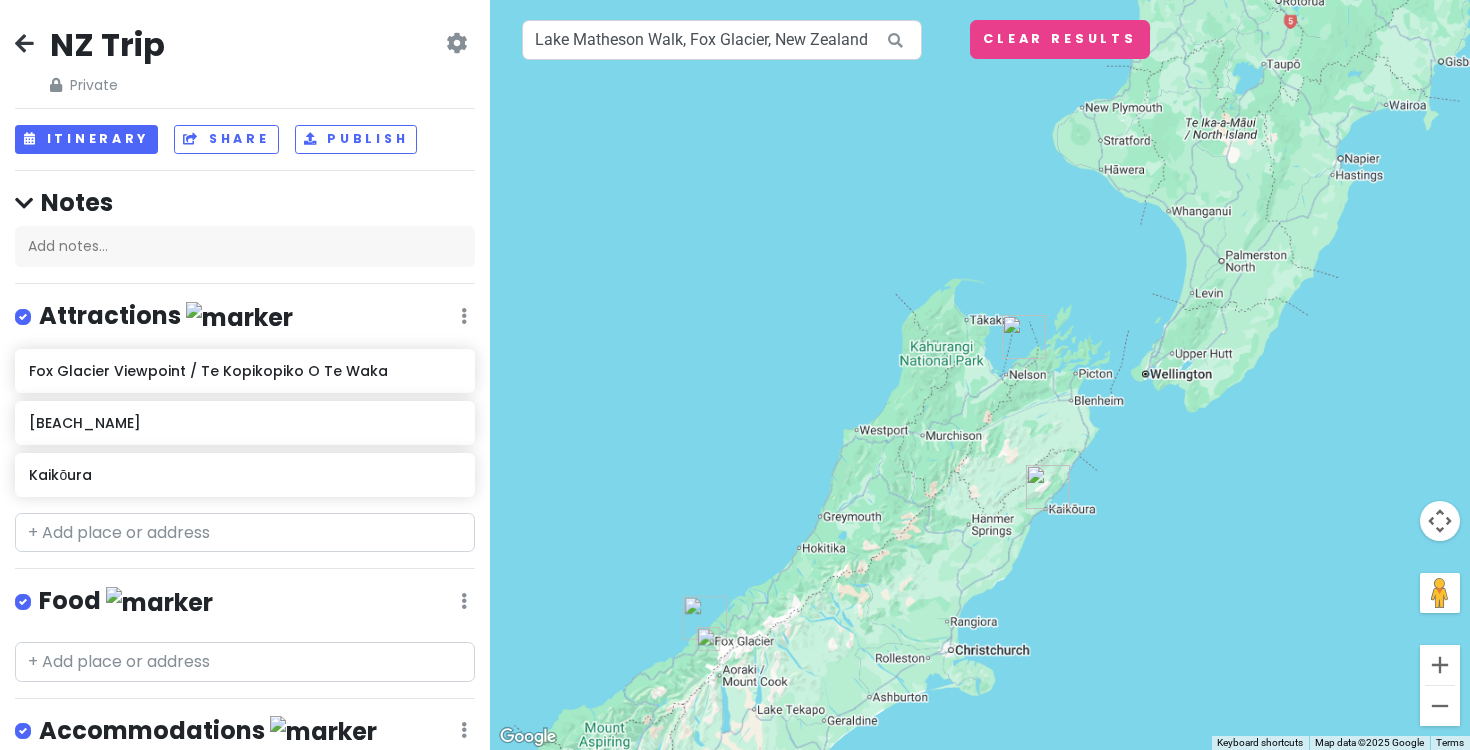 drag, startPoint x: 885, startPoint y: 573, endPoint x: 924, endPoint y: 467, distance: 112.94689 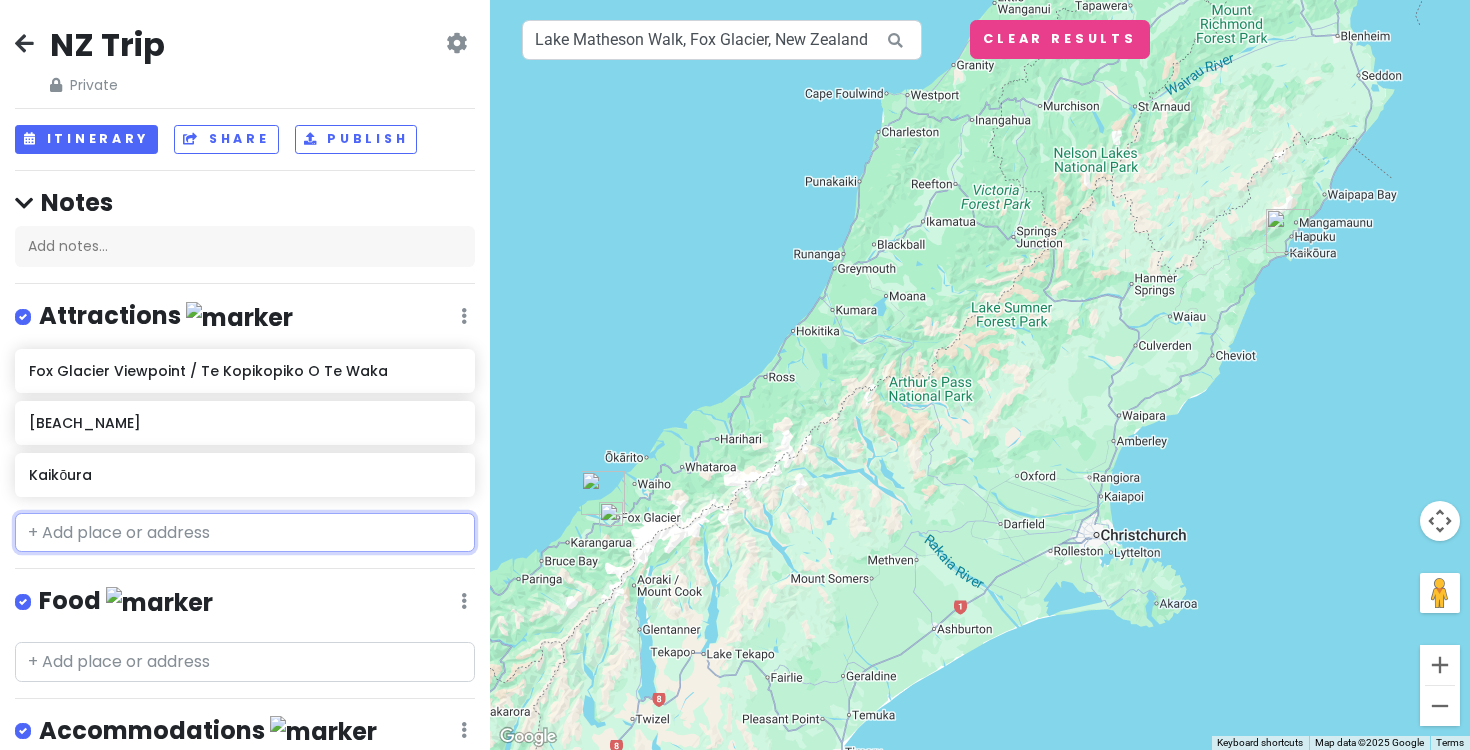 click at bounding box center [245, 533] 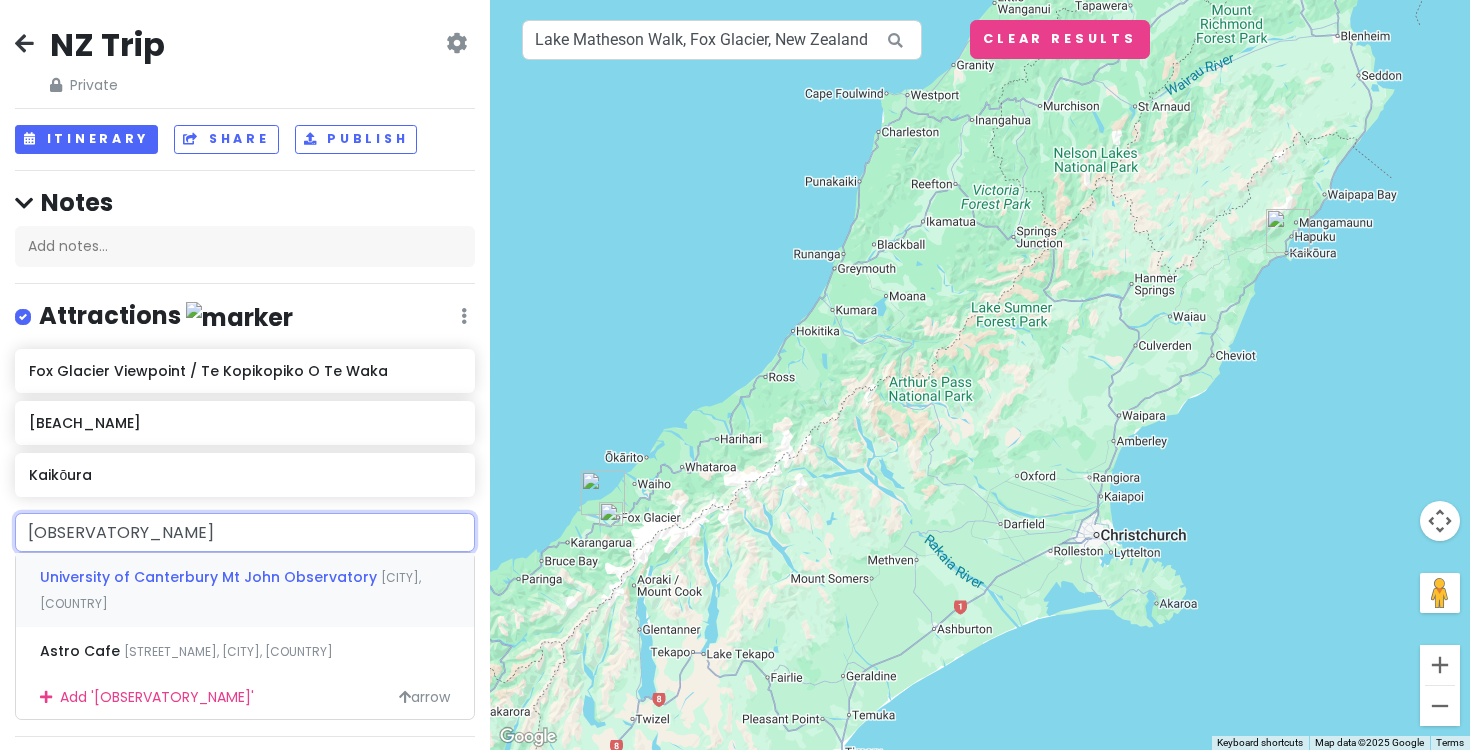 type on "[OBSERVATORY_NAME]" 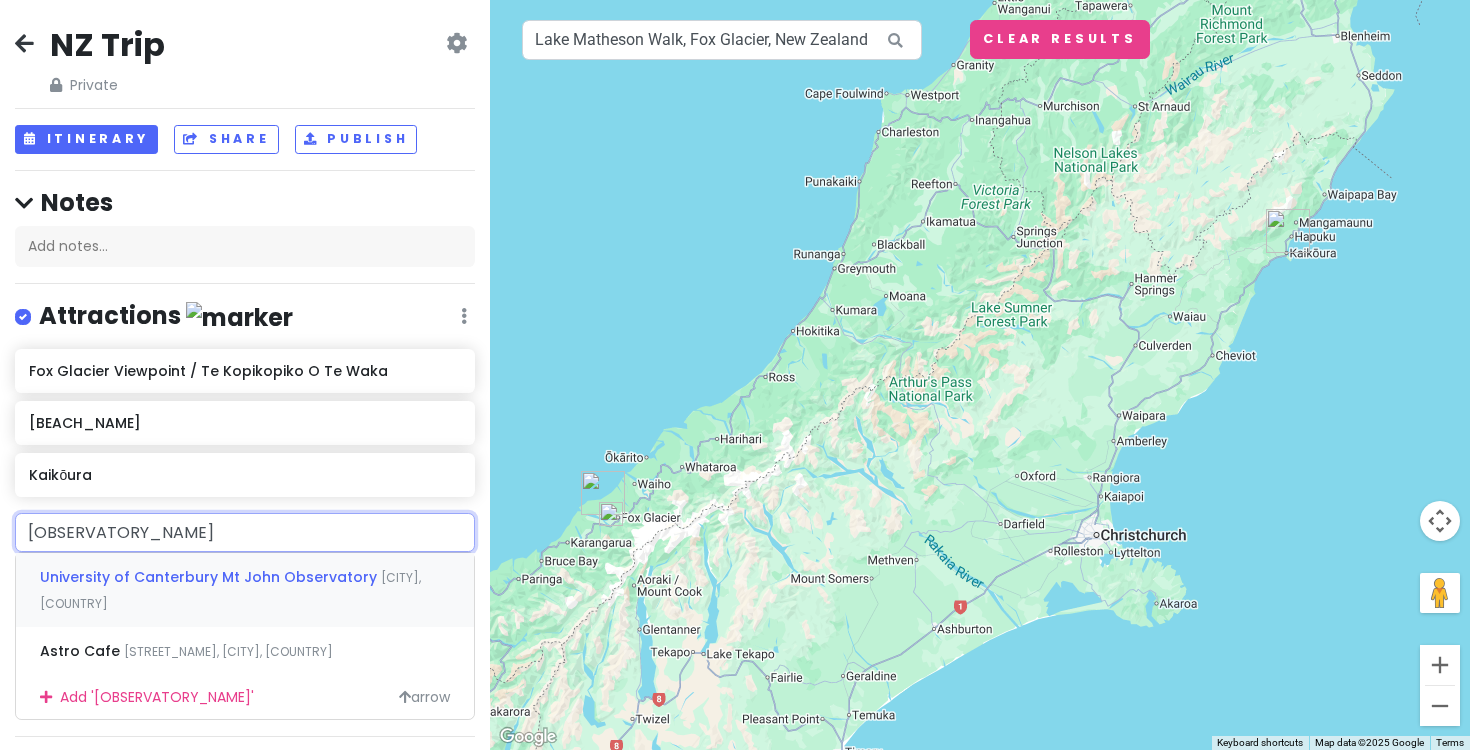 click on "University of Canterbury Mt John Observatory Tekapo, New Zealand" at bounding box center [245, 590] 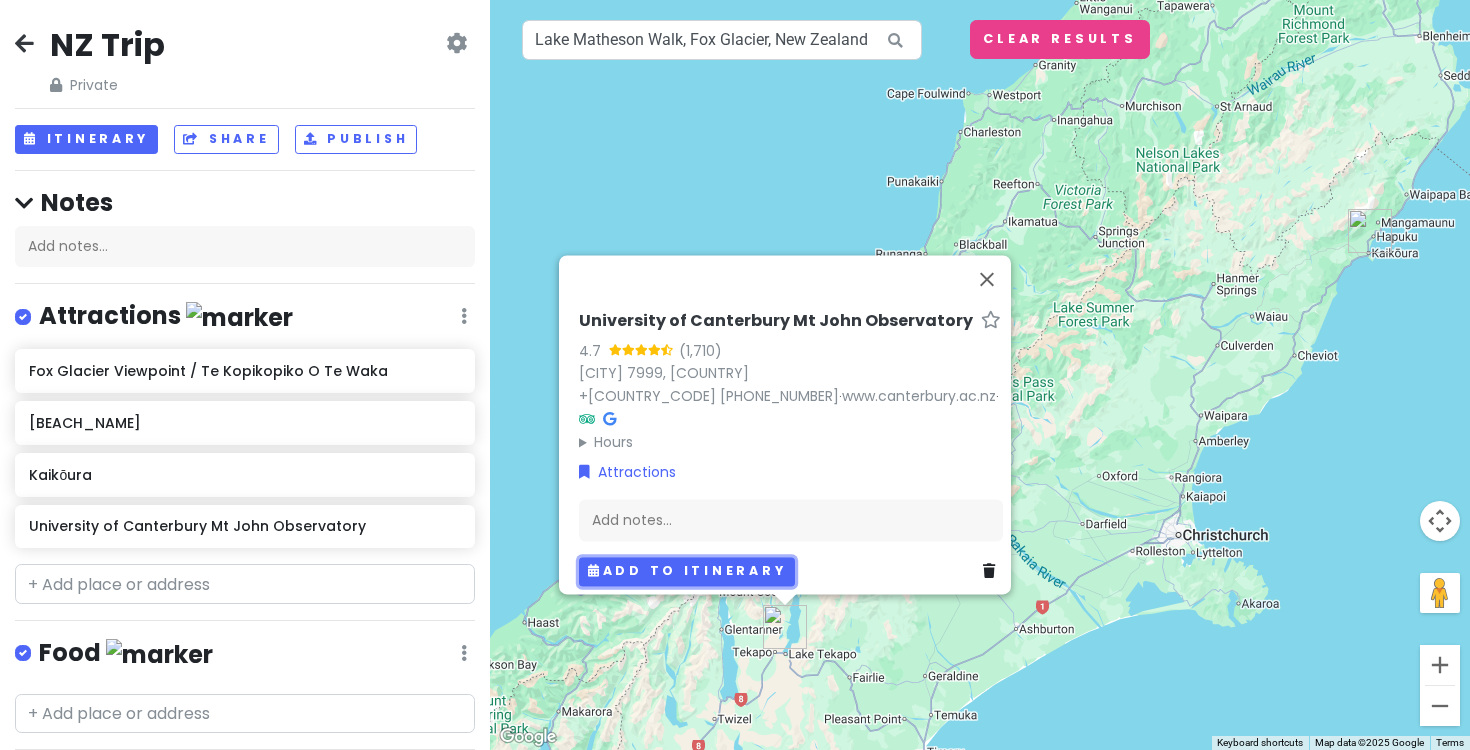 click on "Add to itinerary" at bounding box center [687, 571] 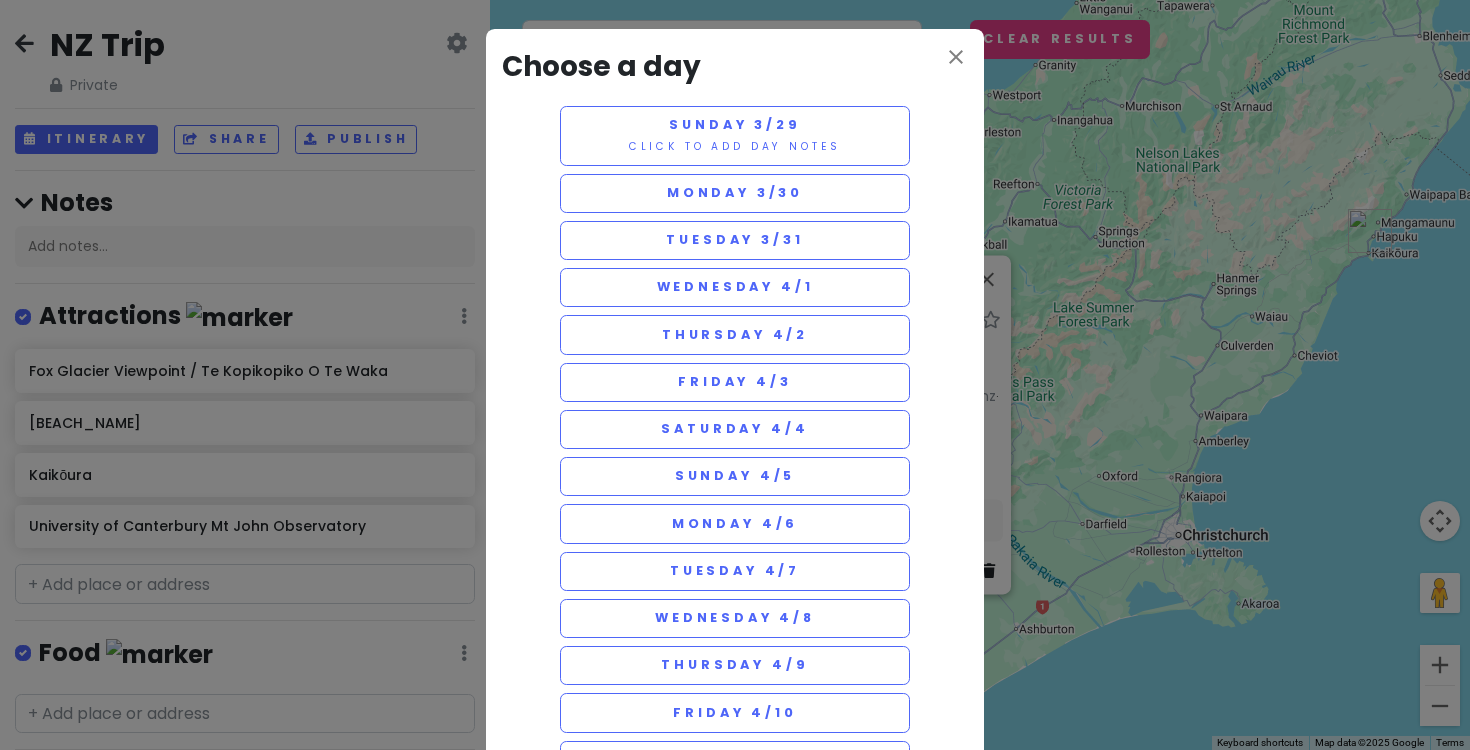 click on "close Choose a day Sunday 3/29 Click to add day notes Monday 3/30 Tuesday 3/31 Wednesday 4/1 Thursday 4/2 Friday 4/3 Saturday 4/4 Sunday 4/5 Monday 4/6 Tuesday 4/7 Wednesday 4/8 Thursday 4/9 Friday 4/10 Saturday 4/11" at bounding box center (735, 375) 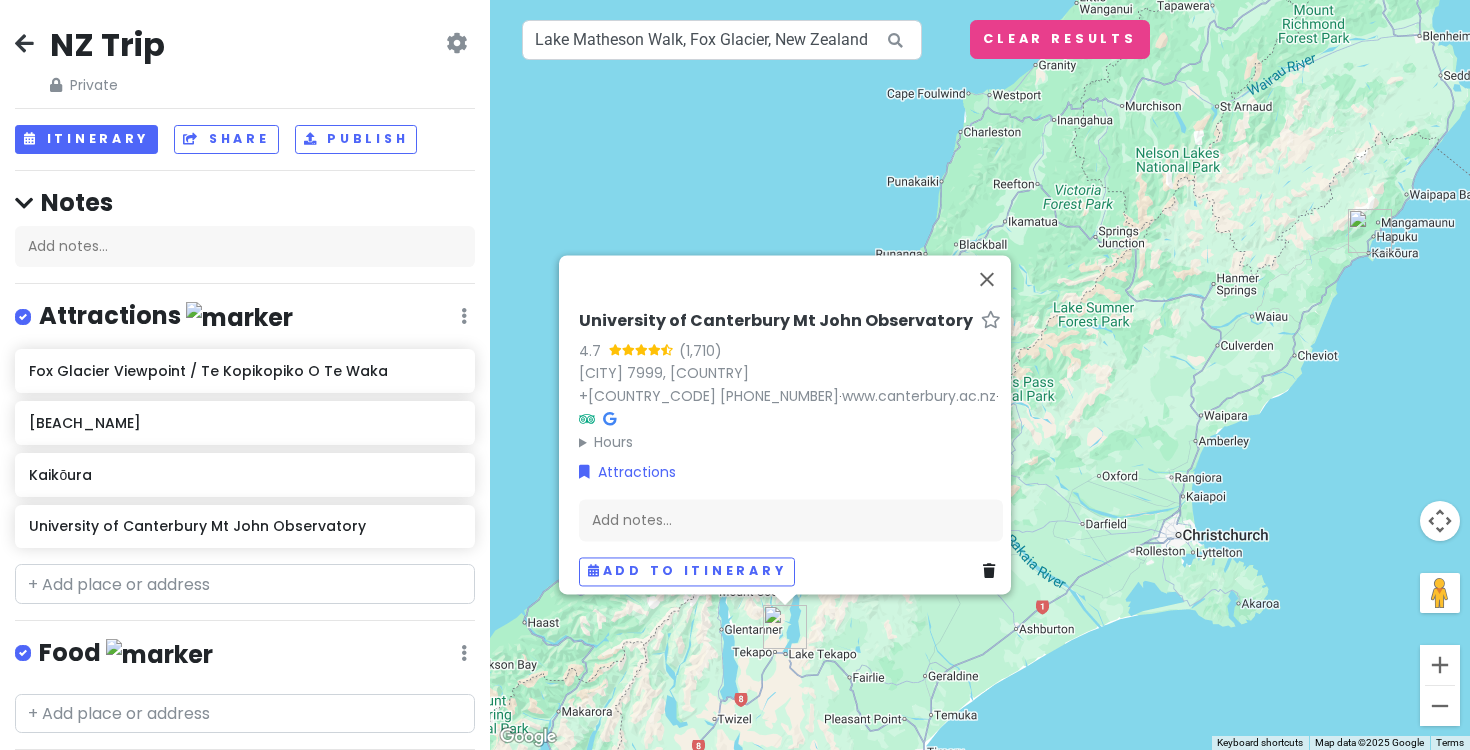 click on "University of [INSTITUTION] [OBSERVATORY_NAME] 4.7 (1,710) [CITY] 7999, [COUNTRY] +64 800 827 748 www.canterbury.ac.nz Hours Monday 8:00 AM – 6:00 PM Tuesday 8:00 AM – 6:00 PM Wednesday 8:00 AM – 6:00 PM Thursday 8:00 AM – 6:00 PM Friday 8:00 AM – 6:00 PM Saturday Closed Sunday Closed Attractions Add notes... Add to itinerary" at bounding box center (980, 375) 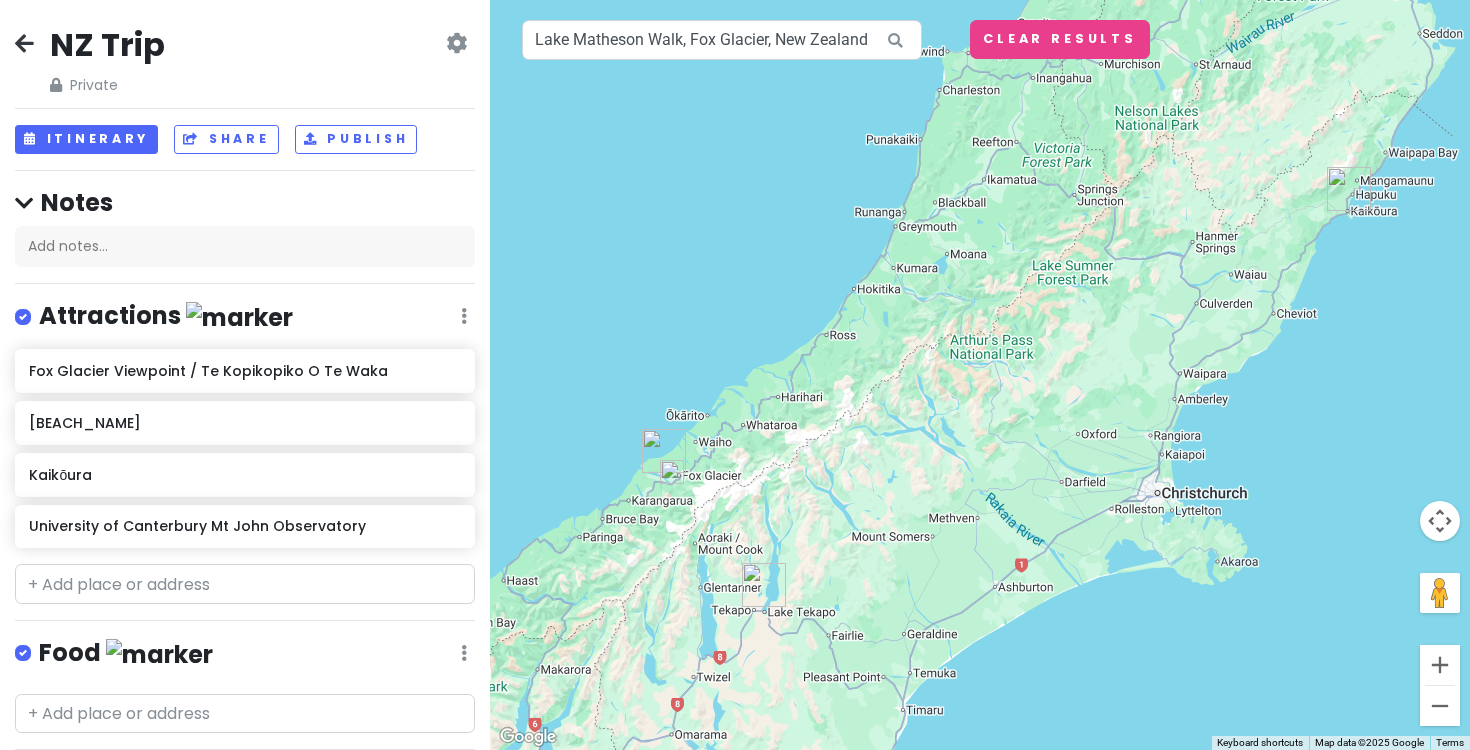 drag, startPoint x: 1112, startPoint y: 465, endPoint x: 1057, endPoint y: 343, distance: 133.82451 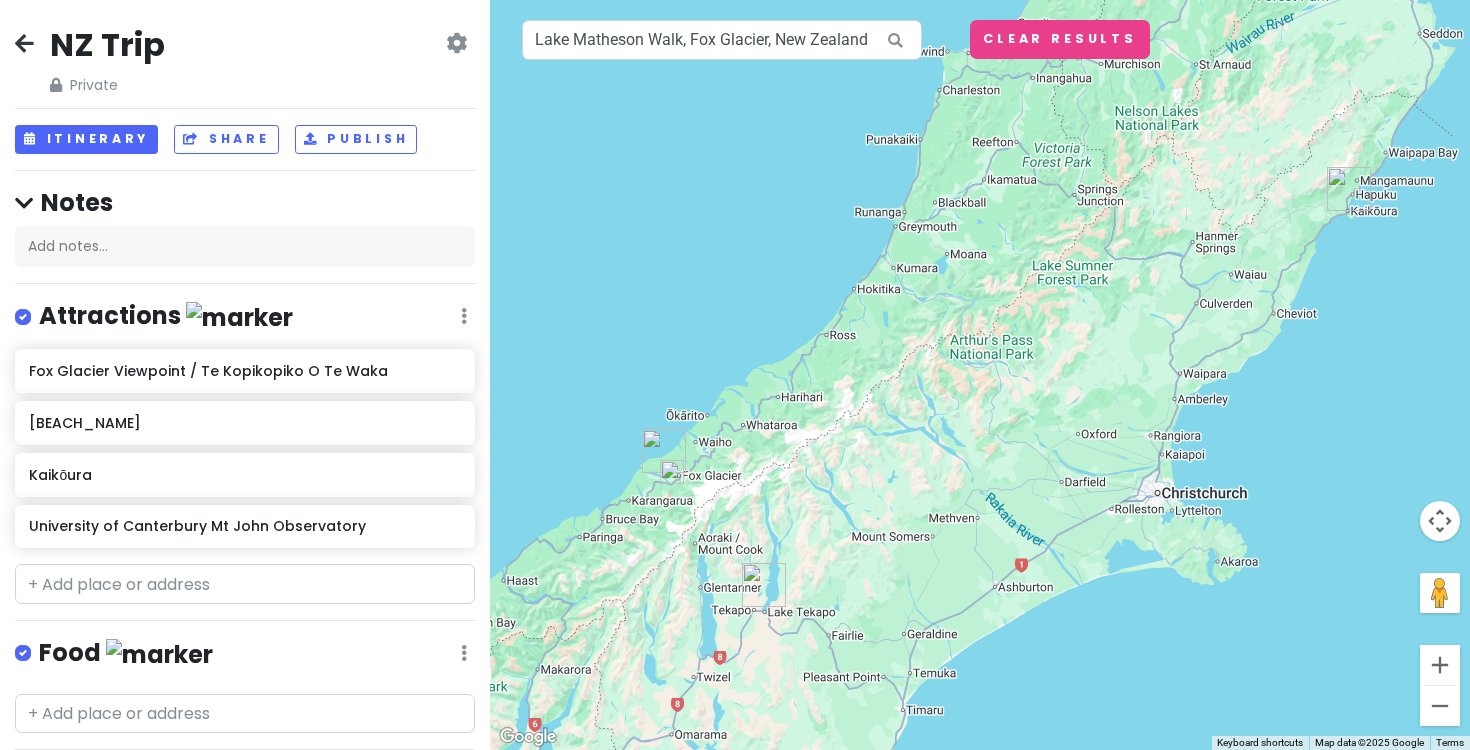 click at bounding box center (980, 375) 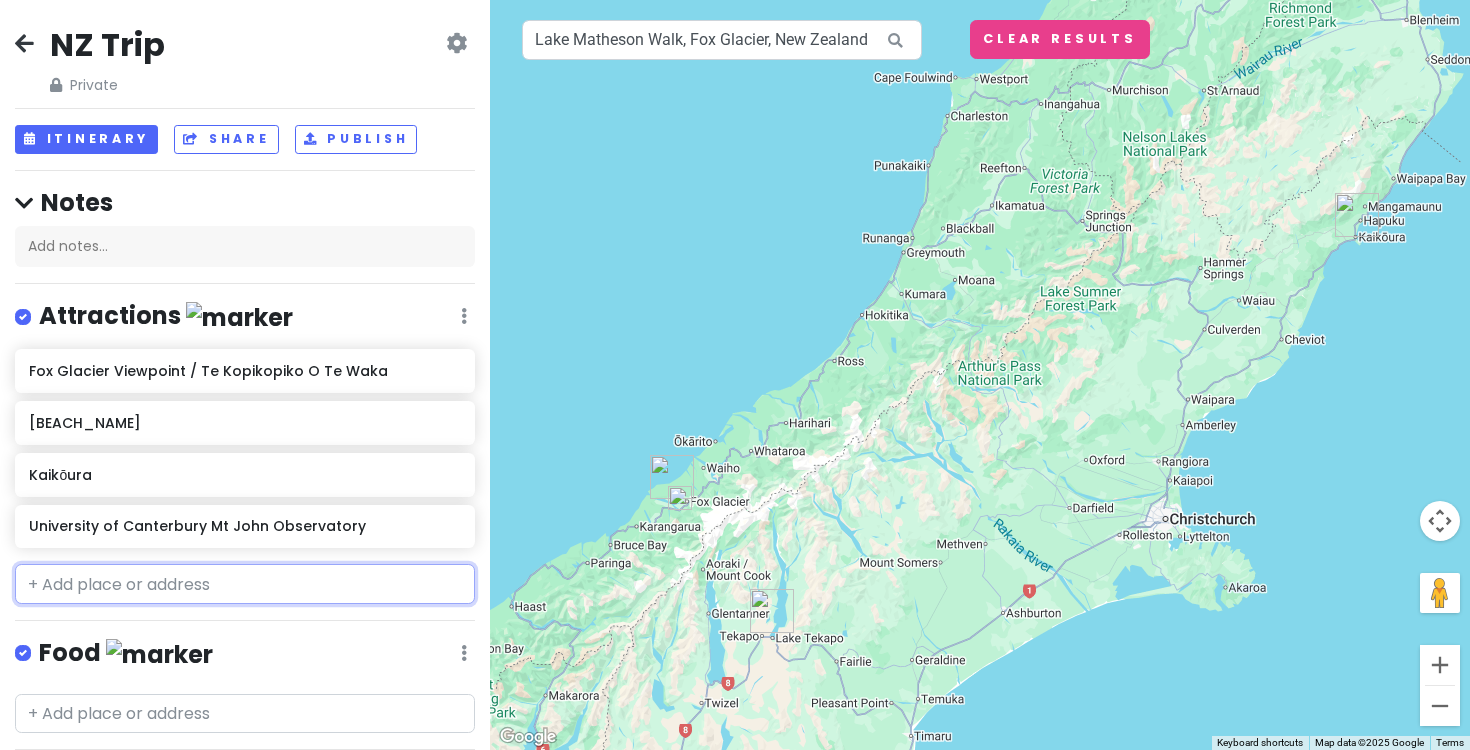 click at bounding box center [245, 584] 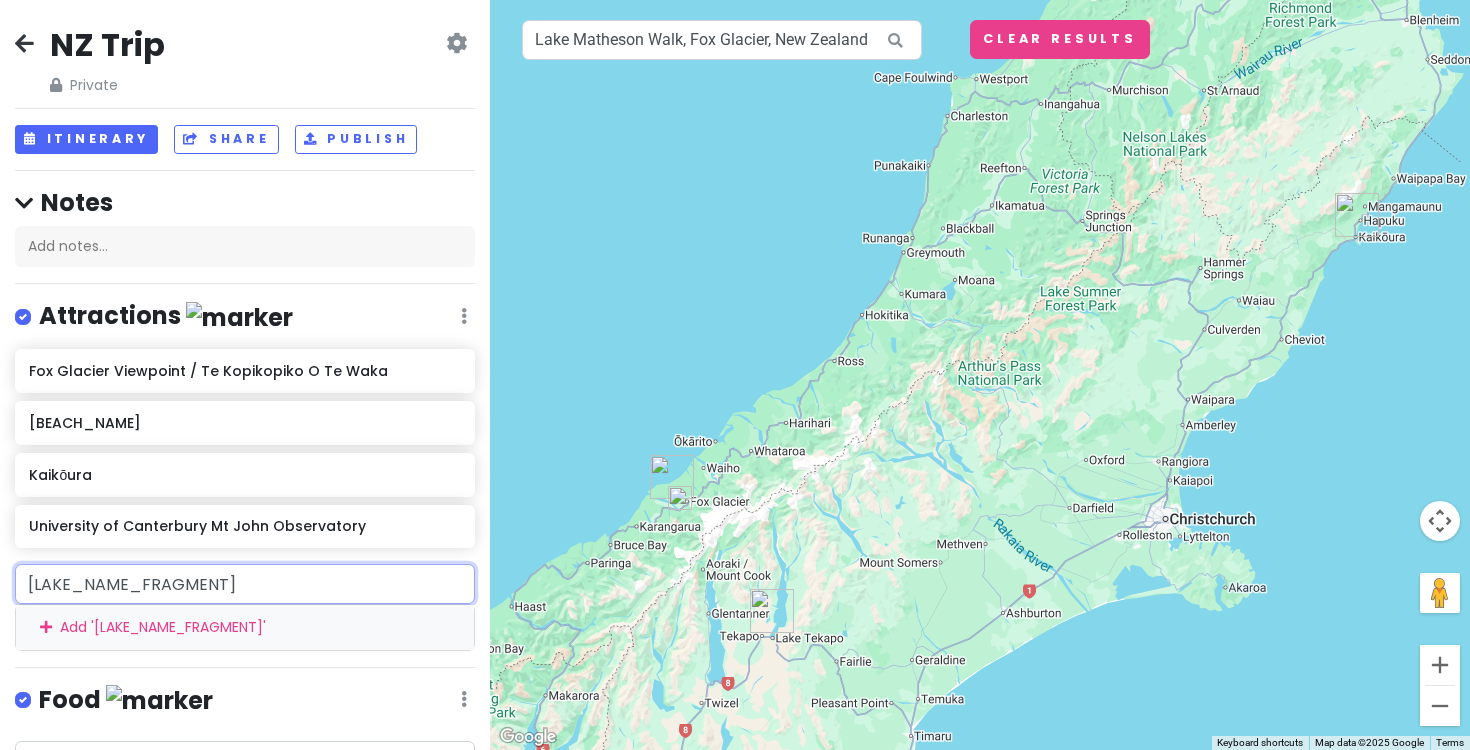 type on "Lake Tekapo" 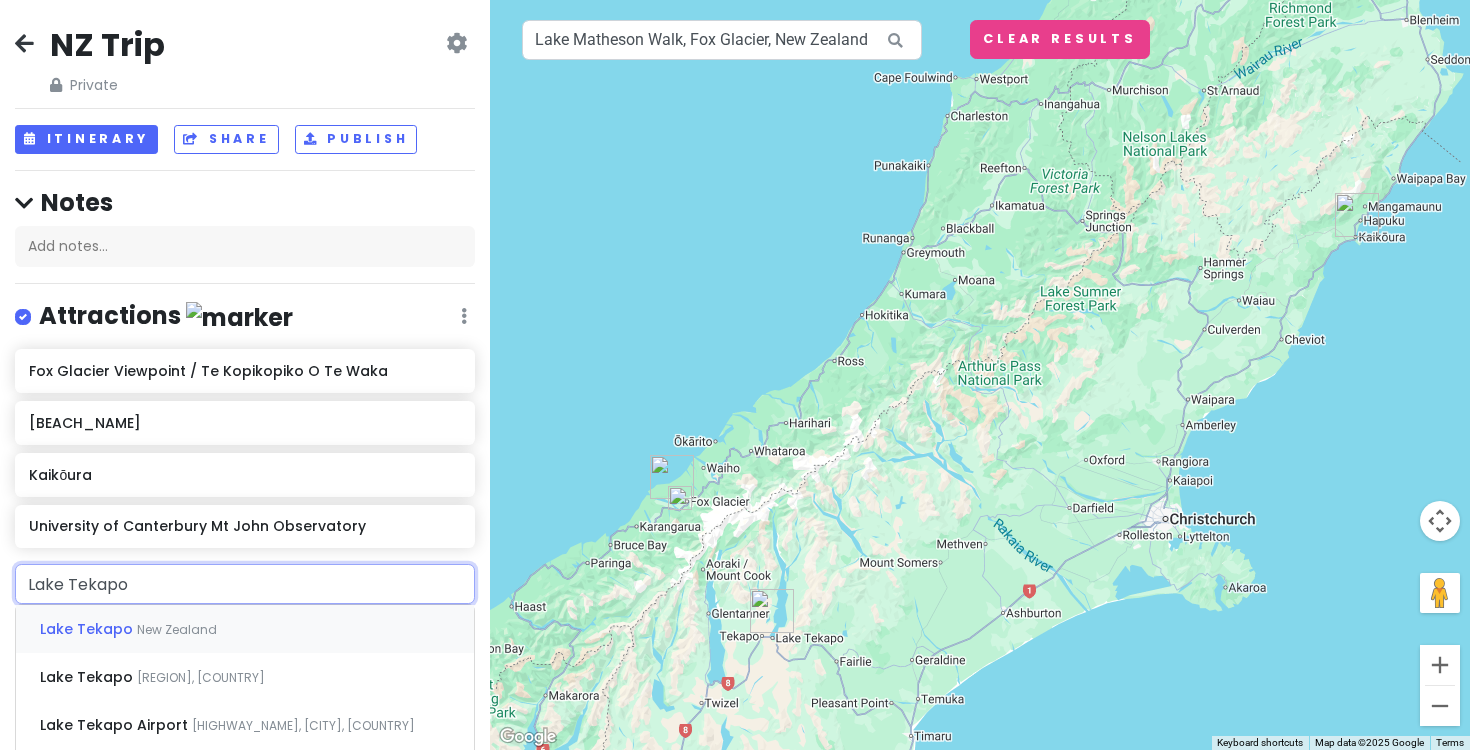 click on "[LAKE_NAME] [COUNTRY]" at bounding box center (245, 629) 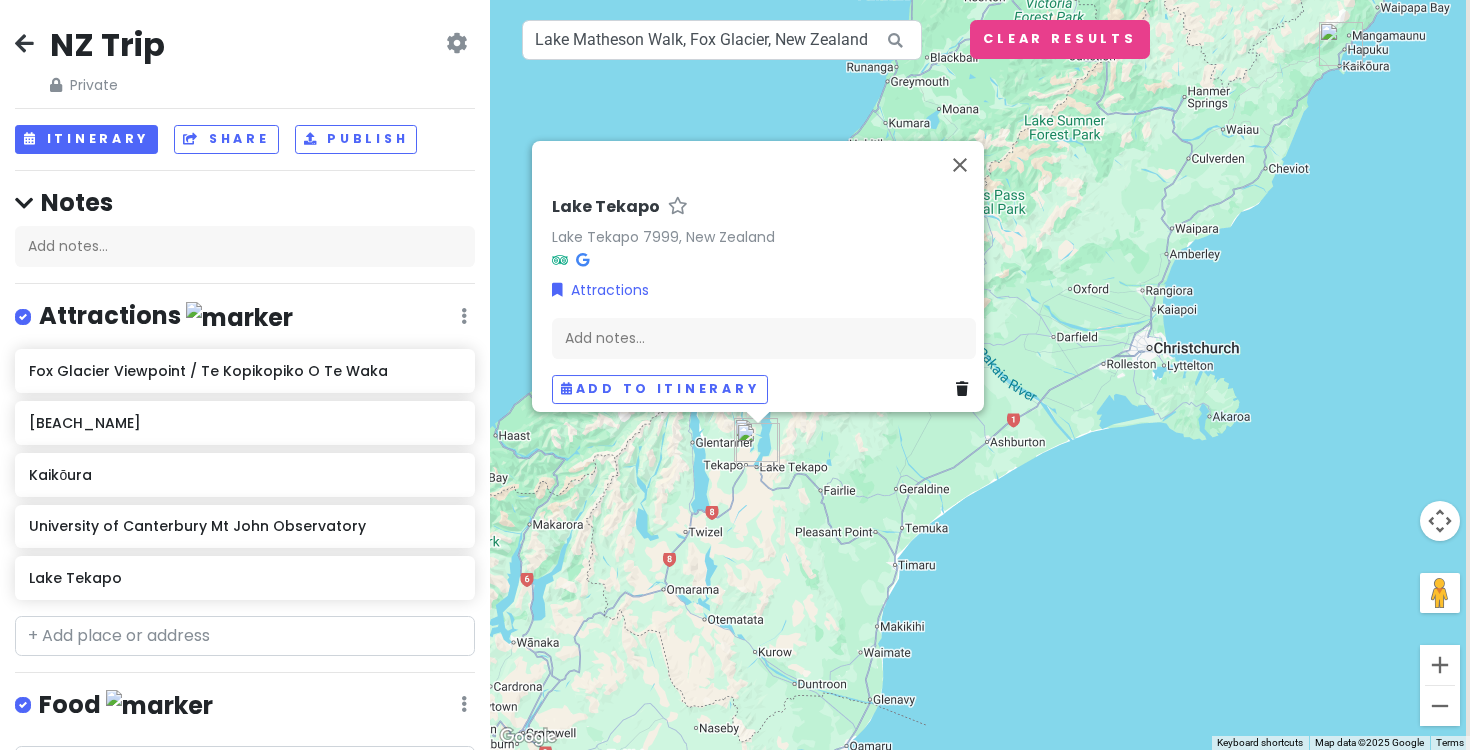 drag, startPoint x: 794, startPoint y: 711, endPoint x: 766, endPoint y: 543, distance: 170.31735 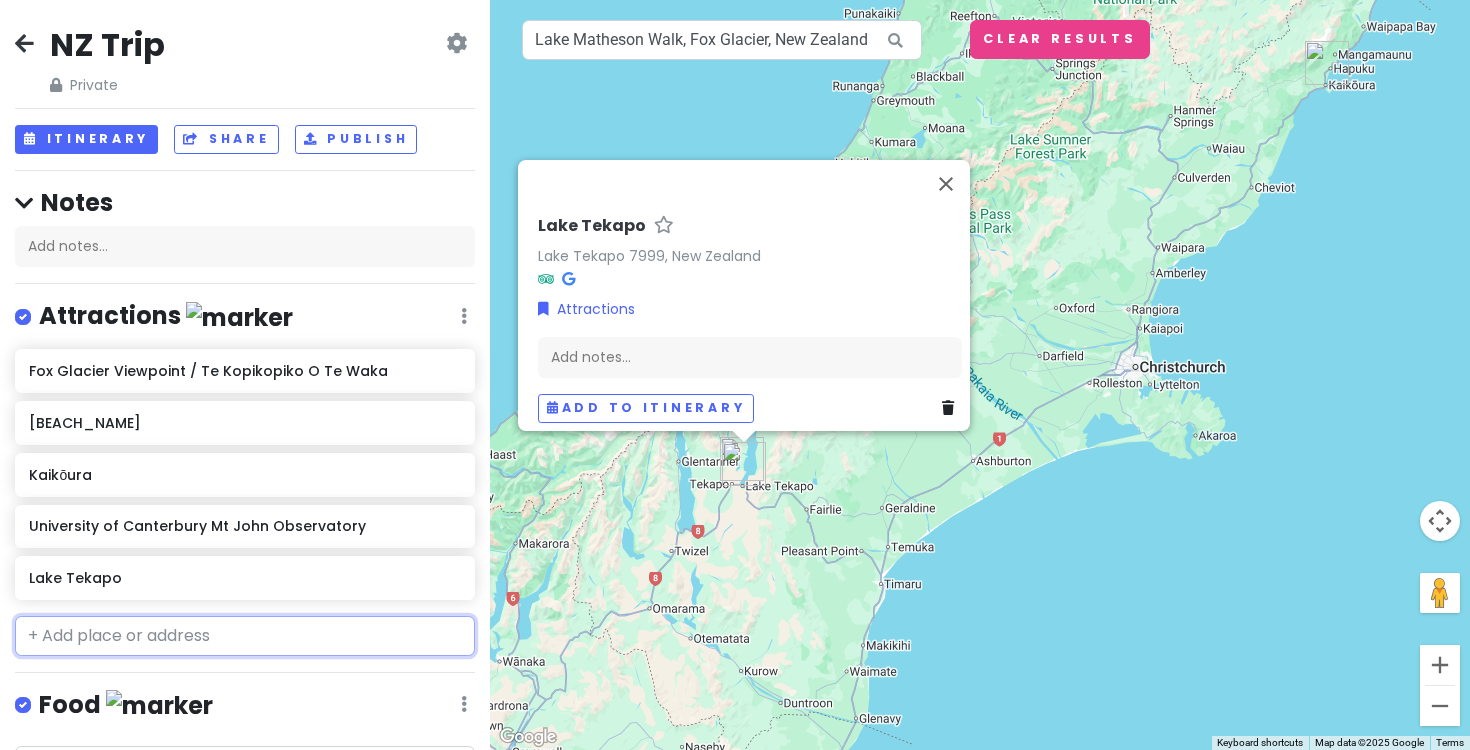 click at bounding box center [245, 636] 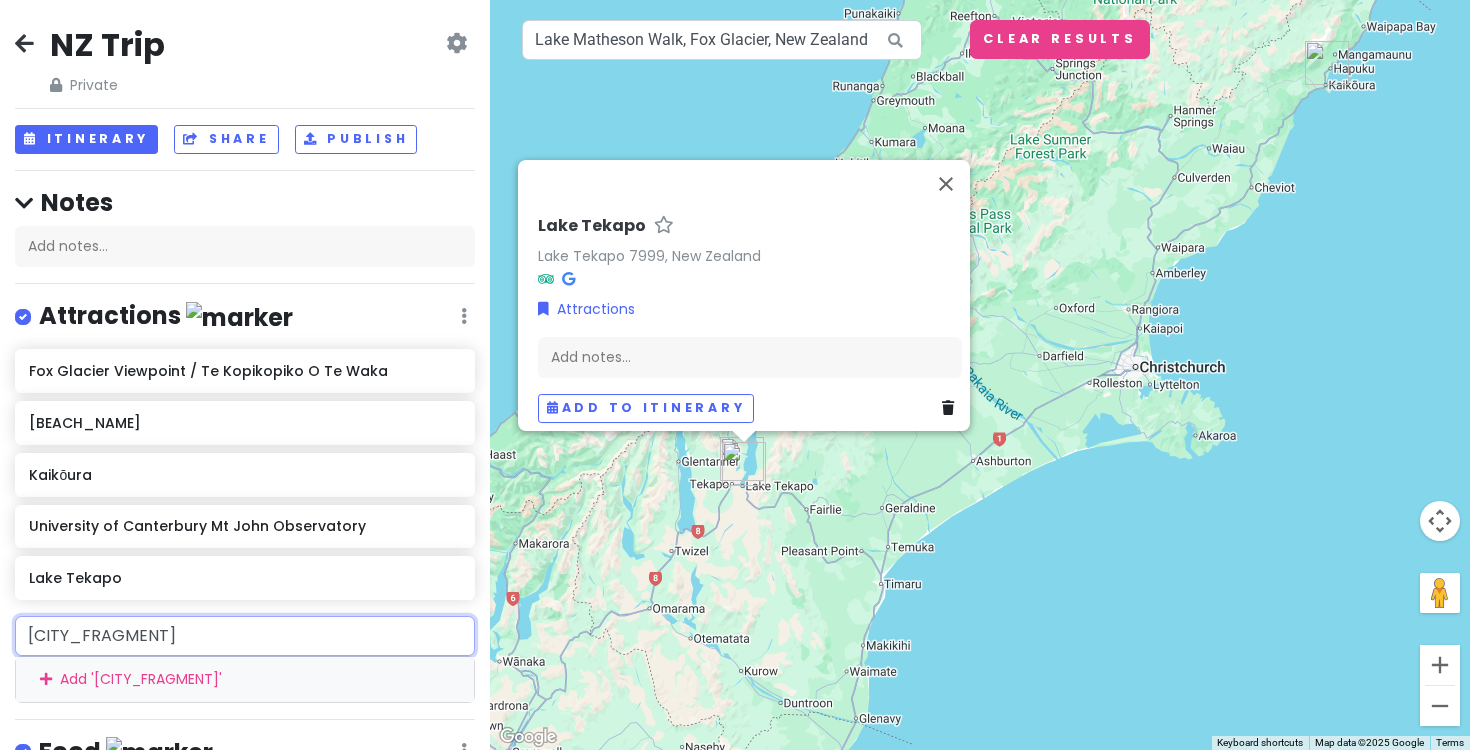type on "[CITY_NAME]" 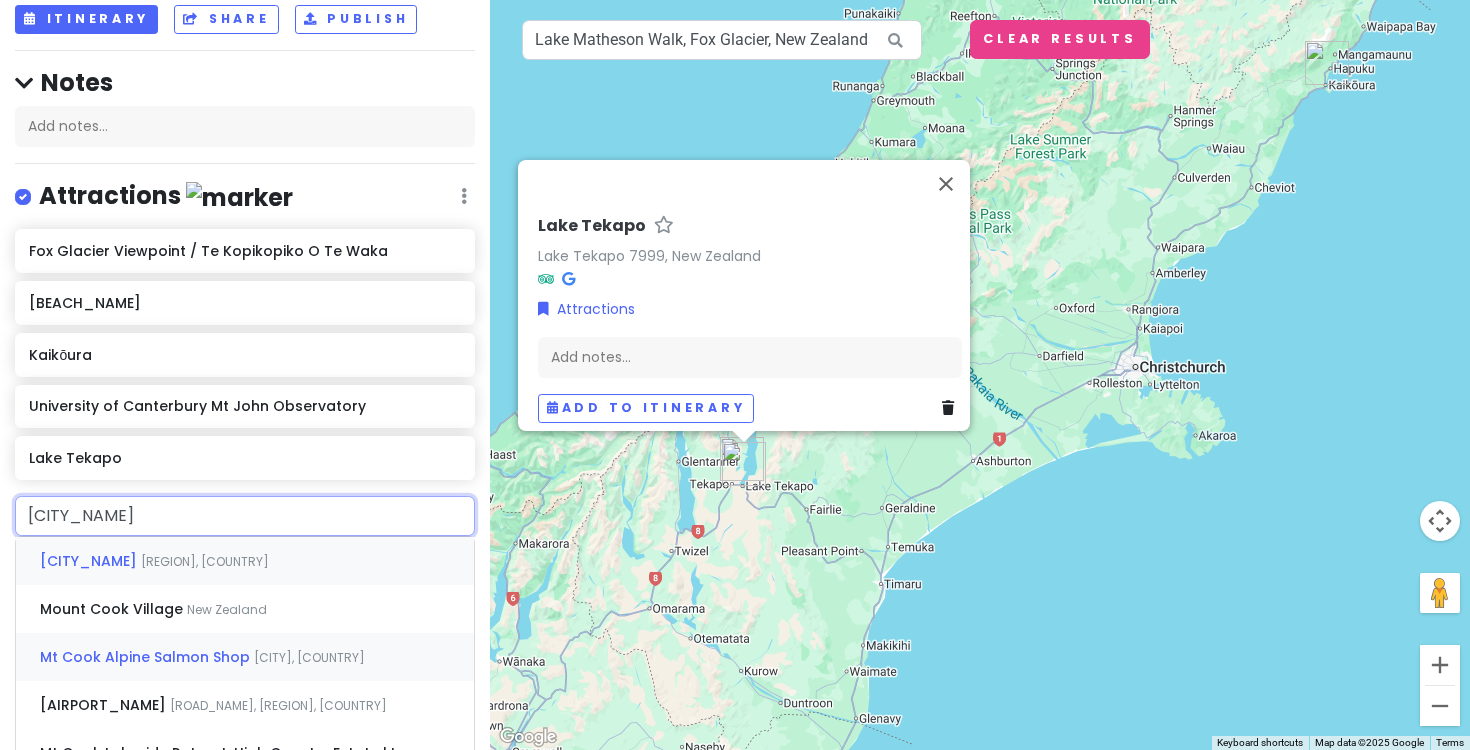 scroll, scrollTop: 121, scrollLeft: 0, axis: vertical 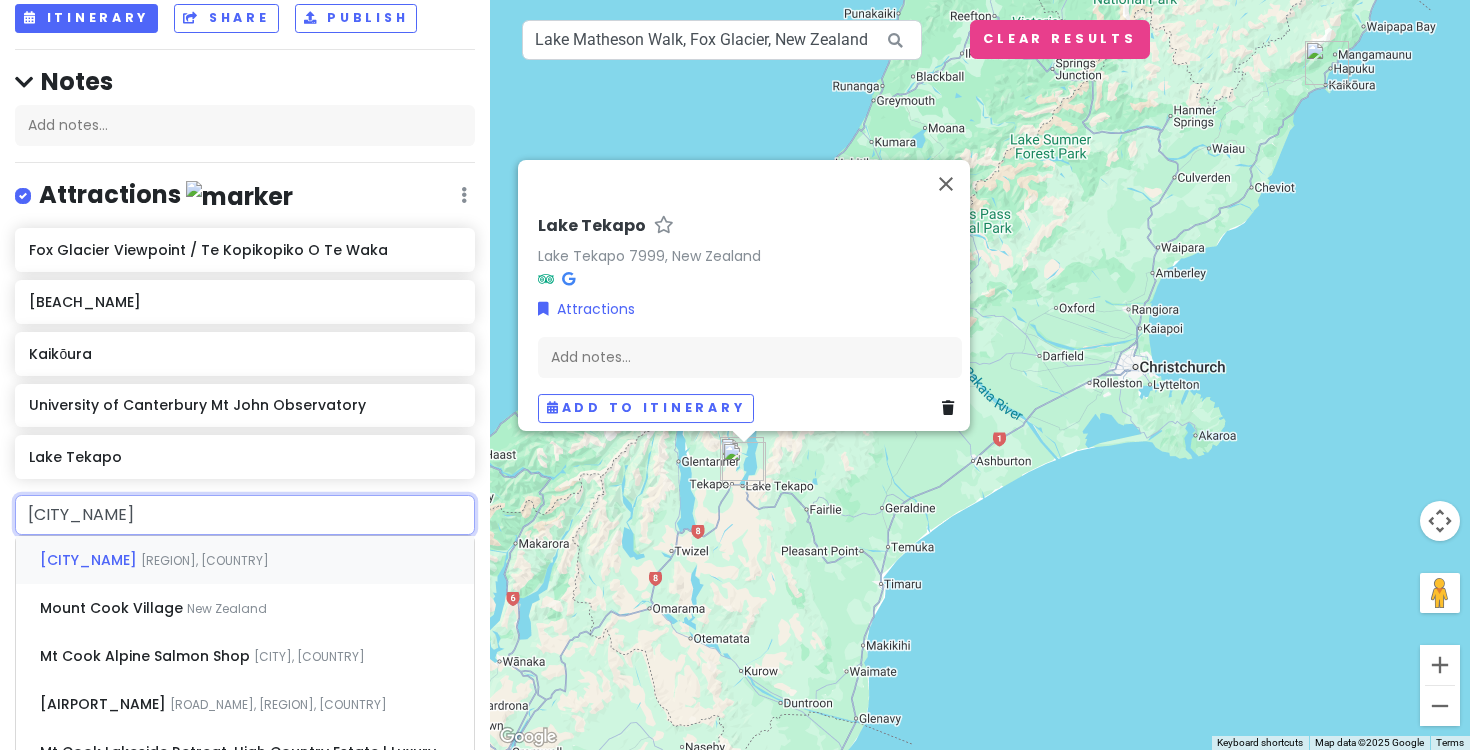 click on "[REGION], [COUNTRY]" at bounding box center [205, 560] 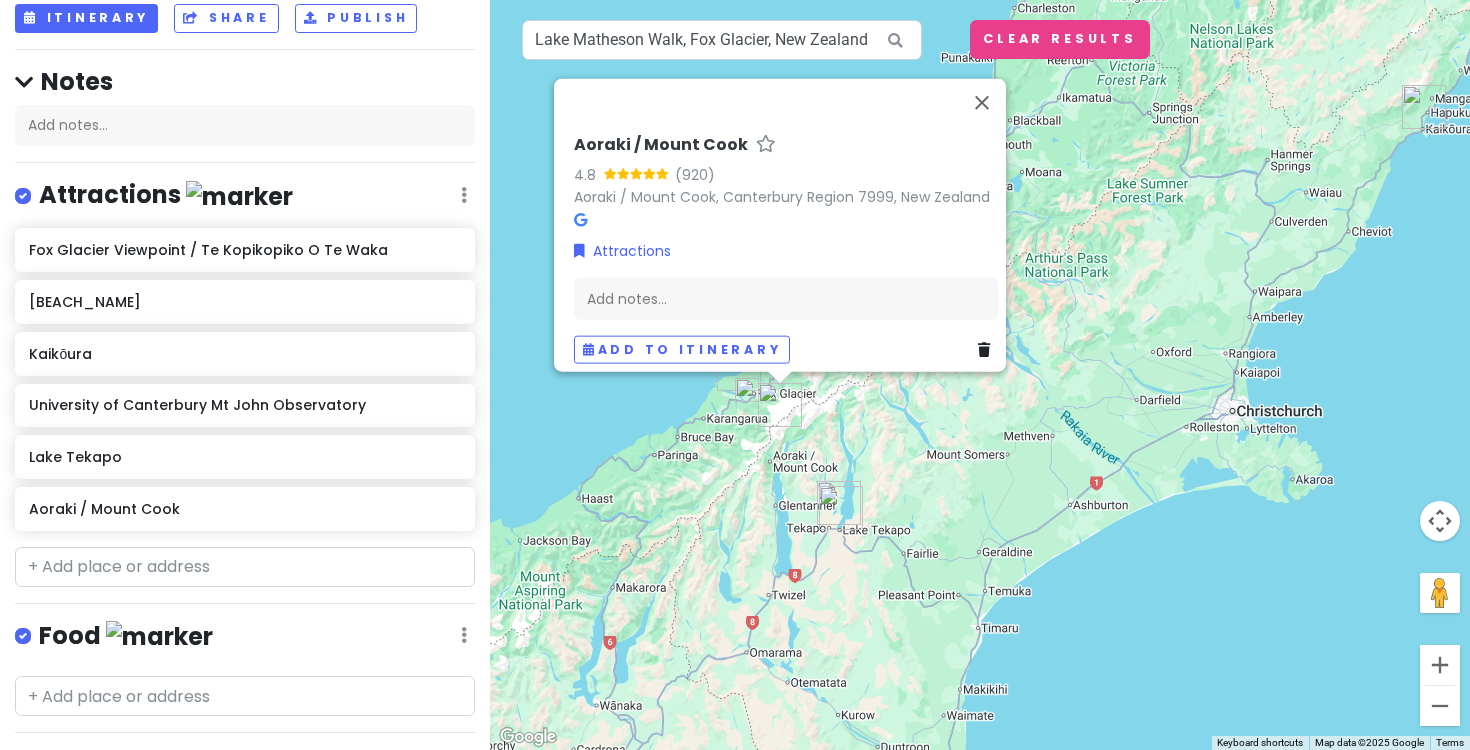 drag, startPoint x: 908, startPoint y: 564, endPoint x: 878, endPoint y: 607, distance: 52.43091 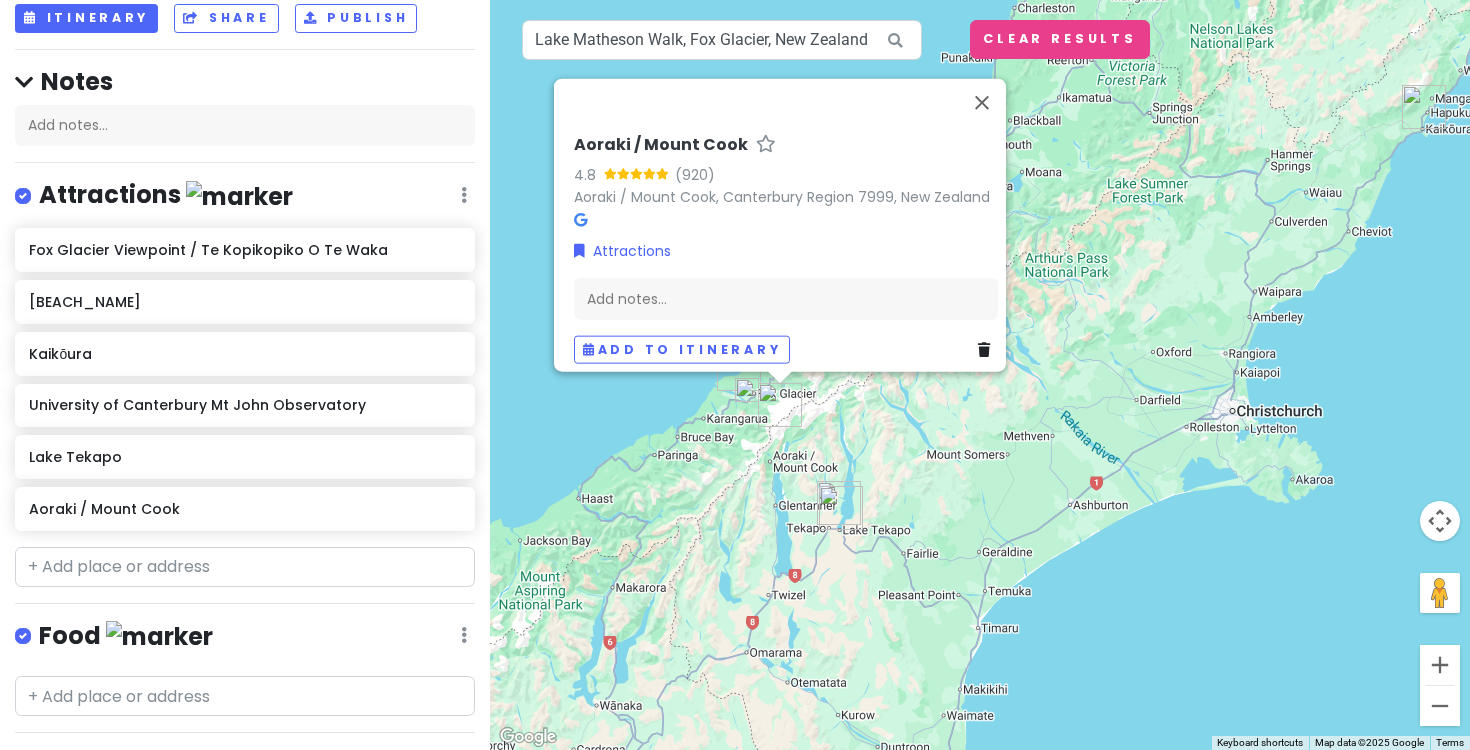 click on "Aoraki / Mount Cook Aoraki / Mount Cook, Canterbury Region 7999, New Zealand Attractions Add notes... Add to itinerary" at bounding box center (980, 375) 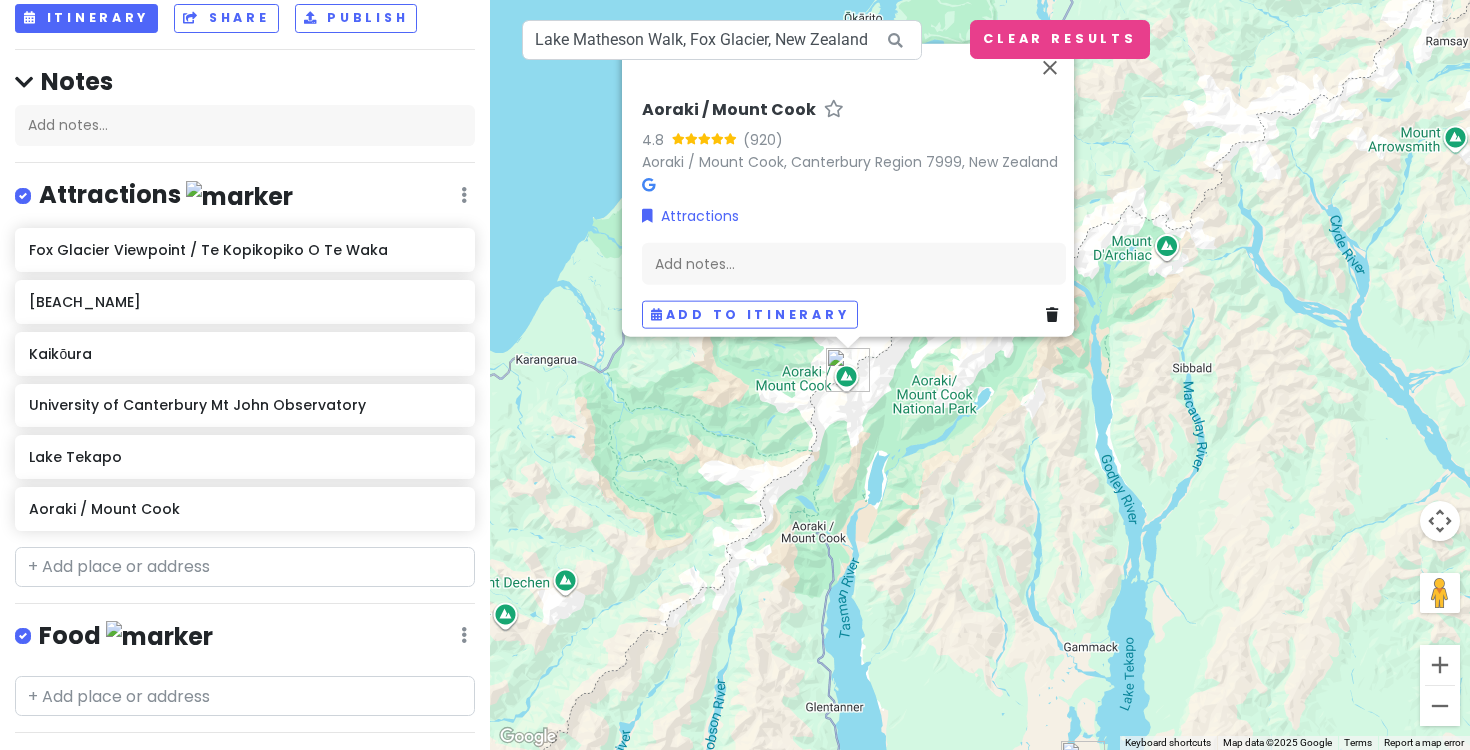 drag, startPoint x: 871, startPoint y: 554, endPoint x: 881, endPoint y: 390, distance: 164.3046 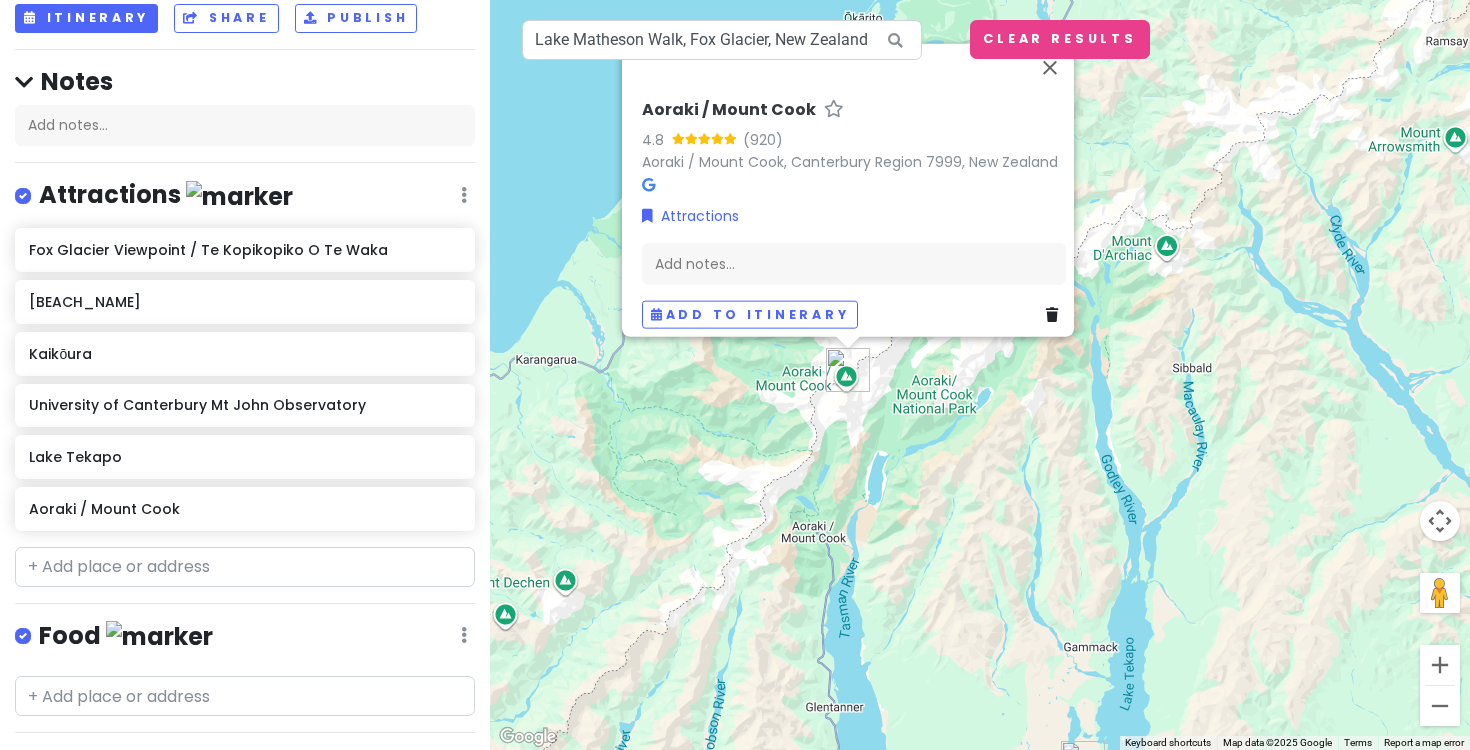 click on "Aoraki / Mount Cook Aoraki / Mount Cook, Canterbury Region 7999, New Zealand Attractions Add notes... Add to itinerary" at bounding box center [980, 375] 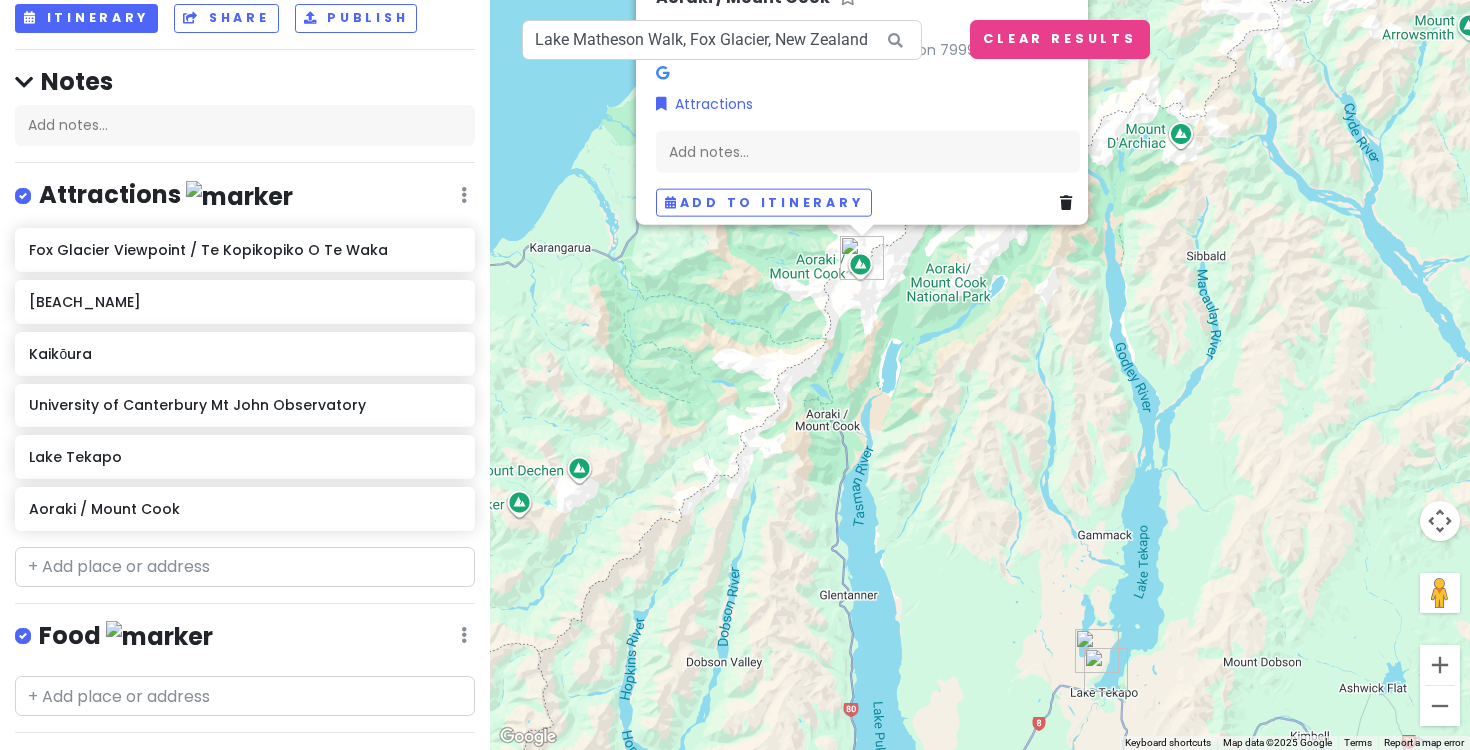 drag, startPoint x: 883, startPoint y: 490, endPoint x: 883, endPoint y: 399, distance: 91 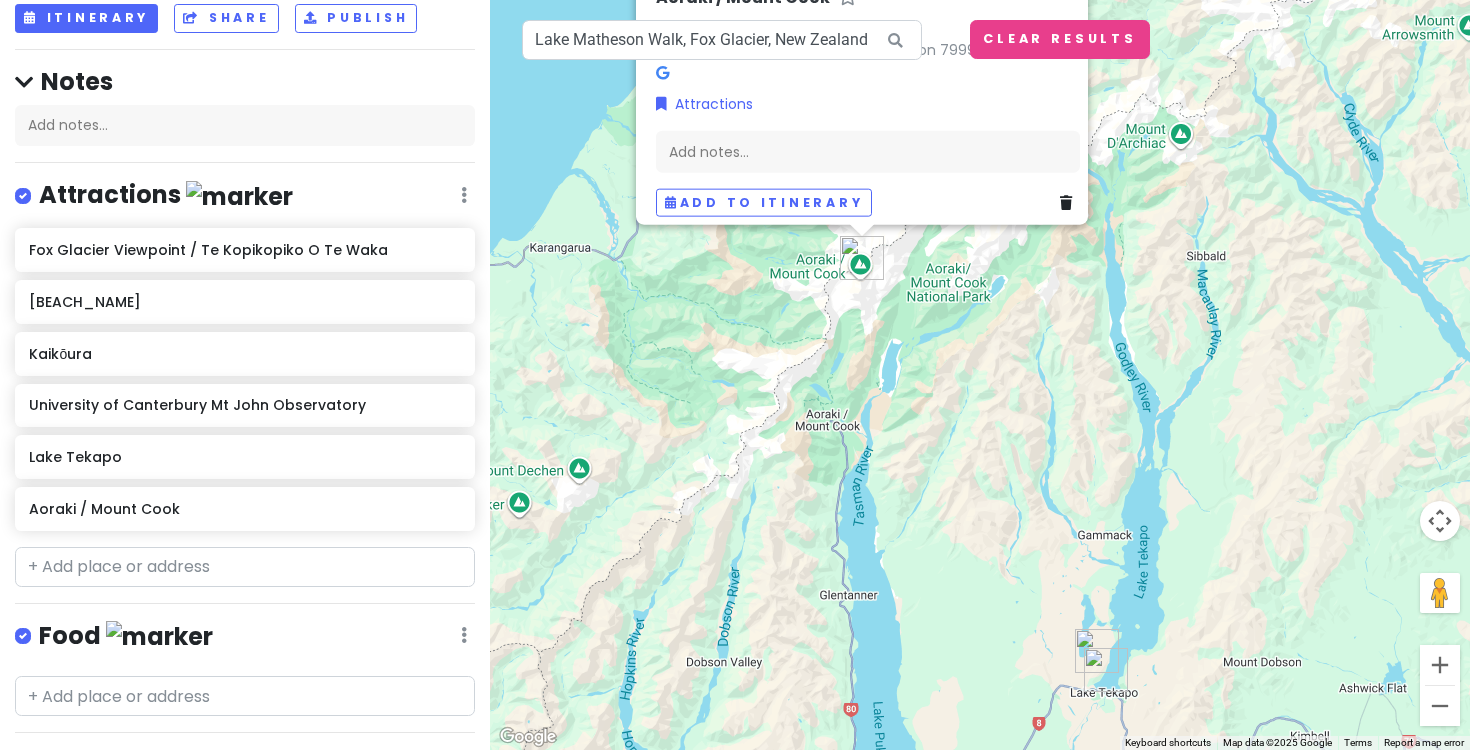 click on "Aoraki / Mount Cook Aoraki / Mount Cook, Canterbury Region 7999, New Zealand Attractions Add notes... Add to itinerary" at bounding box center (980, 375) 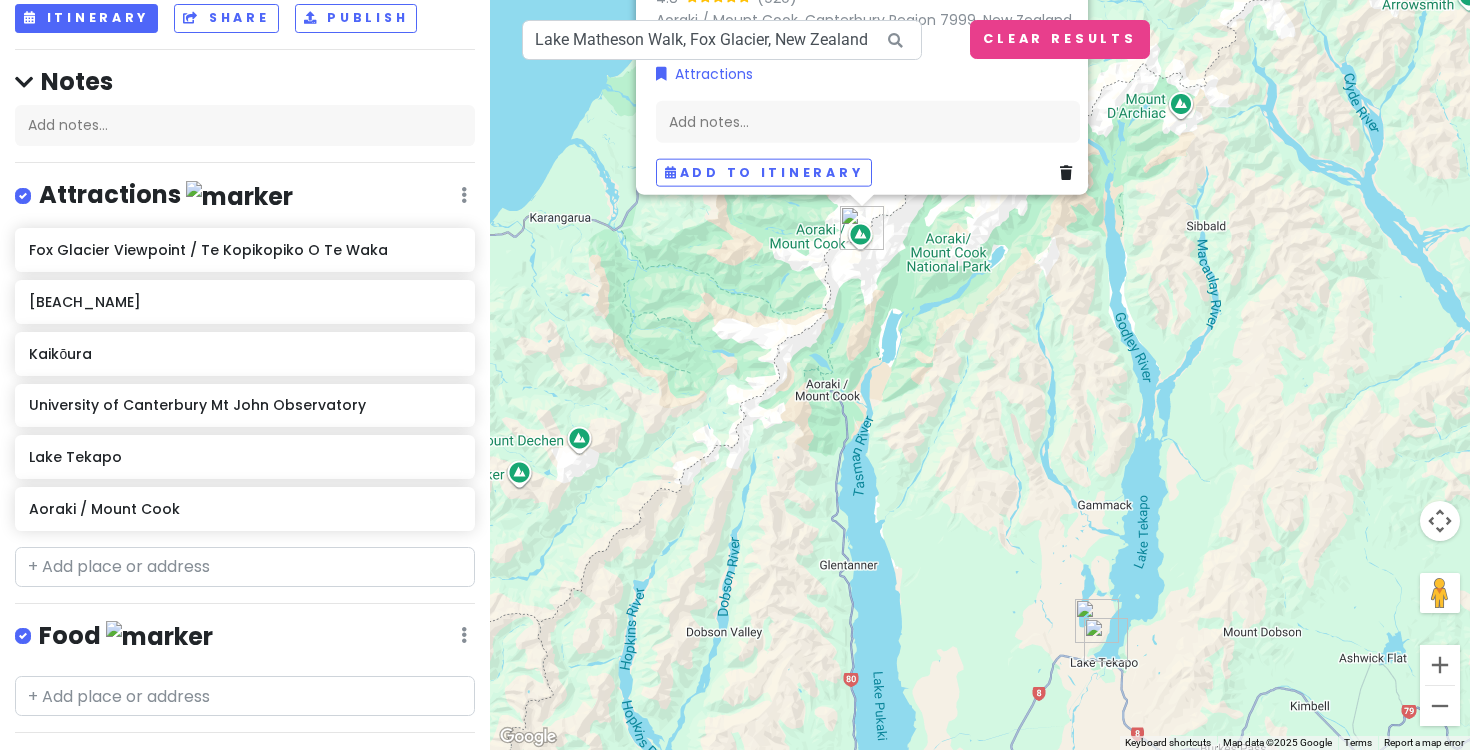click on "Aoraki / Mount Cook Aoraki / Mount Cook, Canterbury Region 7999, New Zealand Attractions Add notes... Add to itinerary" at bounding box center [980, 375] 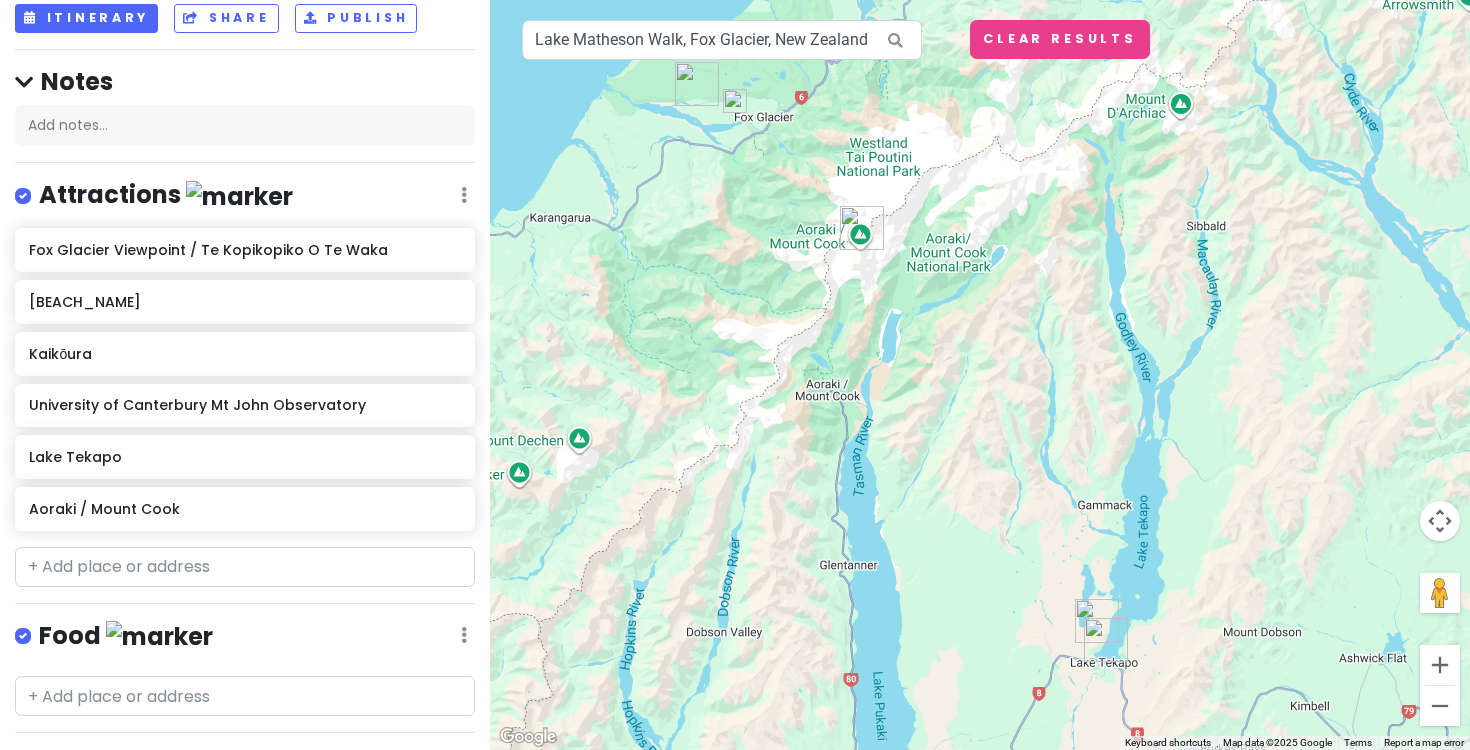 click at bounding box center (862, 228) 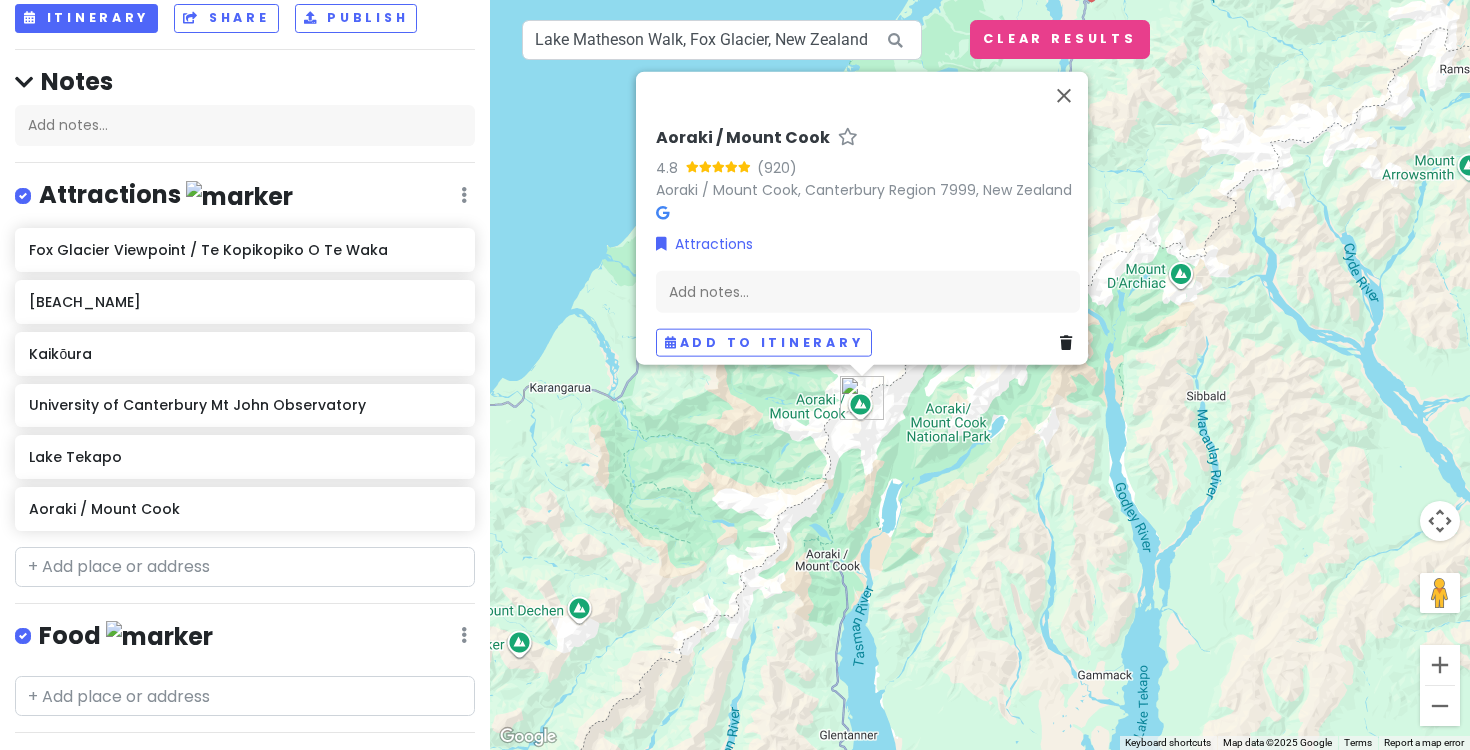 click at bounding box center [1070, 343] 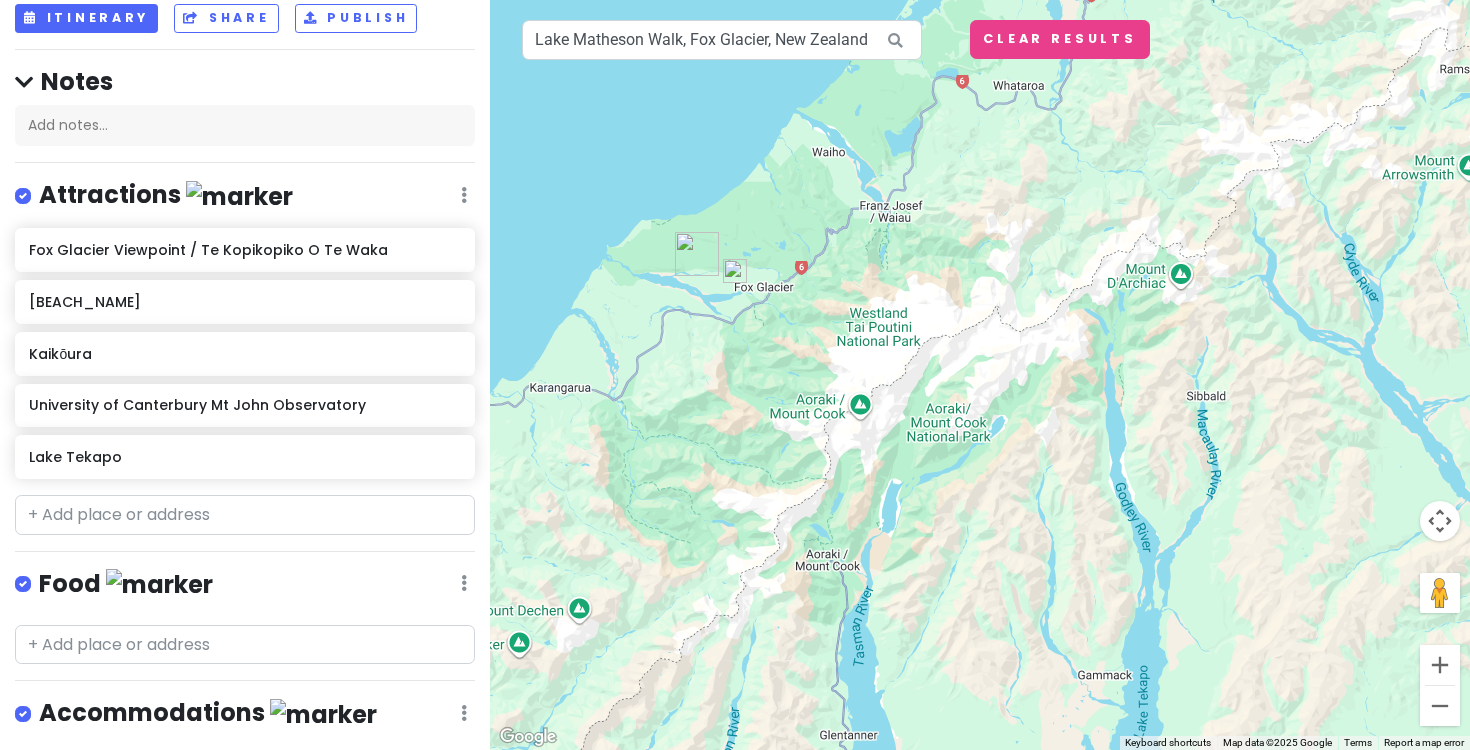 click on "To navigate, press the arrow keys." at bounding box center (980, 375) 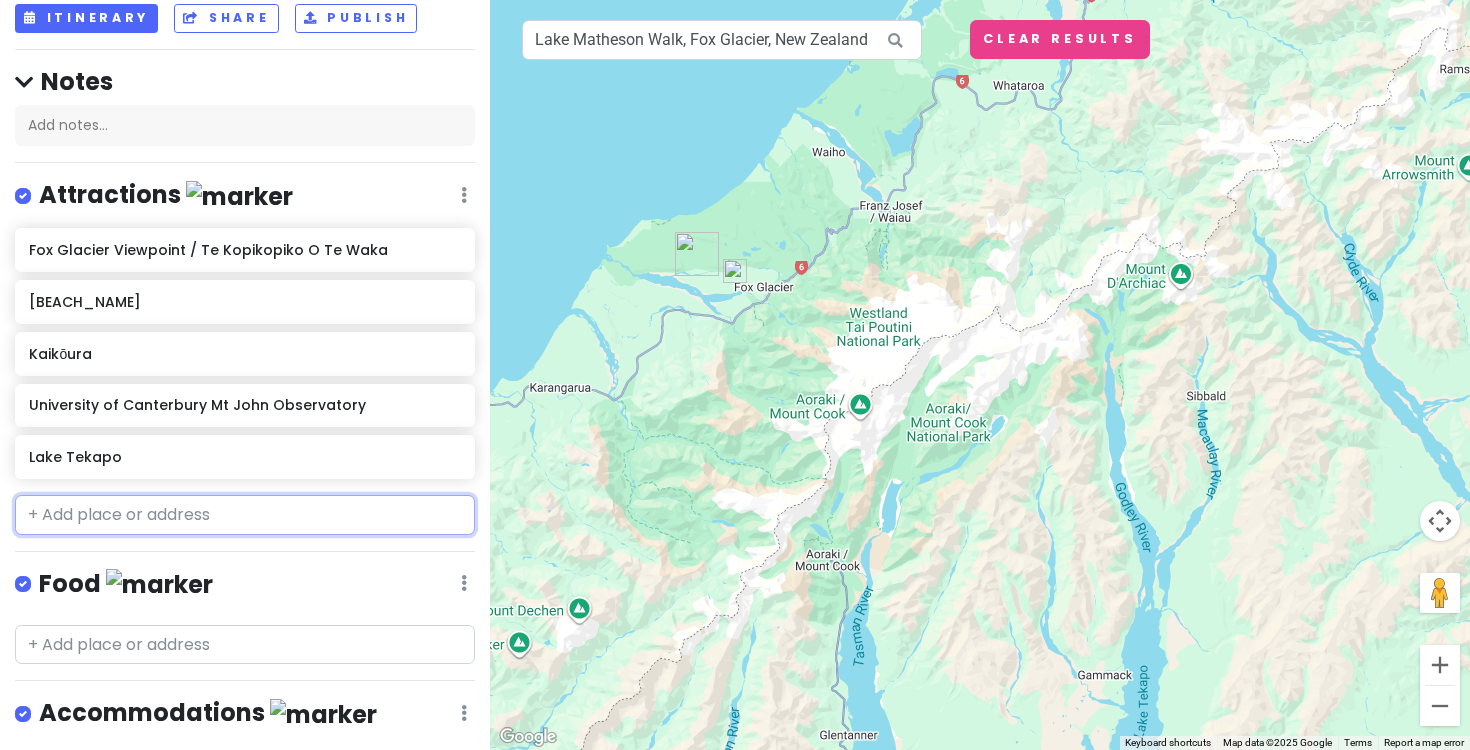 click at bounding box center (245, 515) 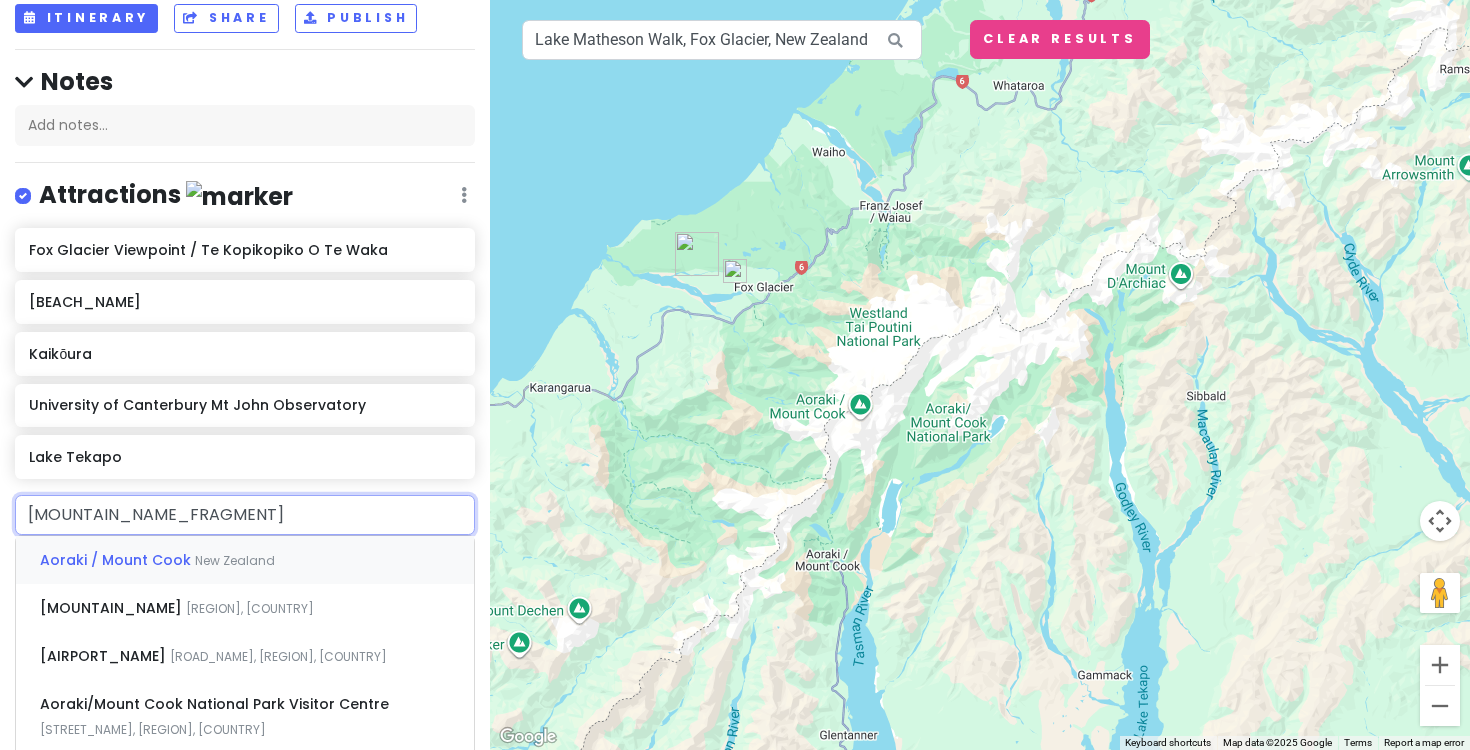 type on "[MOUNTAIN_NAME]" 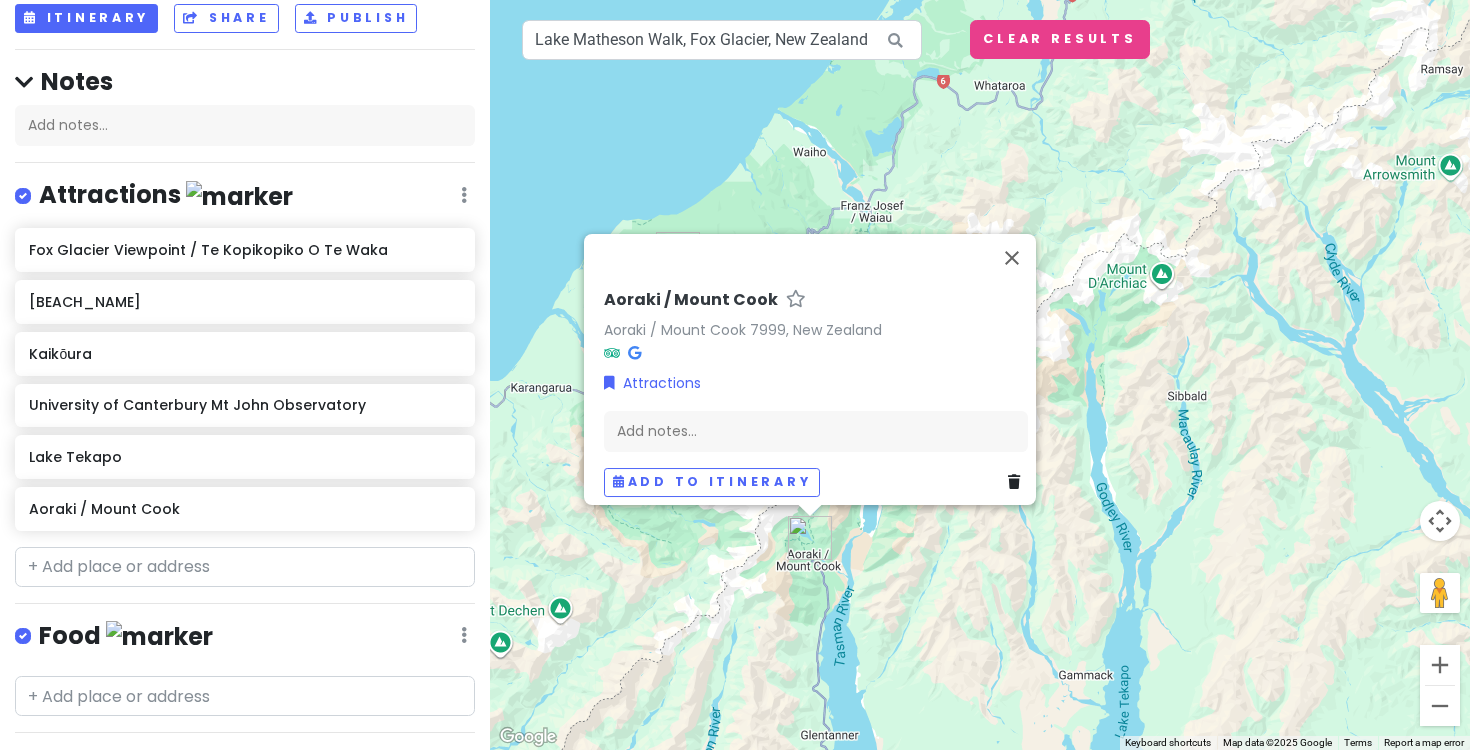 drag, startPoint x: 864, startPoint y: 624, endPoint x: 794, endPoint y: 617, distance: 70.34913 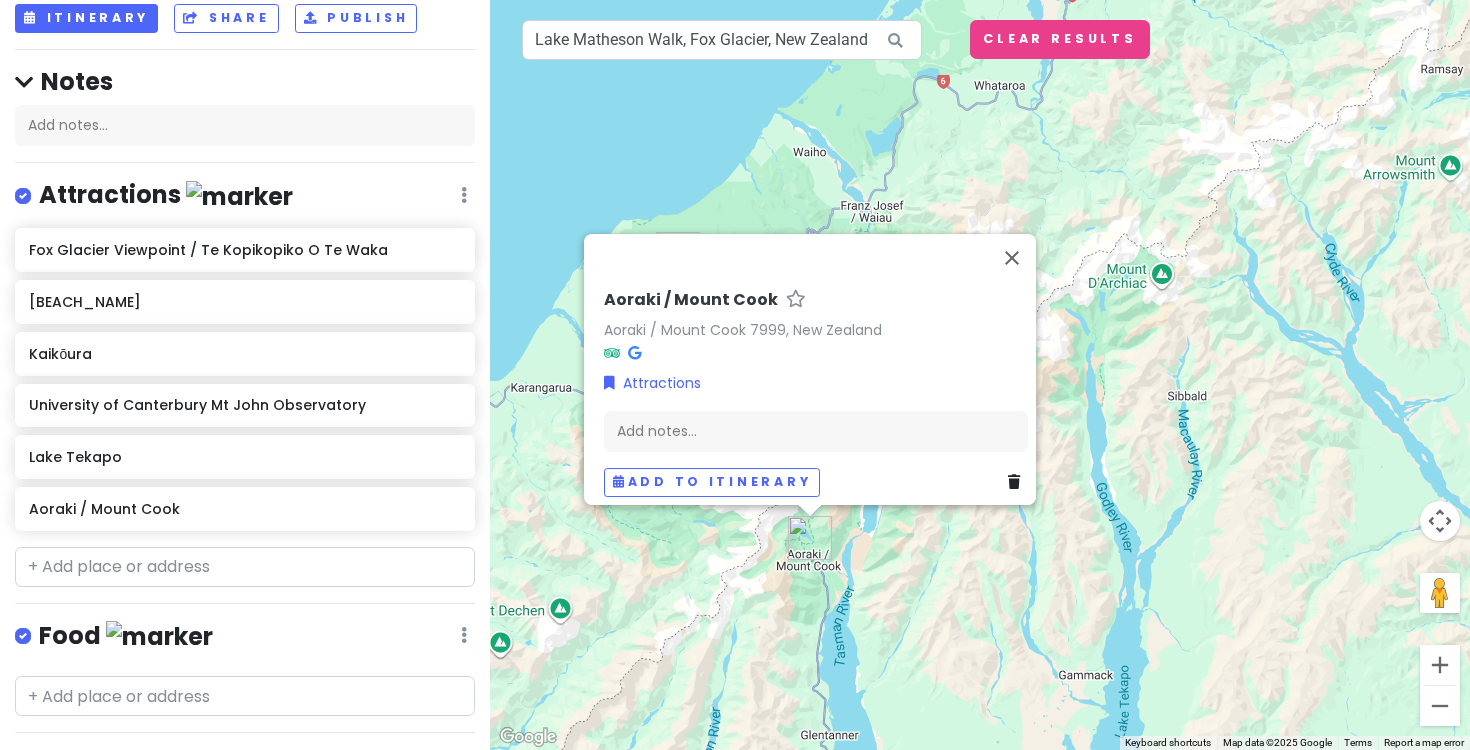 click on "Aoraki / Mount Cook Aoraki / Mount Cook 7999, New Zealand Attractions Add notes... Add to itinerary" at bounding box center (980, 375) 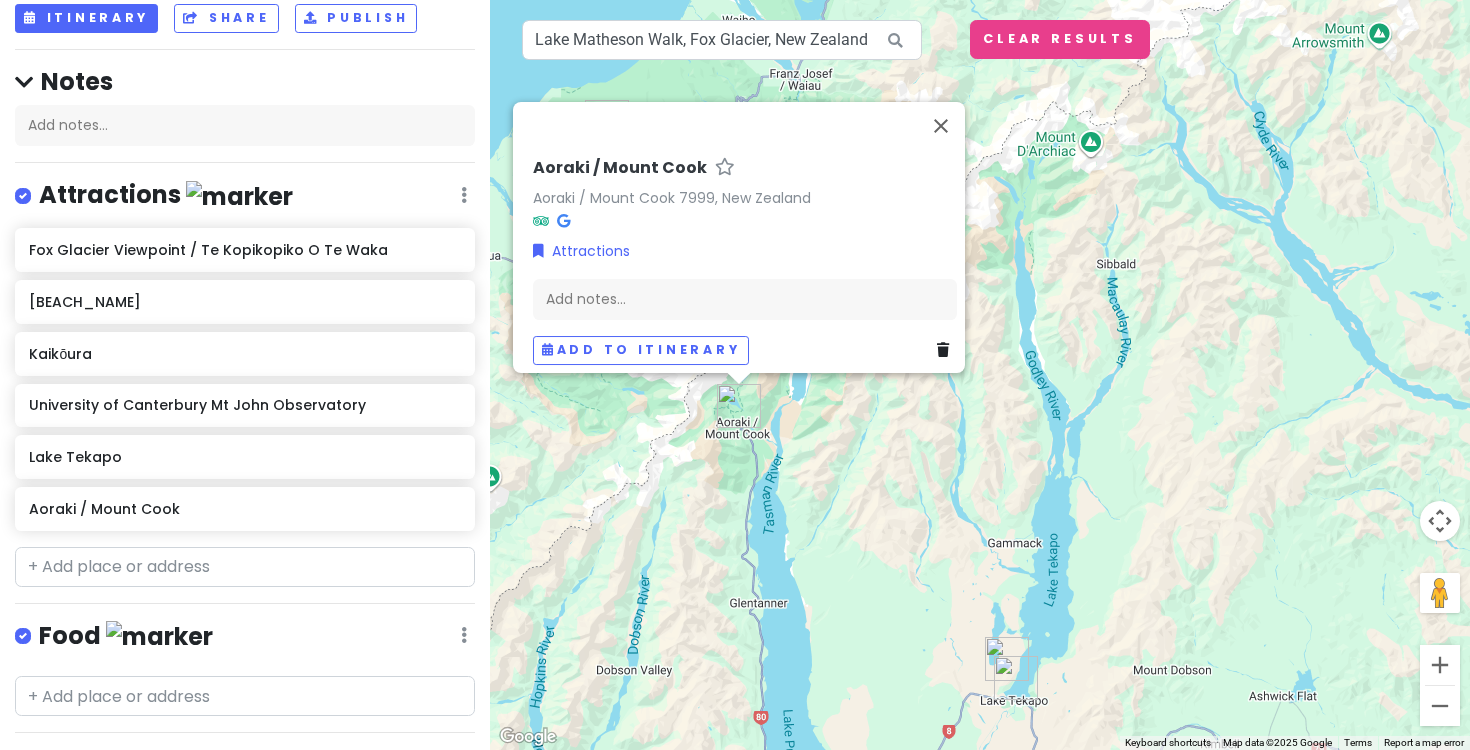 drag, startPoint x: 836, startPoint y: 610, endPoint x: 835, endPoint y: 464, distance: 146.00342 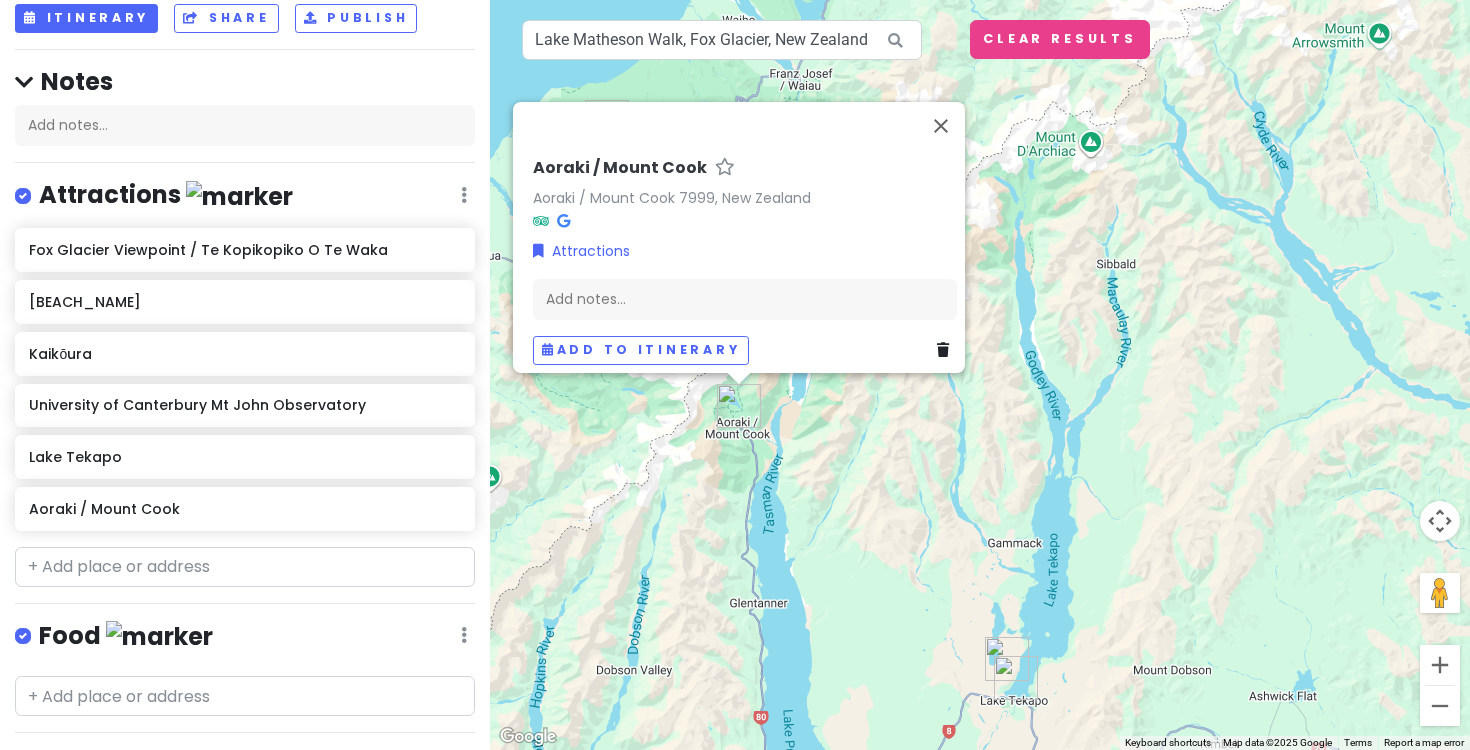 click on "Aoraki / Mount Cook Aoraki / Mount Cook 7999, New Zealand Attractions Add notes... Add to itinerary" at bounding box center (980, 375) 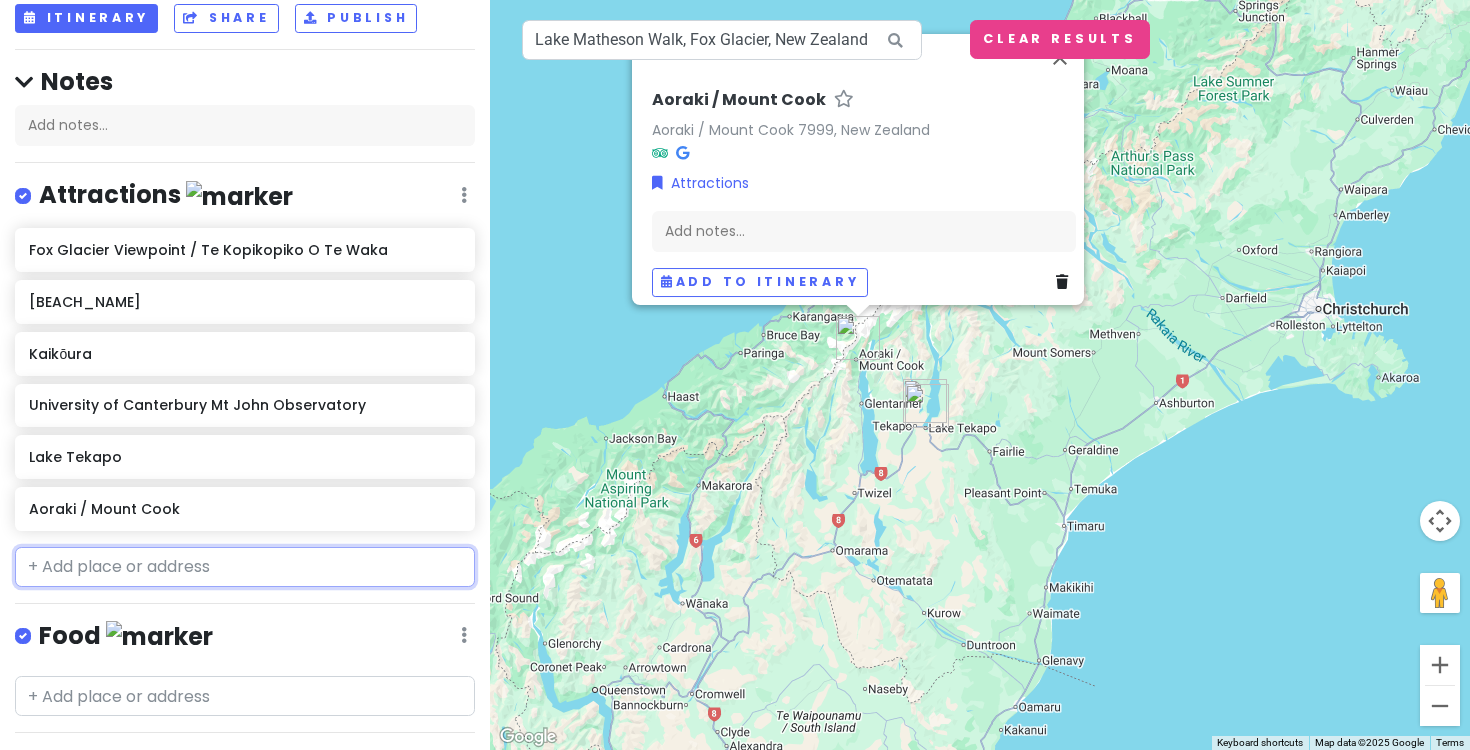 click at bounding box center [245, 567] 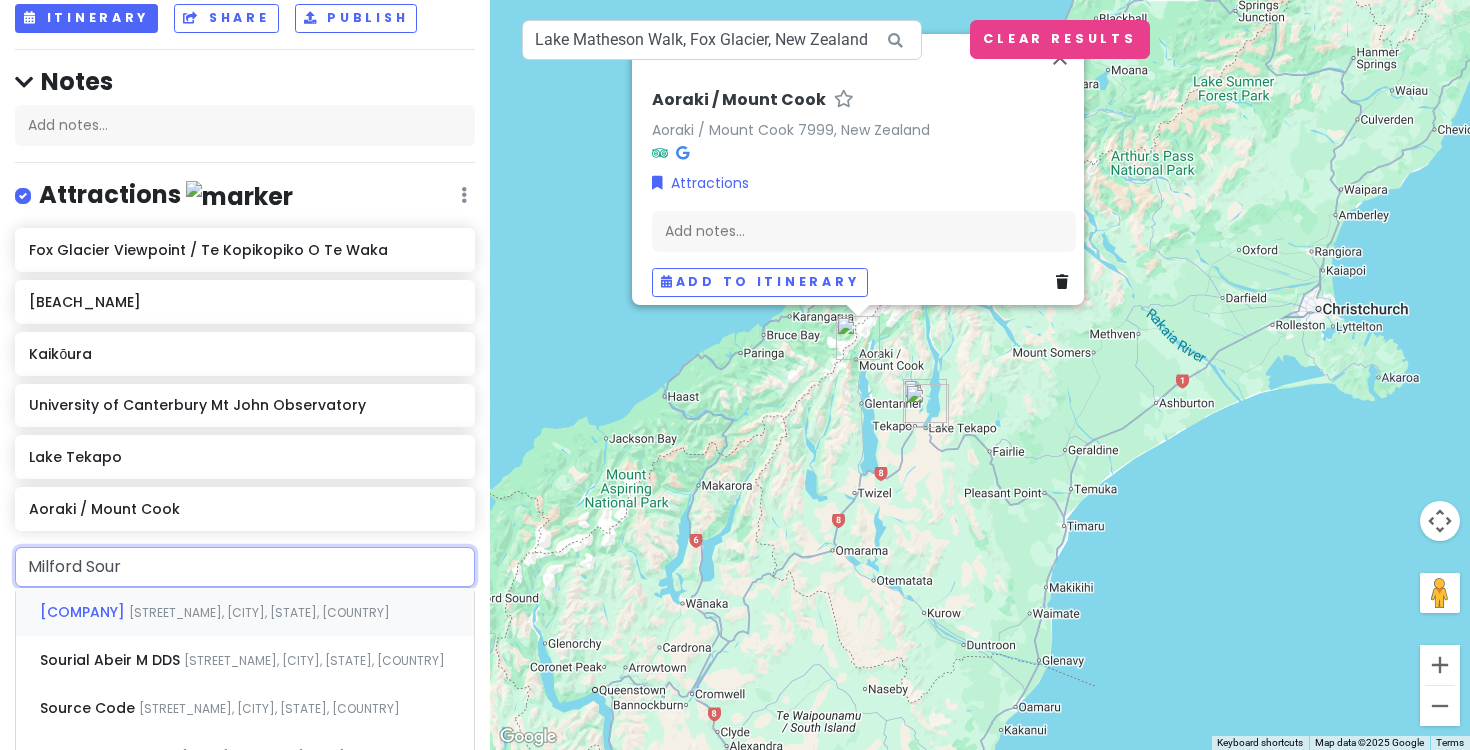 type on "Milford Sou" 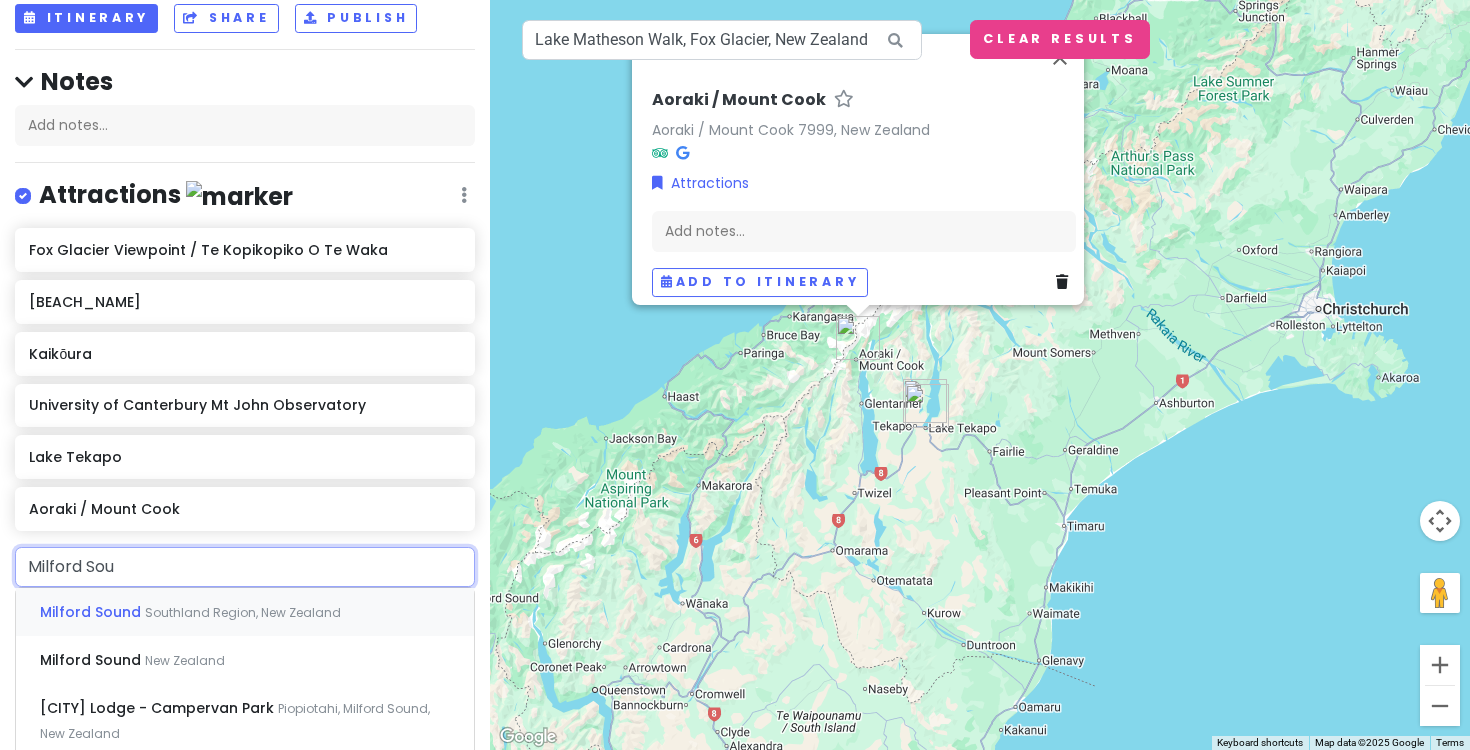 click on "Southland Region, New Zealand" at bounding box center (243, 612) 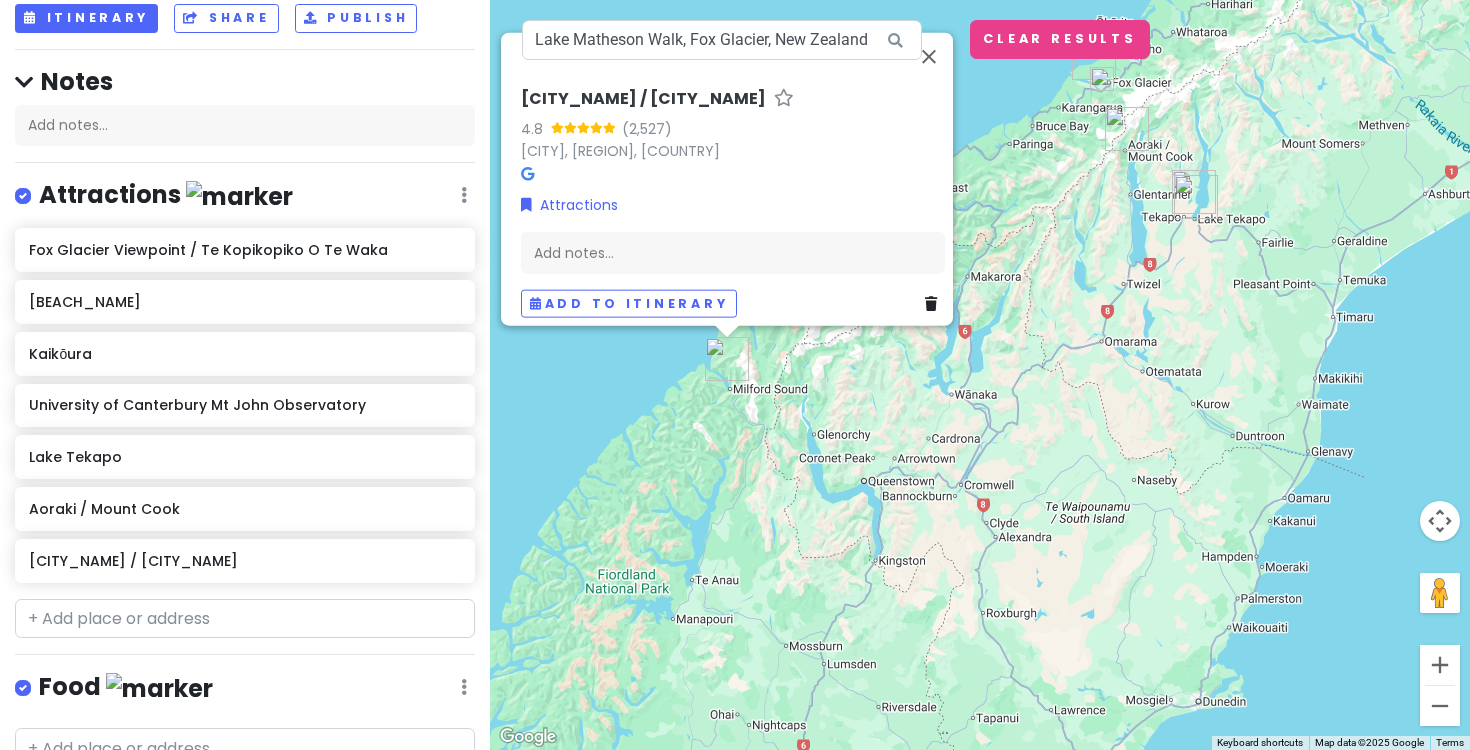 drag, startPoint x: 978, startPoint y: 631, endPoint x: 920, endPoint y: 417, distance: 221.72055 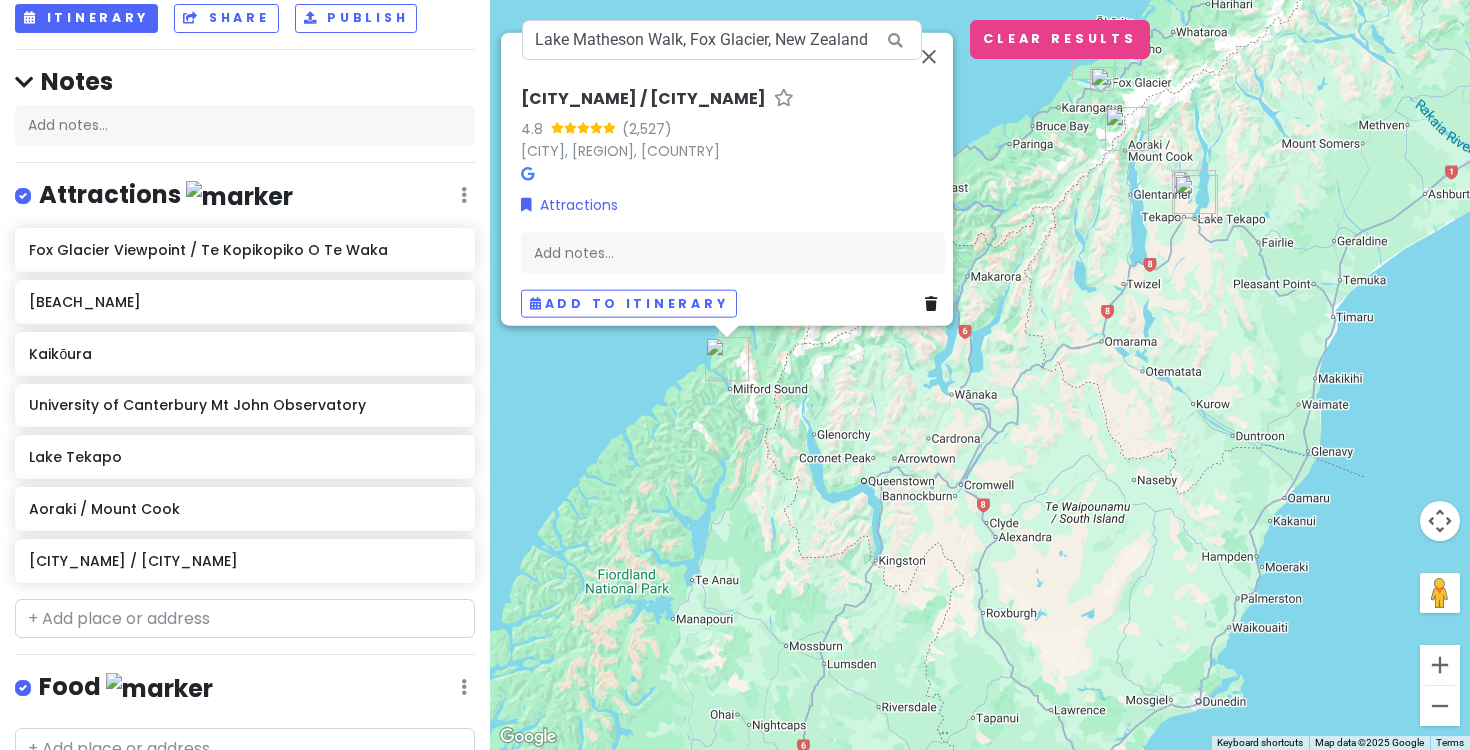 click on "[CITY_NAME] / [CITY_NAME] 4.8 (2,527) [CITY_NAME] / [CITY_NAME], [REGION], [COUNTRY] Attractions Add notes... Add to itinerary" at bounding box center [980, 375] 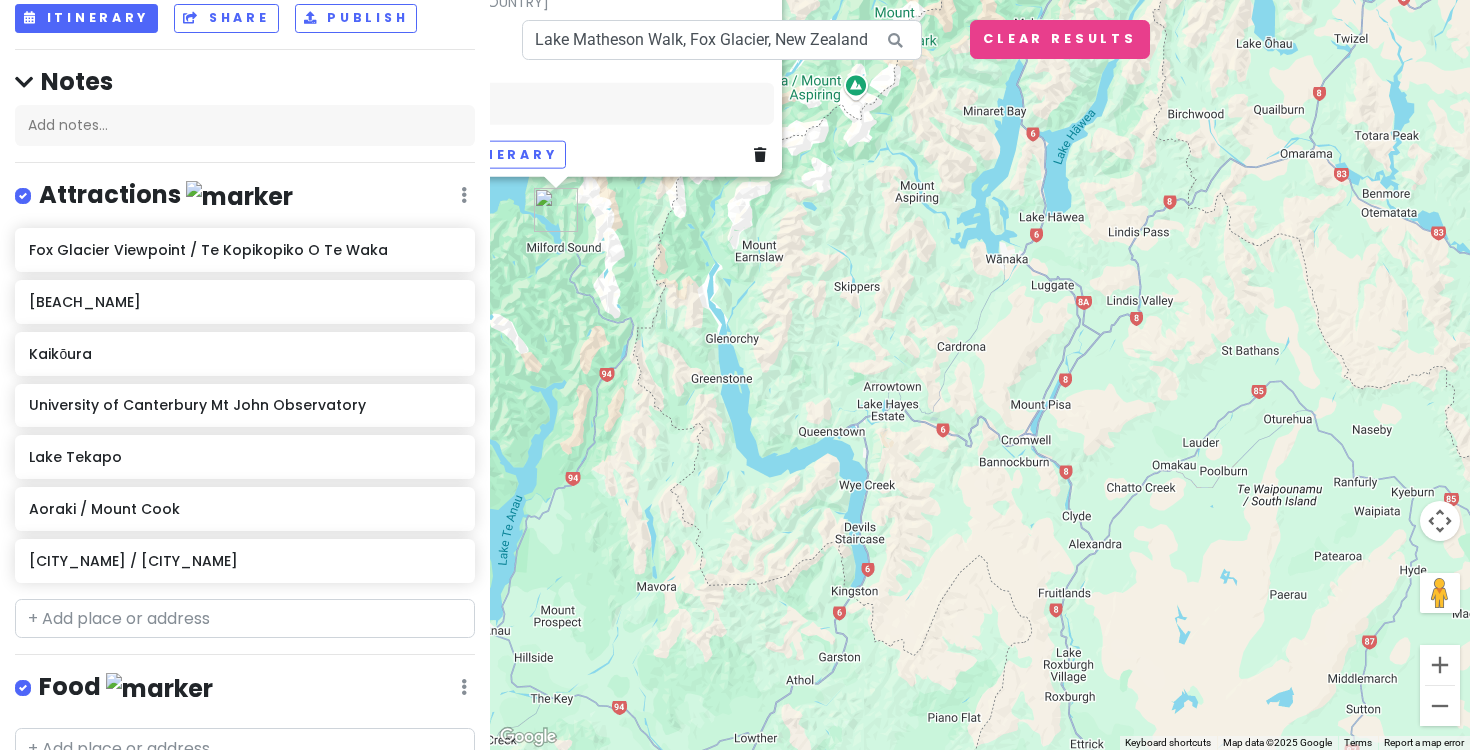 click on "[CITY_NAME] / [CITY_NAME] 4.8 (2,527) [CITY_NAME] / [CITY_NAME], [REGION], [COUNTRY] Attractions Add notes... Add to itinerary" at bounding box center (980, 375) 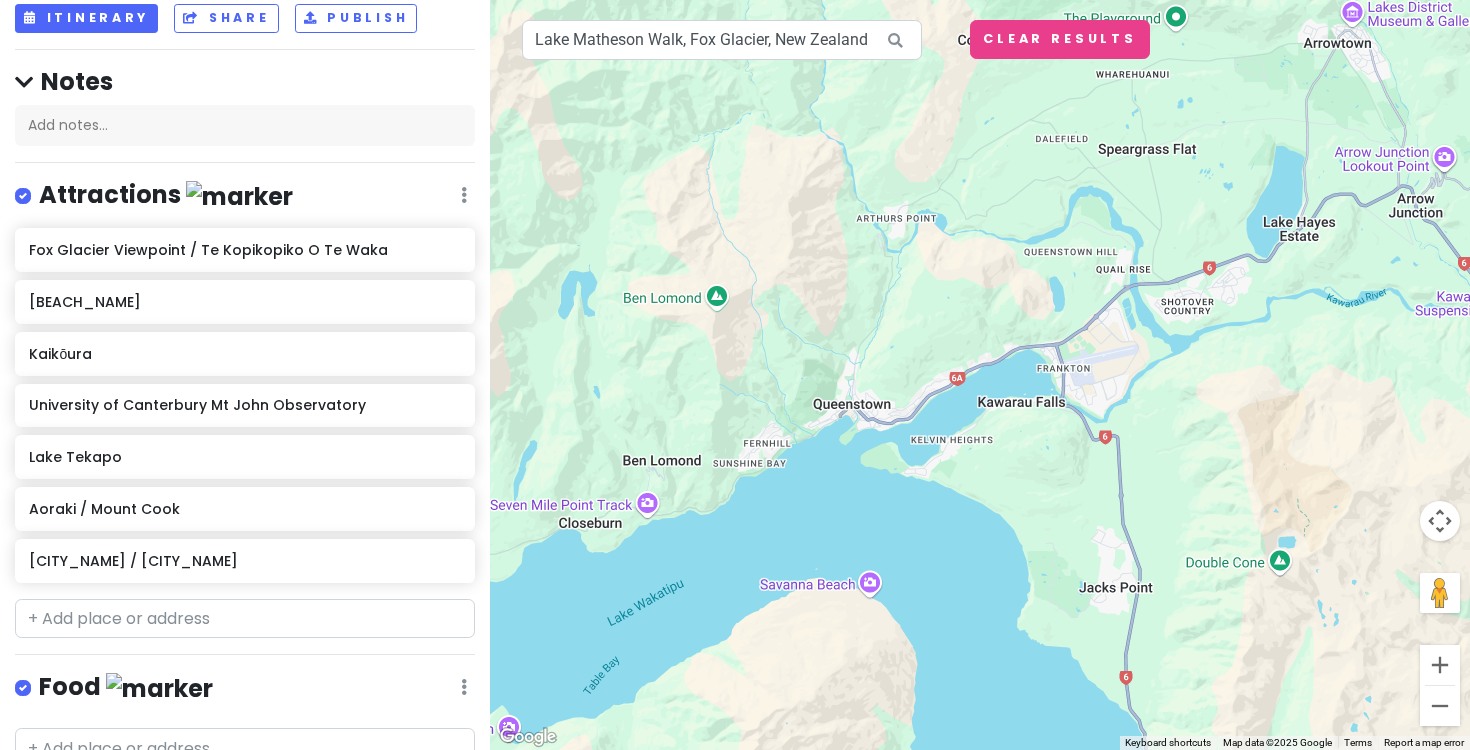 click at bounding box center (980, 375) 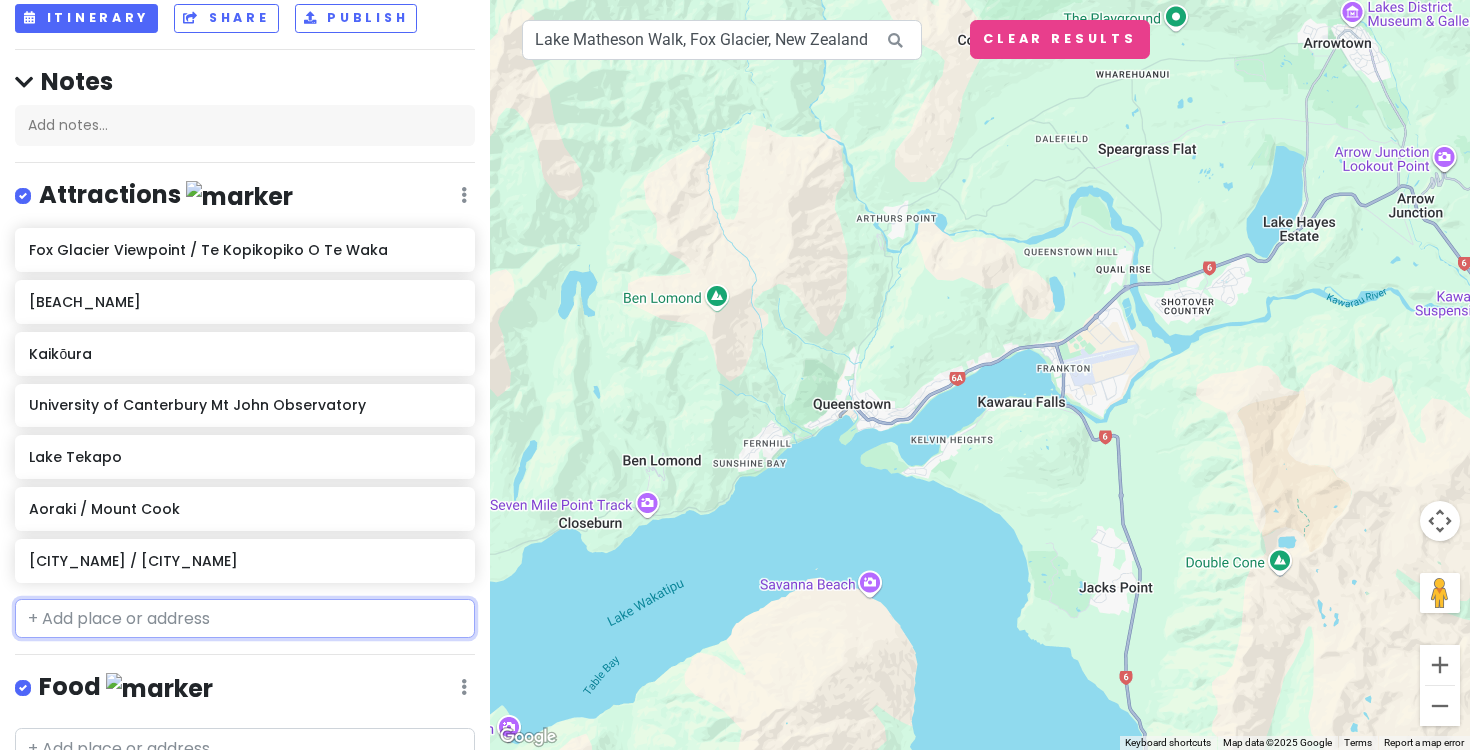 click at bounding box center (245, 619) 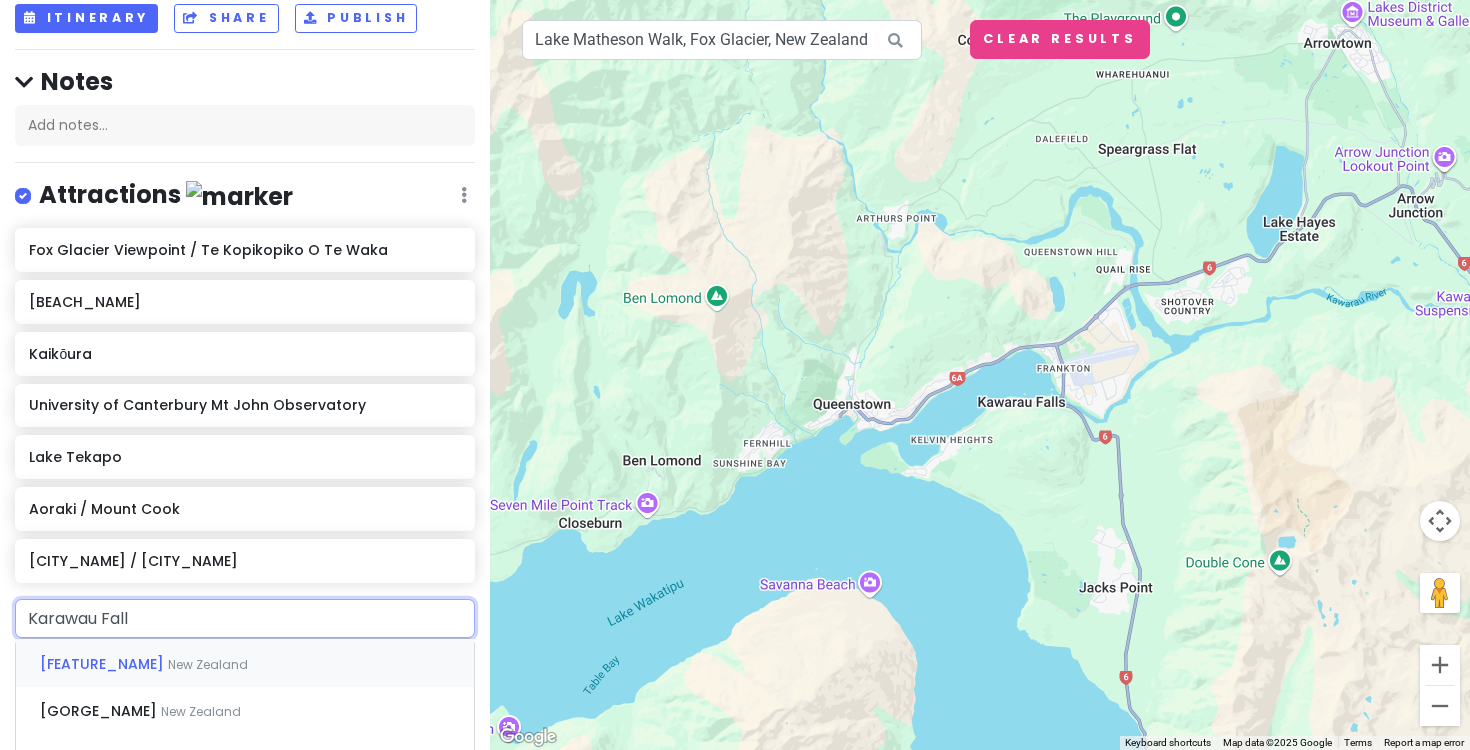 type on "Karawau Falls" 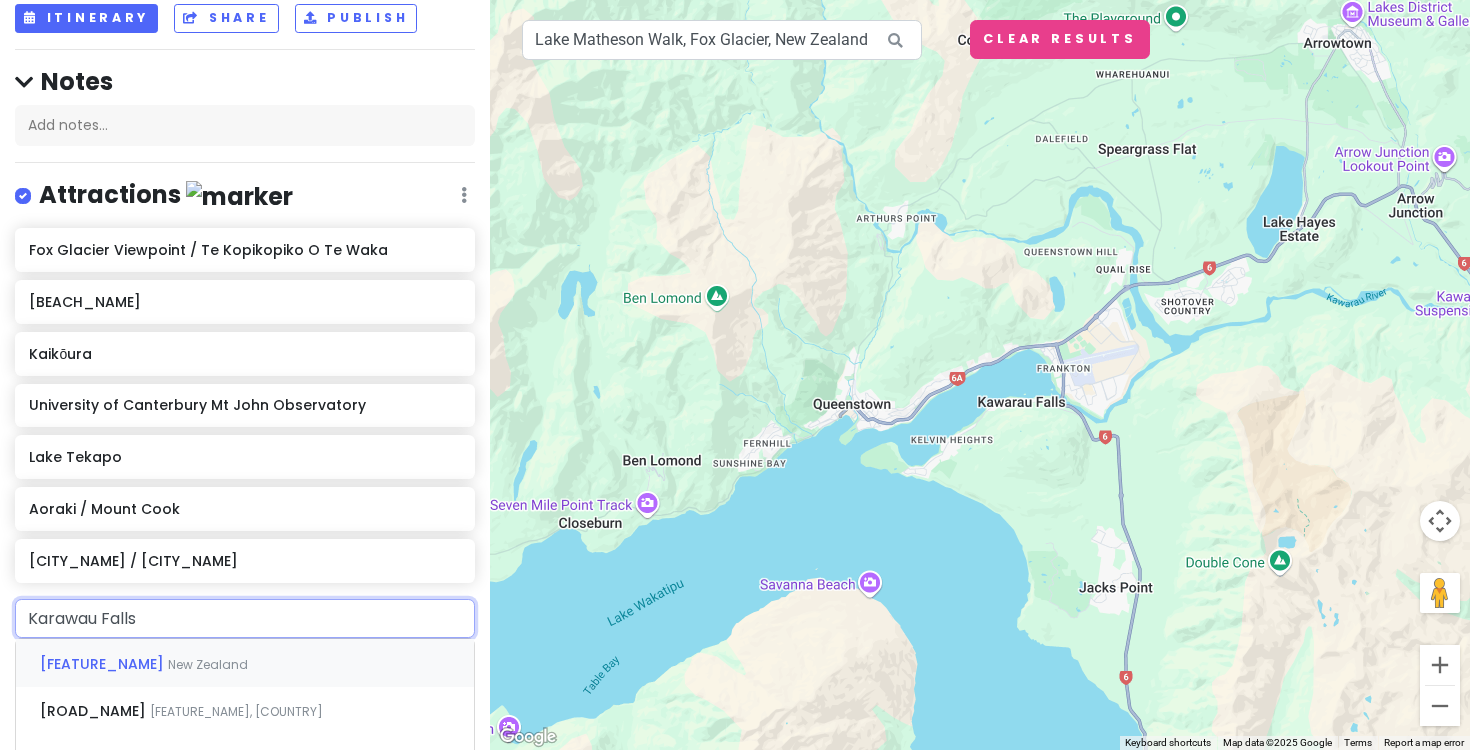 click on "Kawarau Falls New Zealand" at bounding box center (245, 663) 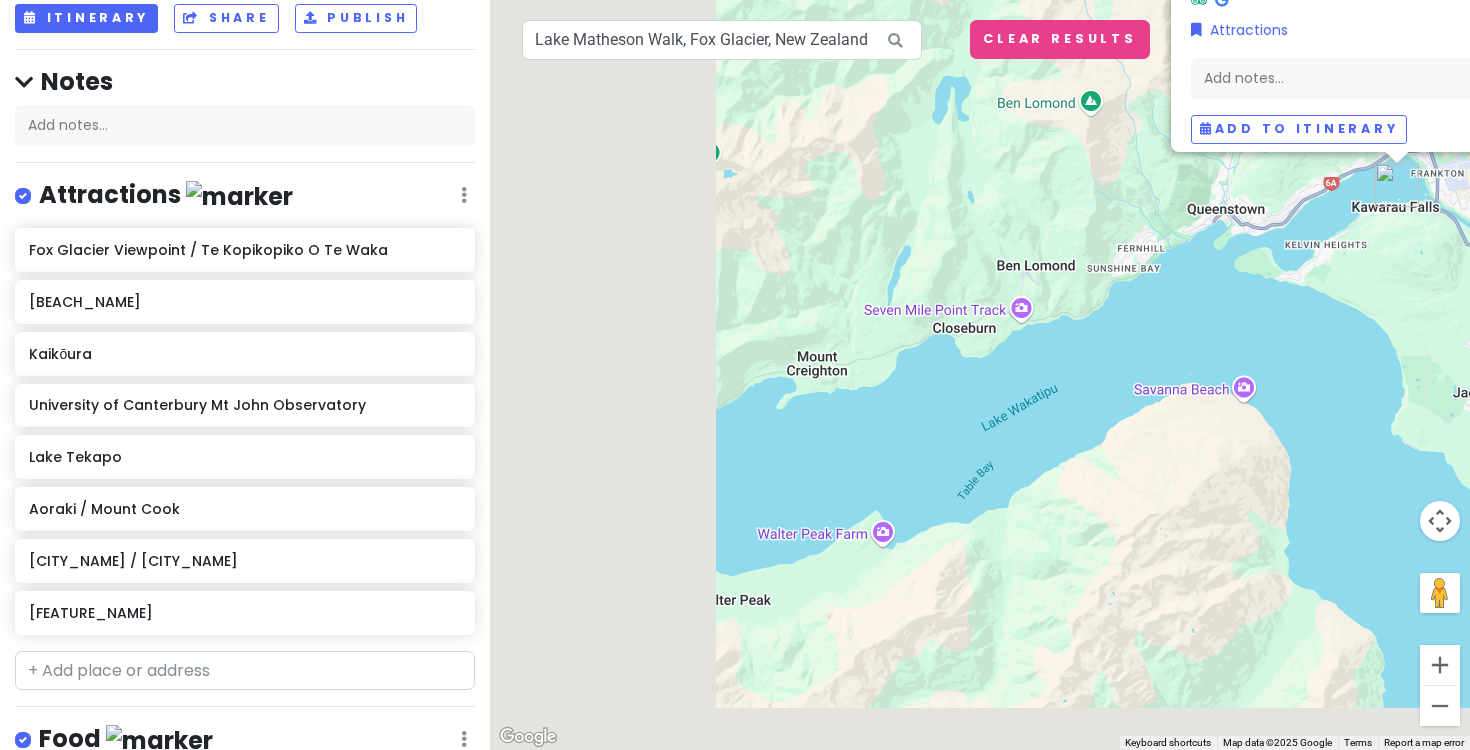 drag, startPoint x: 740, startPoint y: 572, endPoint x: 1132, endPoint y: 367, distance: 442.3675 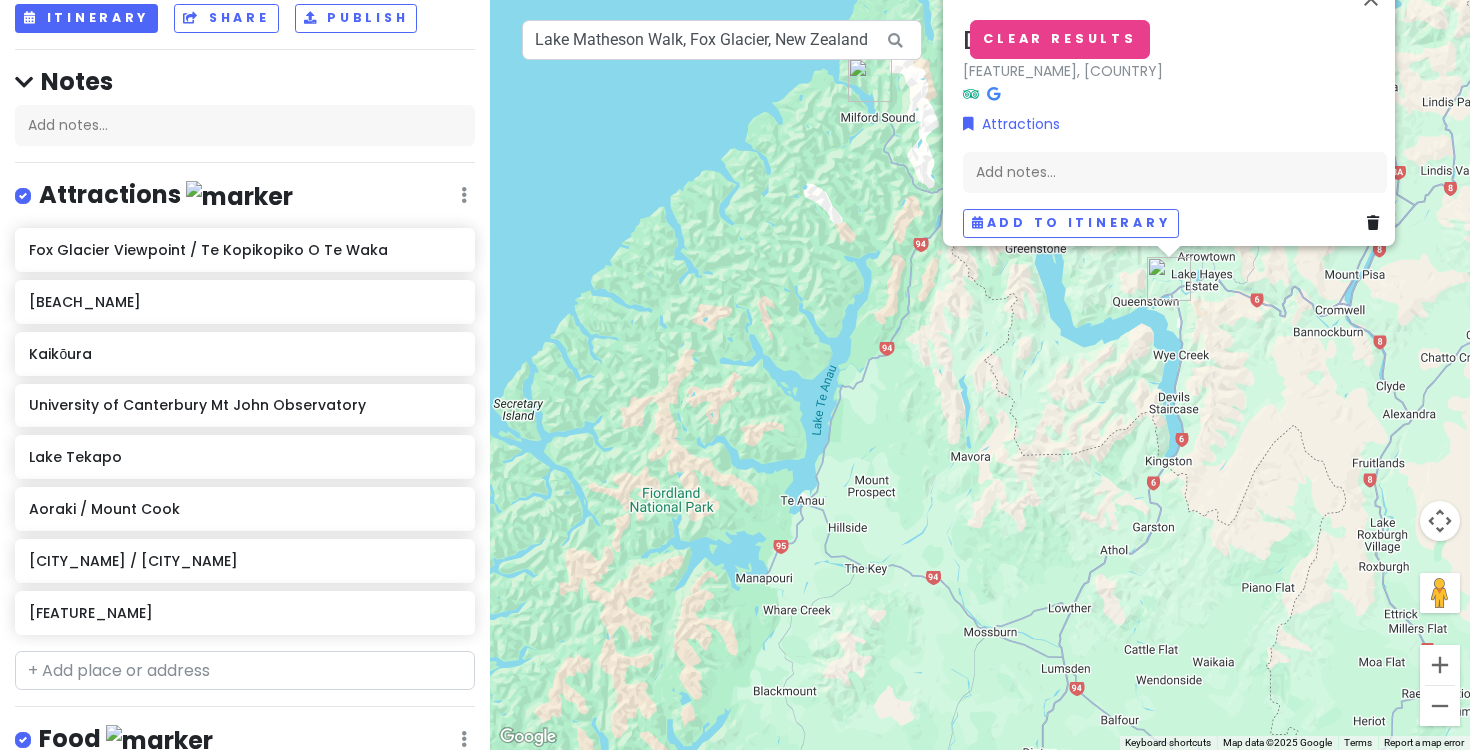 drag, startPoint x: 816, startPoint y: 508, endPoint x: 829, endPoint y: 449, distance: 60.41523 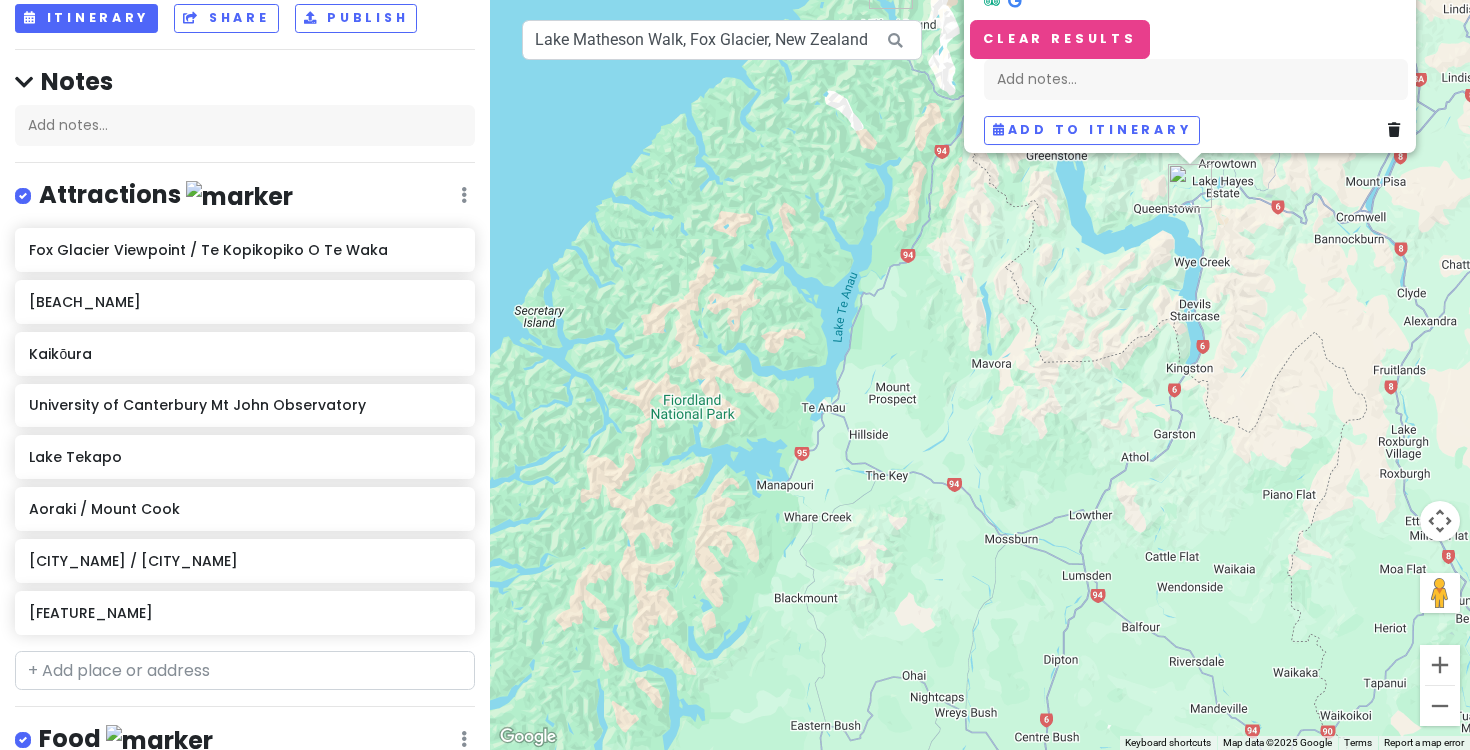 click on "Kawarau Falls Kawarau Falls, New Zealand Attractions Add notes... Add to itinerary" at bounding box center [980, 375] 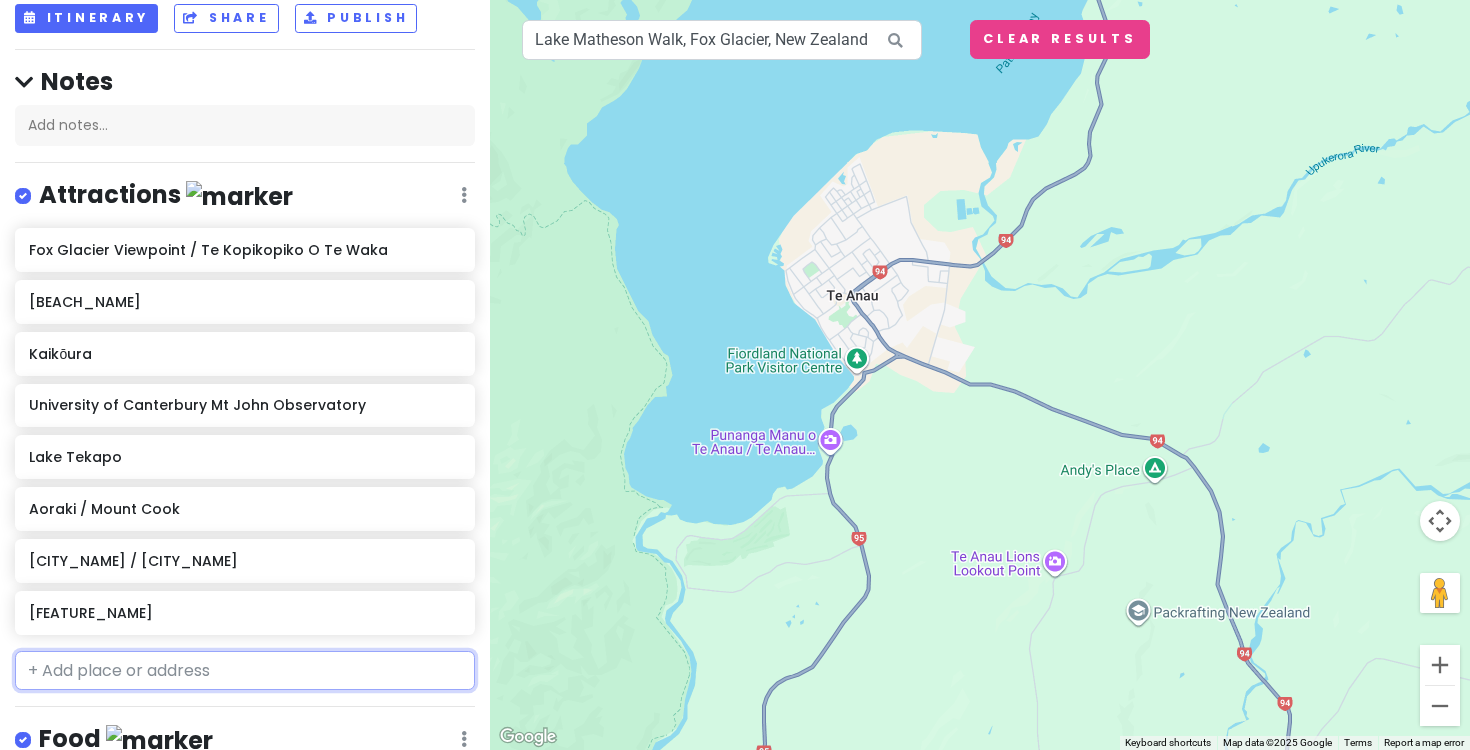 click at bounding box center [245, 671] 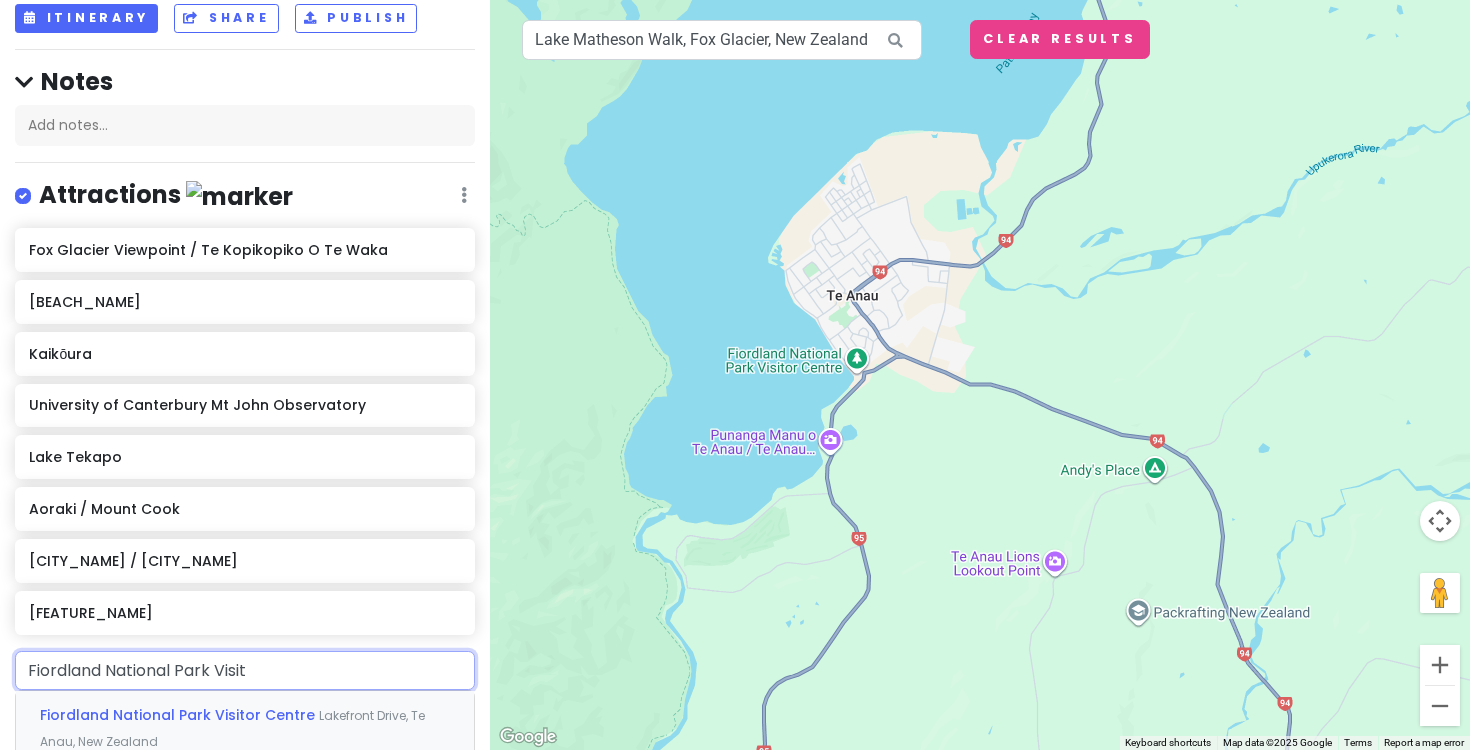 type on "[PARK_NAME_FRAGMENT]" 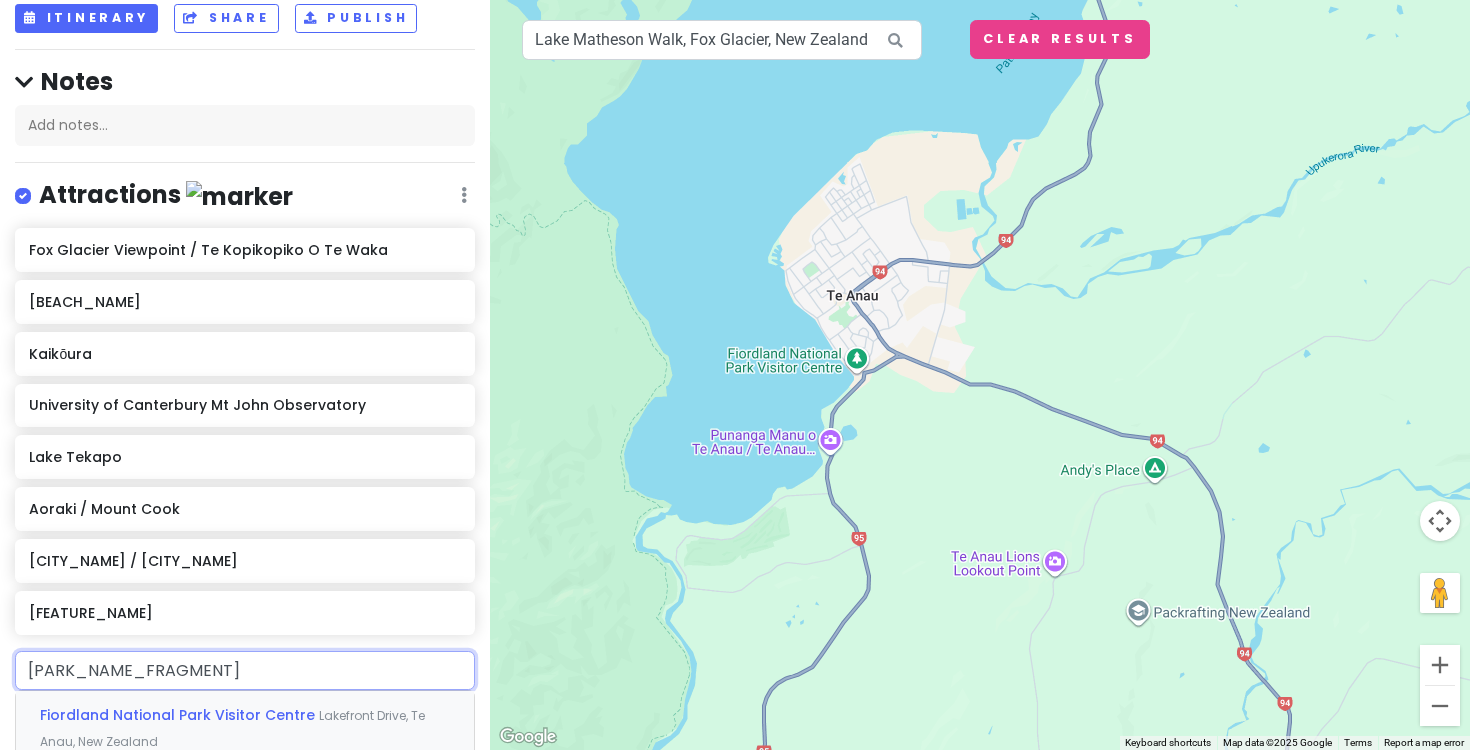 click on "Fiordland National Park Visitor Centre Lakefront Drive, Te Anau, New Zealand" at bounding box center [245, 728] 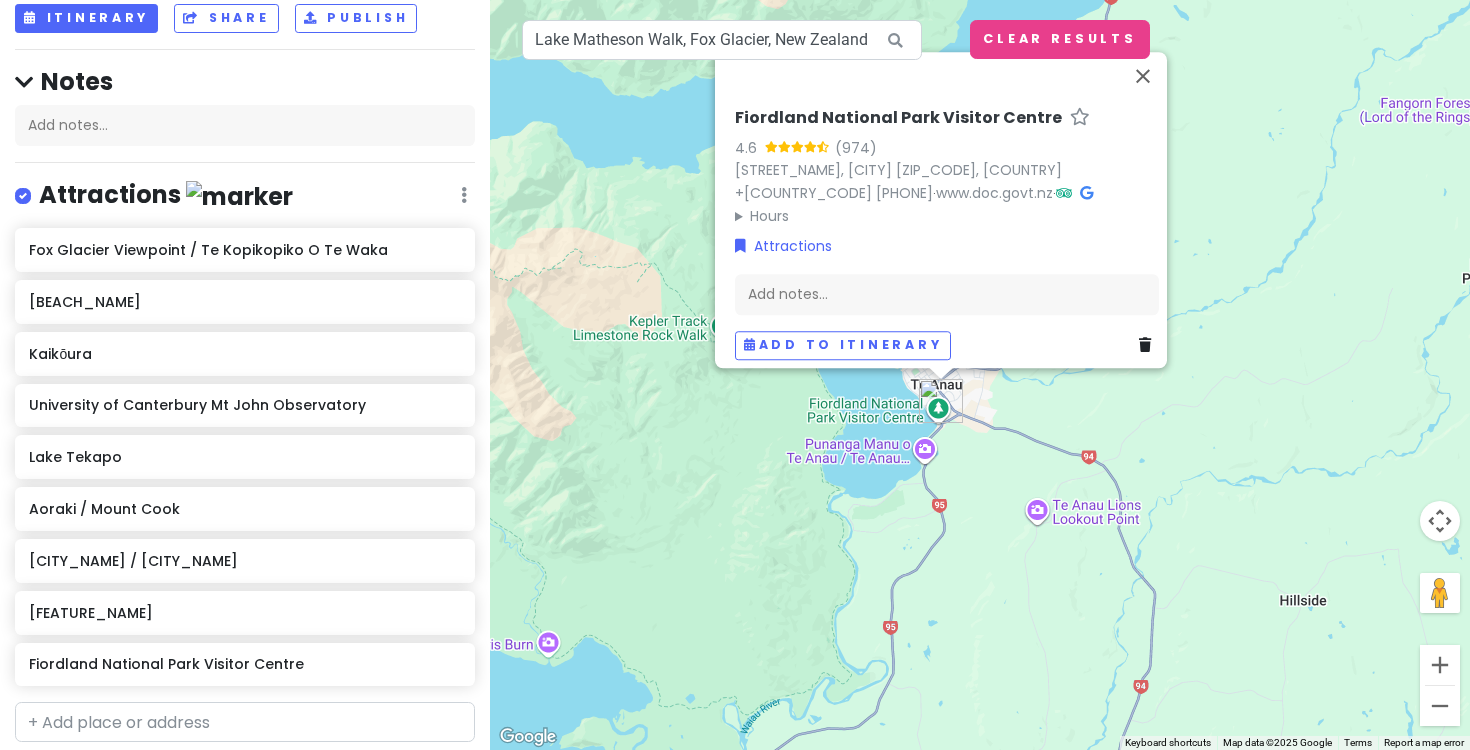 click on "Fiordland National Park Visitor Centre 4.6 (974) 1 Lakefront Drive, Te Anau 9640, New Zealand +64 3 249 7924 www.doc.govt.nz Hours Monday 9:00 AM – 12:00 PM, 1:00 – 4:00 PM Tuesday 9:00 AM – 12:00 PM, 1:00 – 4:00 PM Wednesday 9:00 AM – 12:00 PM, 1:00 – 4:00 PM Thursday 9:00 AM – 12:00 PM, 1:00 – 4:00 PM Friday 9:00 AM – 12:00 PM, 1:00 – 4:00 PM Saturday 9:00 AM – 12:00 PM, 1:00 – 4:00 PM Sunday Closed Attractions Add notes... Add to itinerary" at bounding box center (980, 375) 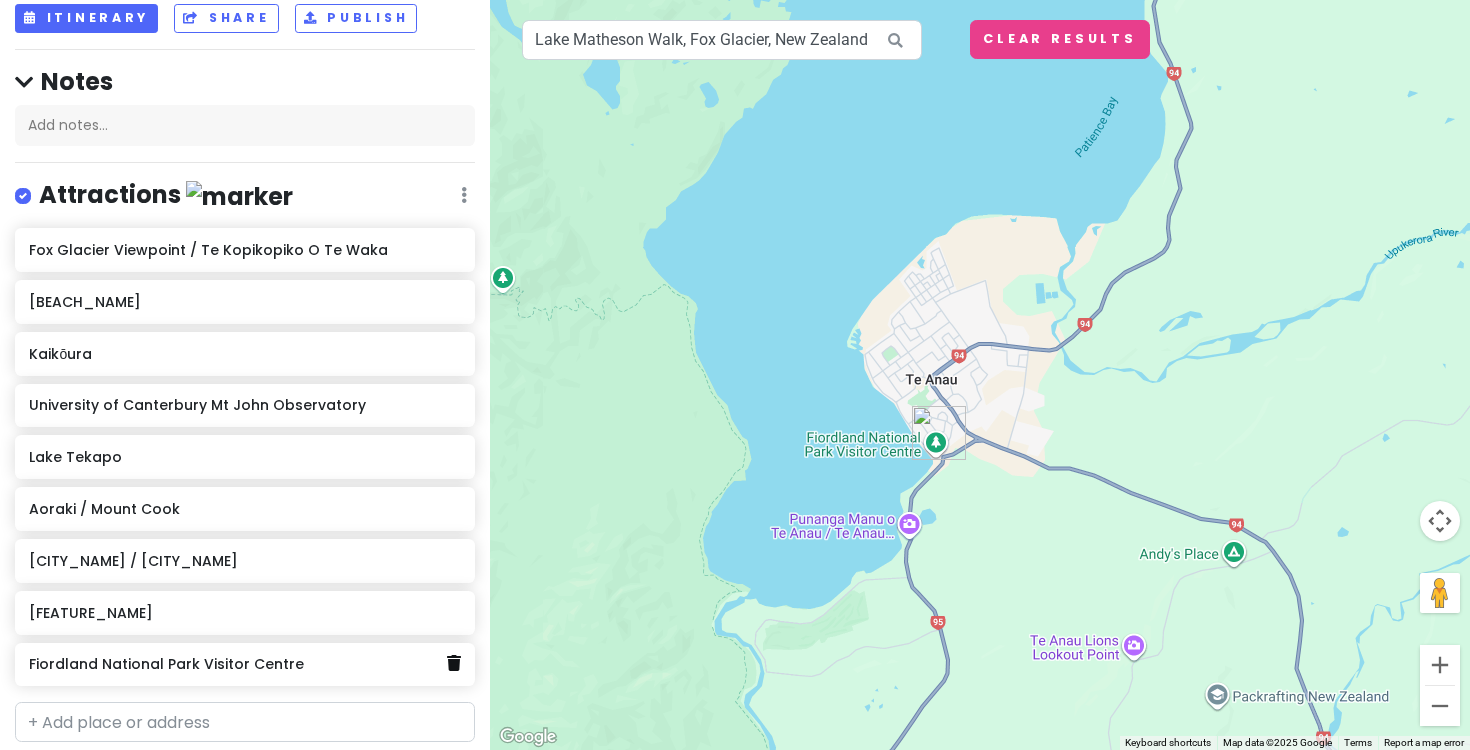 click at bounding box center (454, 663) 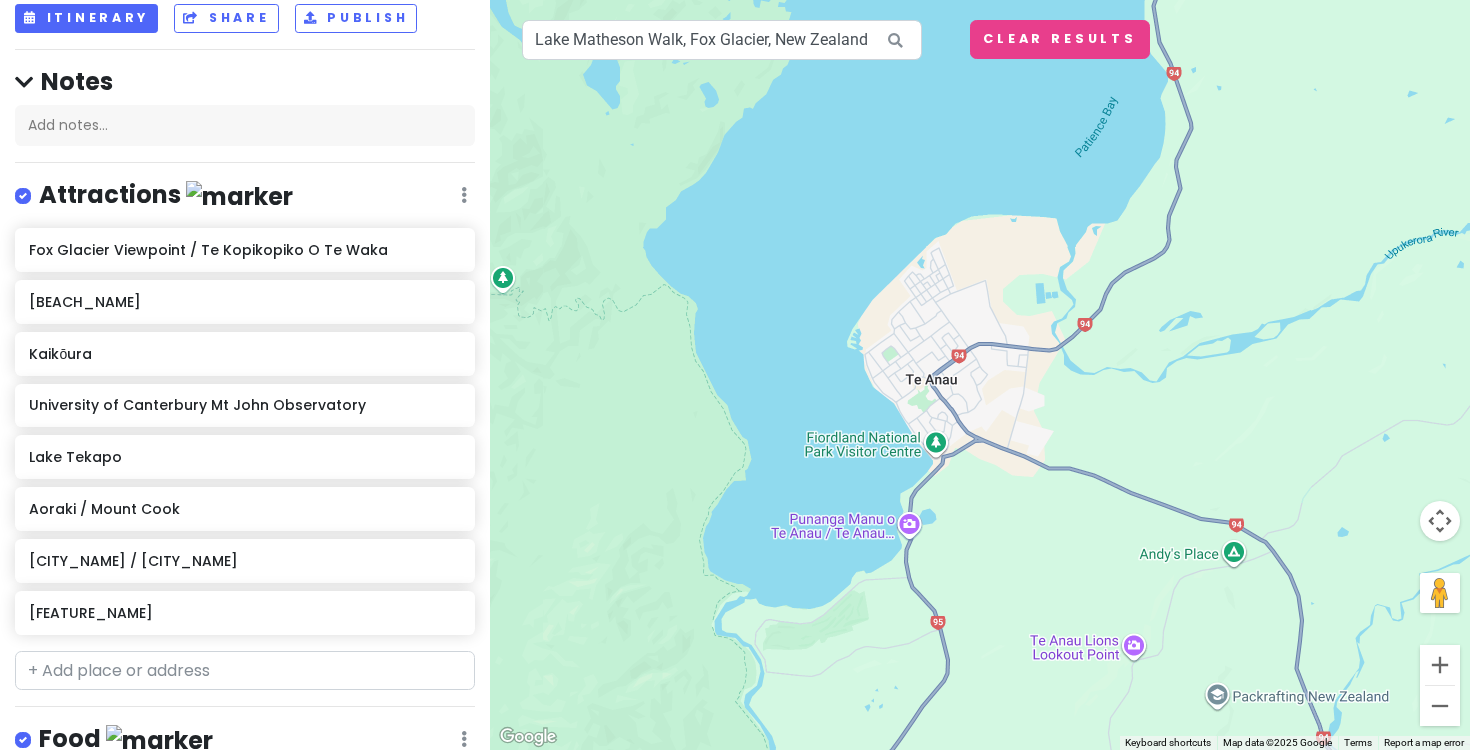 click on "Edit Reorder Delete List [BRAND] Viewpoint / [PLACE_NAME] [BEACH_NAME] [CITY] University of [INSTITUTION] [OBSERVATORY_NAME] [LAKE_NAME] [CITY_NAME] / [CITY_NAME] [FEATURE_NAME] Food Edit Reorder Delete List Accommodations Edit Reorder Delete List Find hotels on Booking.com + Add a section" at bounding box center [245, 375] 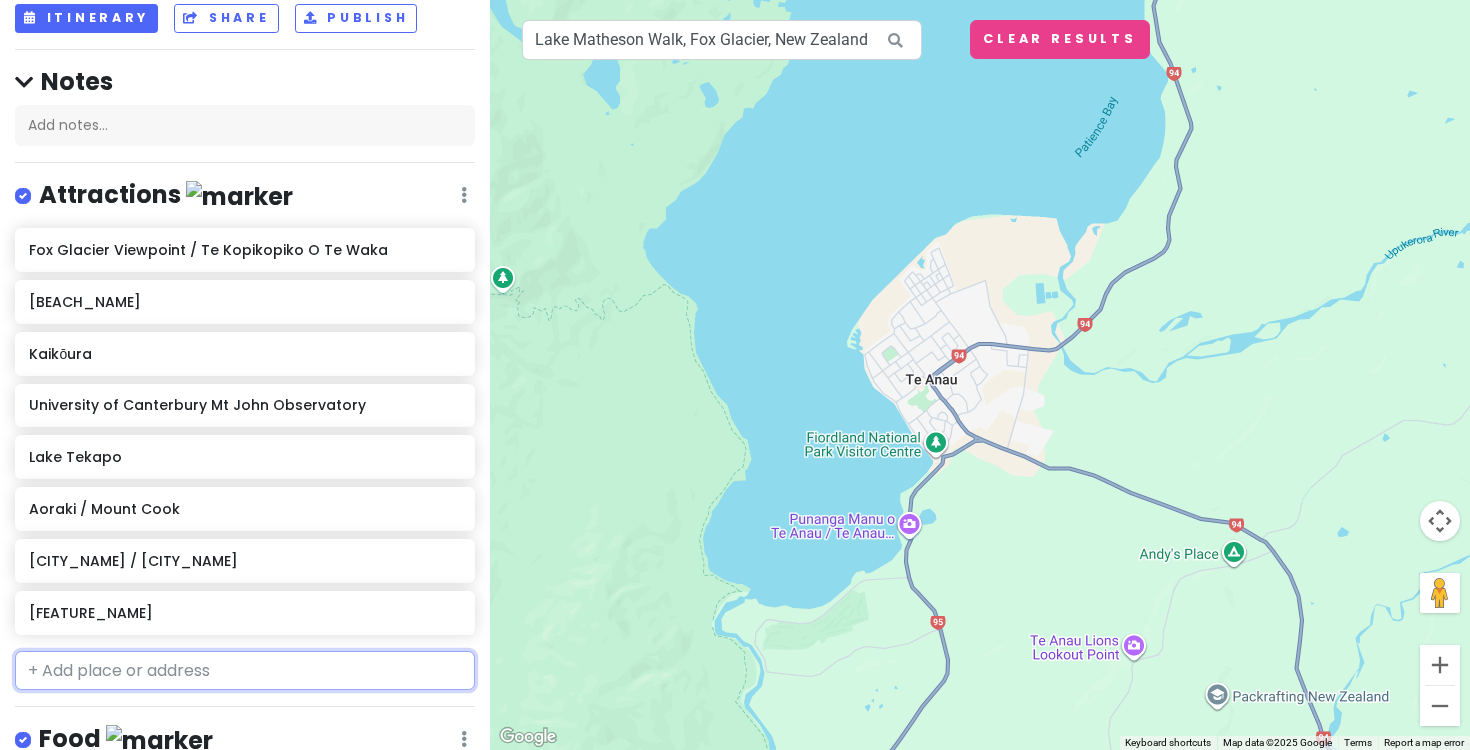 click at bounding box center (245, 671) 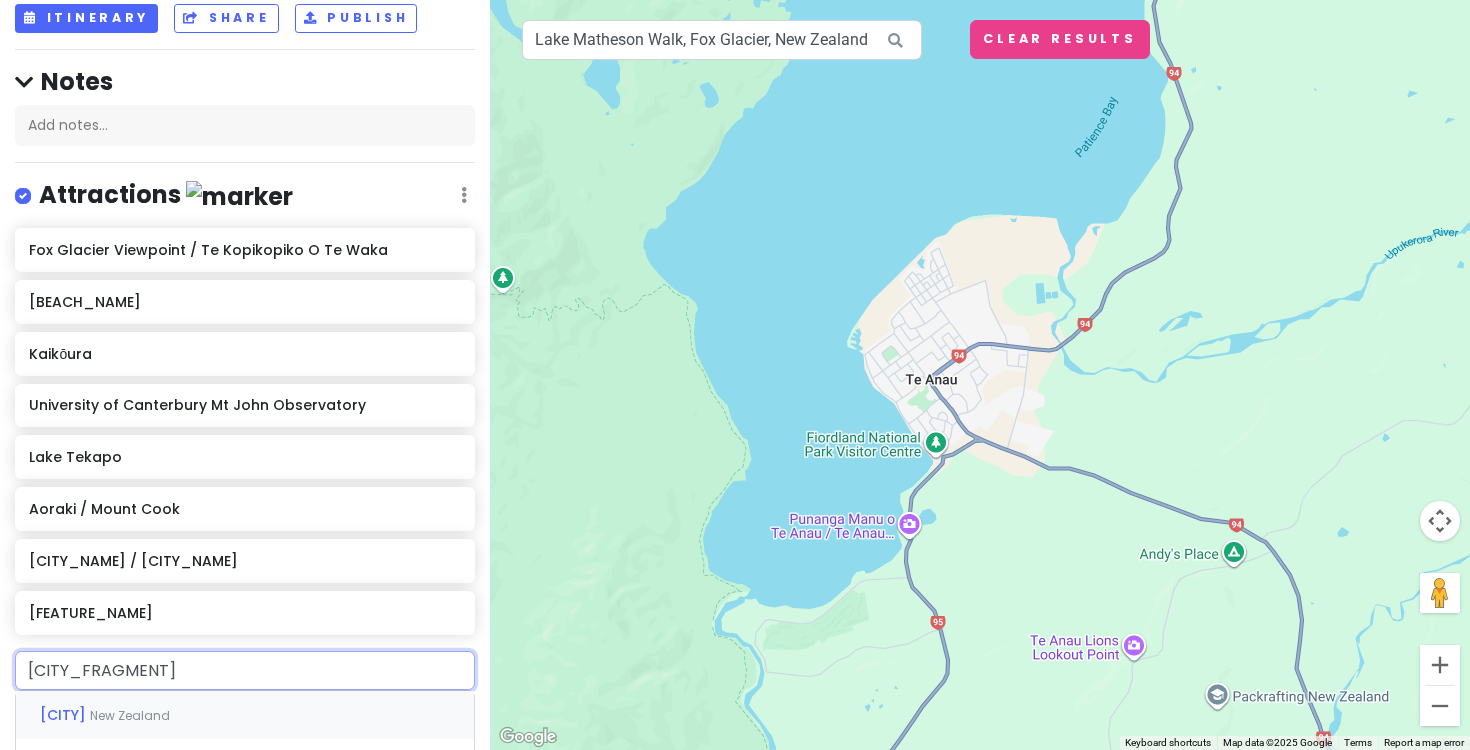 type on "[CITY]" 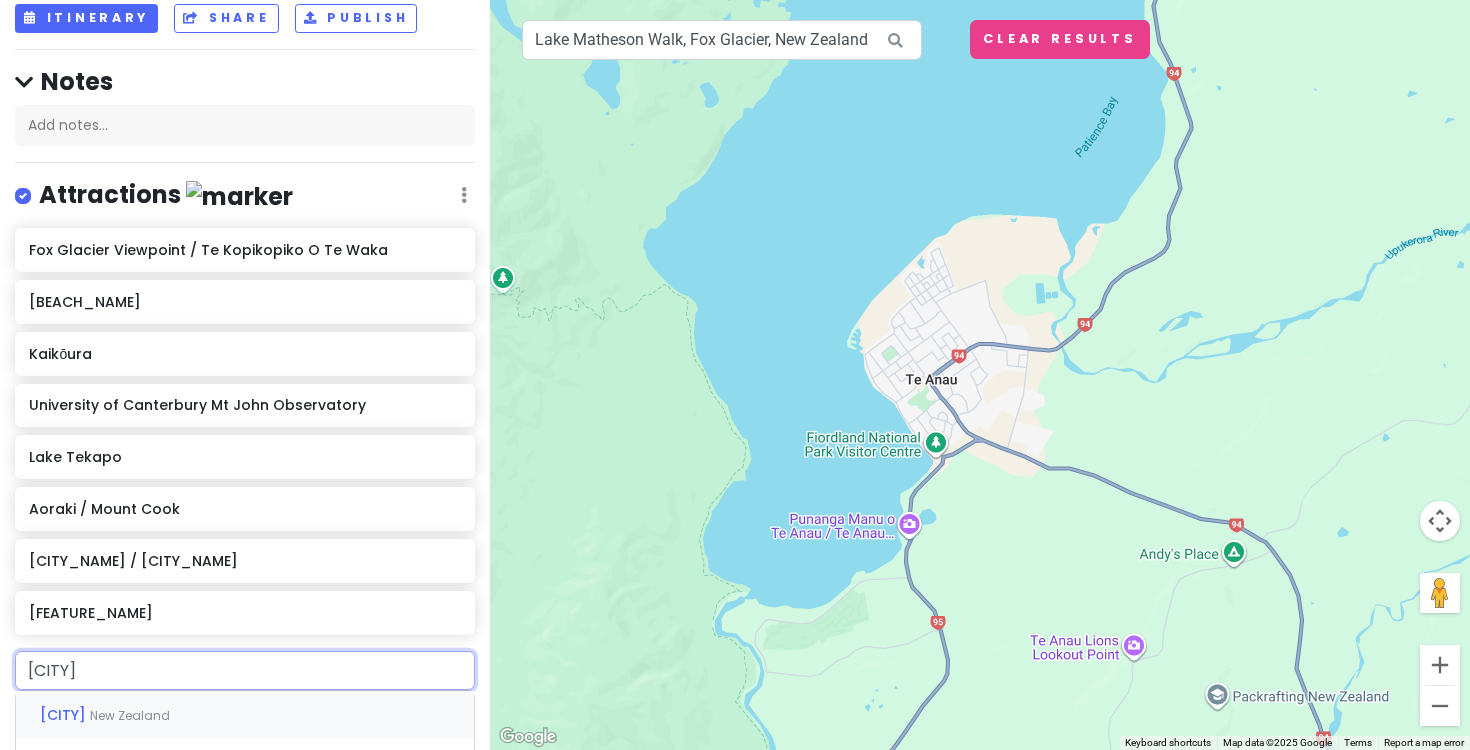 click on "[CITY] [COUNTRY]" at bounding box center [245, 715] 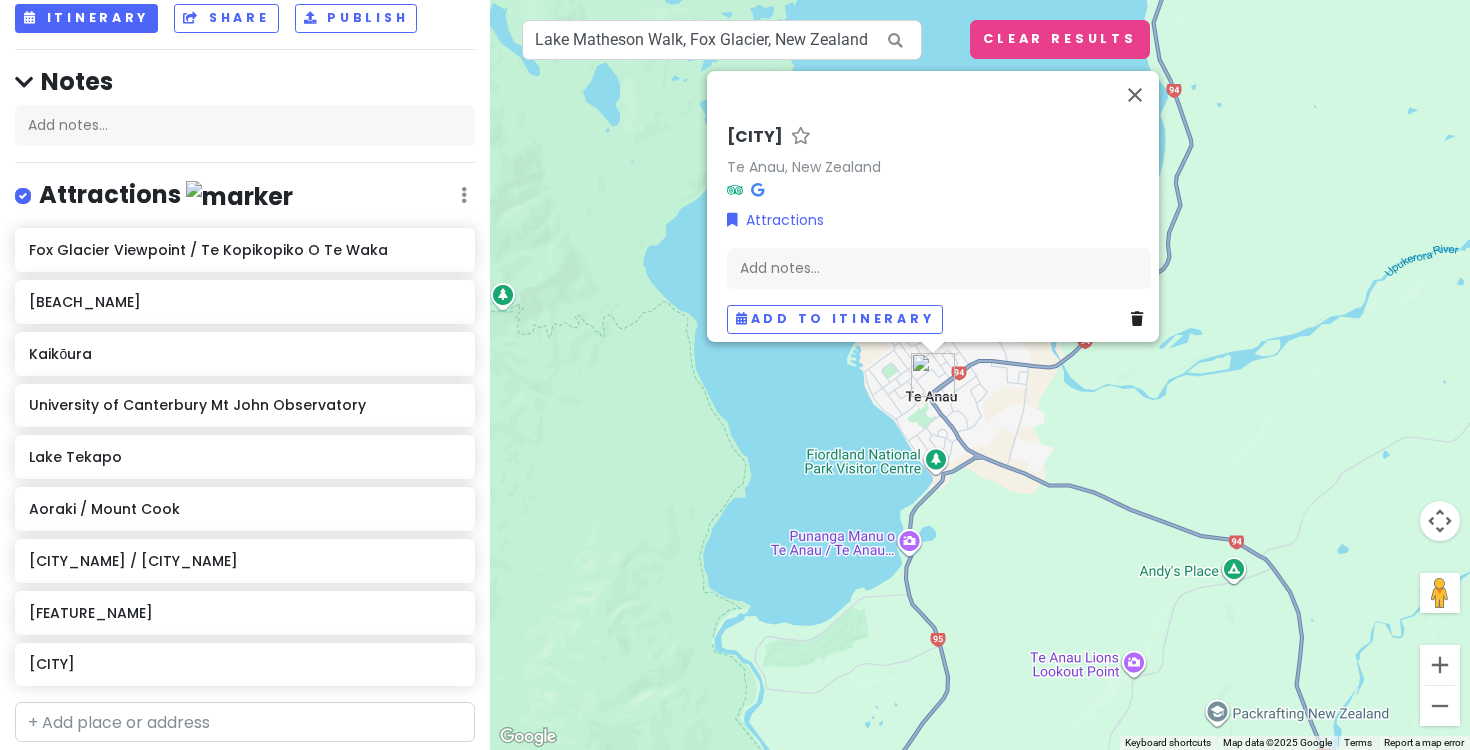 click on "[CITY] [CITY], [COUNTRY] Attractions Add notes... Add to itinerary" at bounding box center (980, 375) 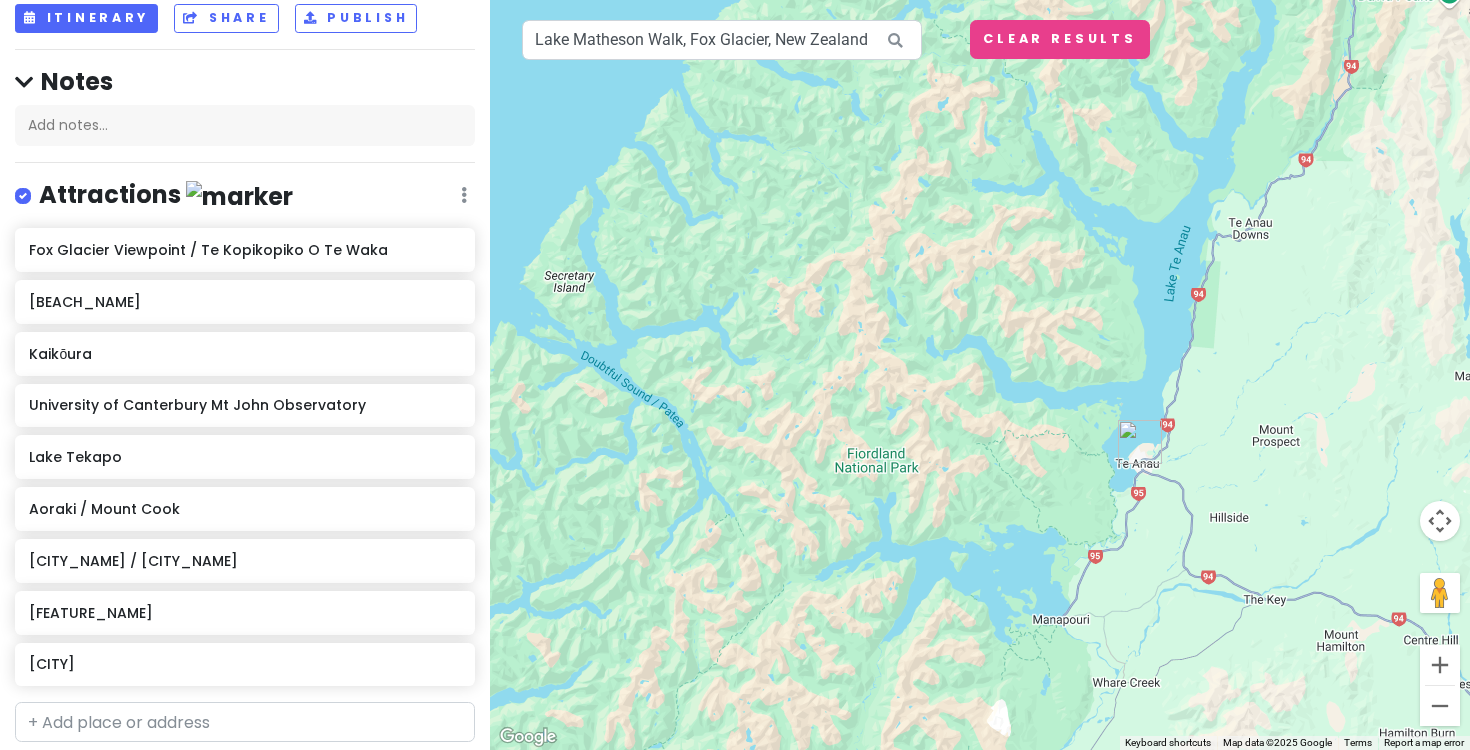 drag, startPoint x: 1369, startPoint y: 501, endPoint x: 1169, endPoint y: 508, distance: 200.12247 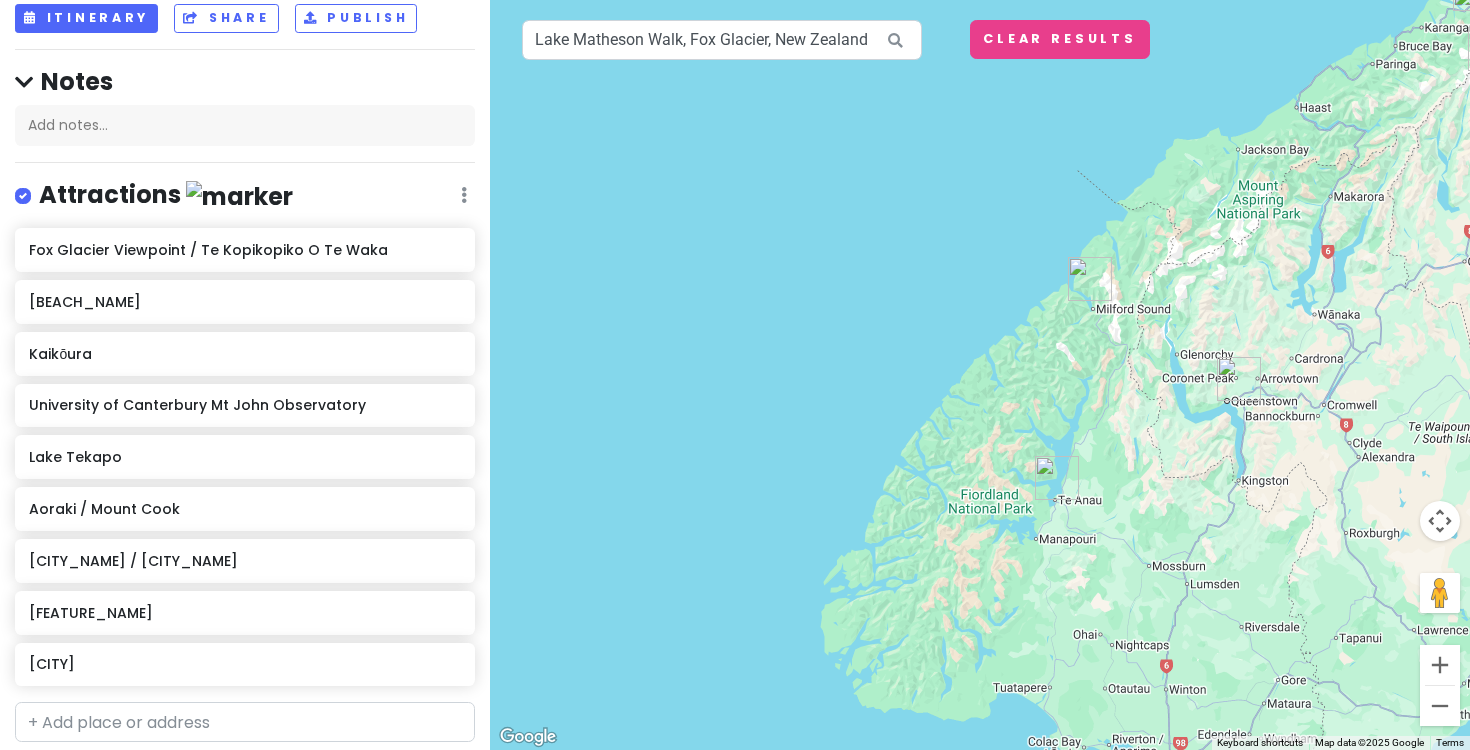 drag, startPoint x: 1334, startPoint y: 500, endPoint x: 1104, endPoint y: 496, distance: 230.03477 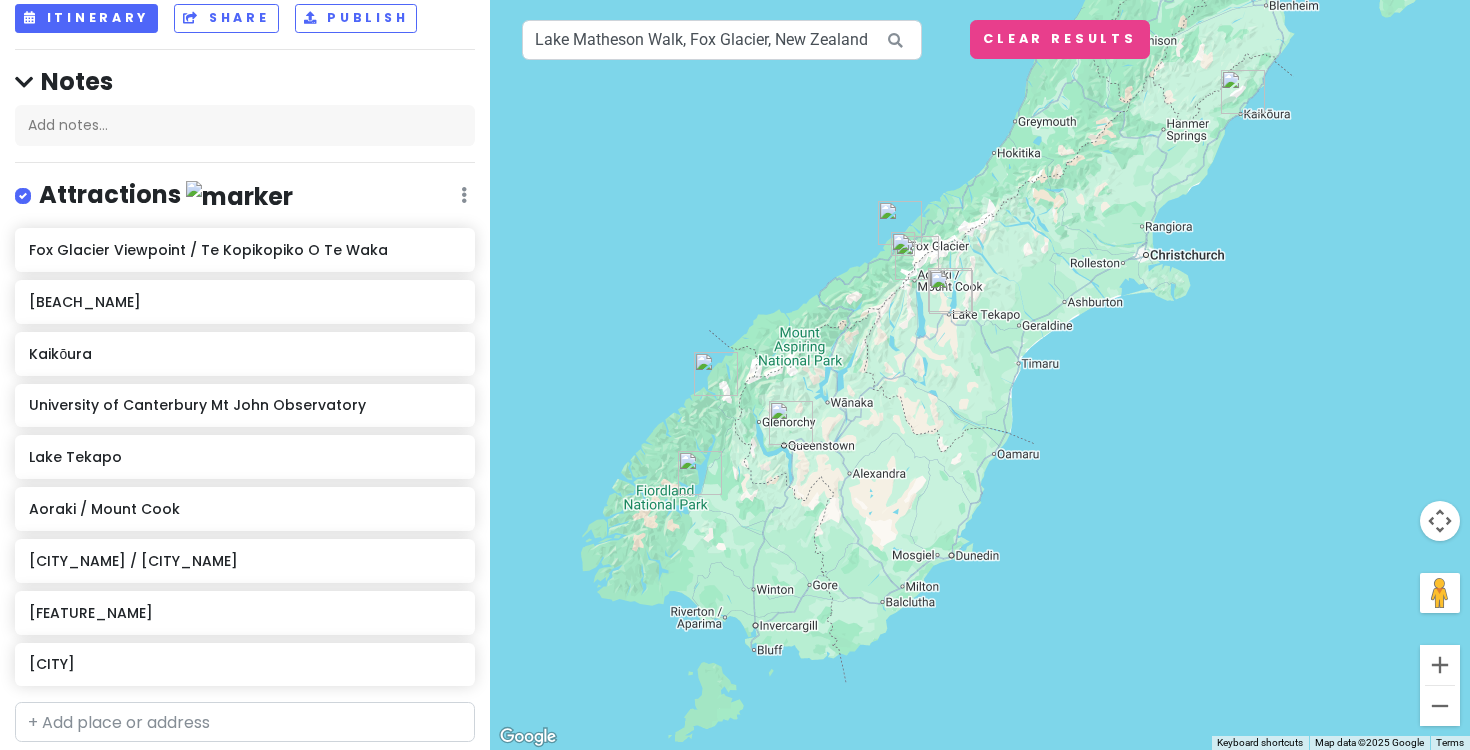 drag, startPoint x: 925, startPoint y: 419, endPoint x: 954, endPoint y: 475, distance: 63.06346 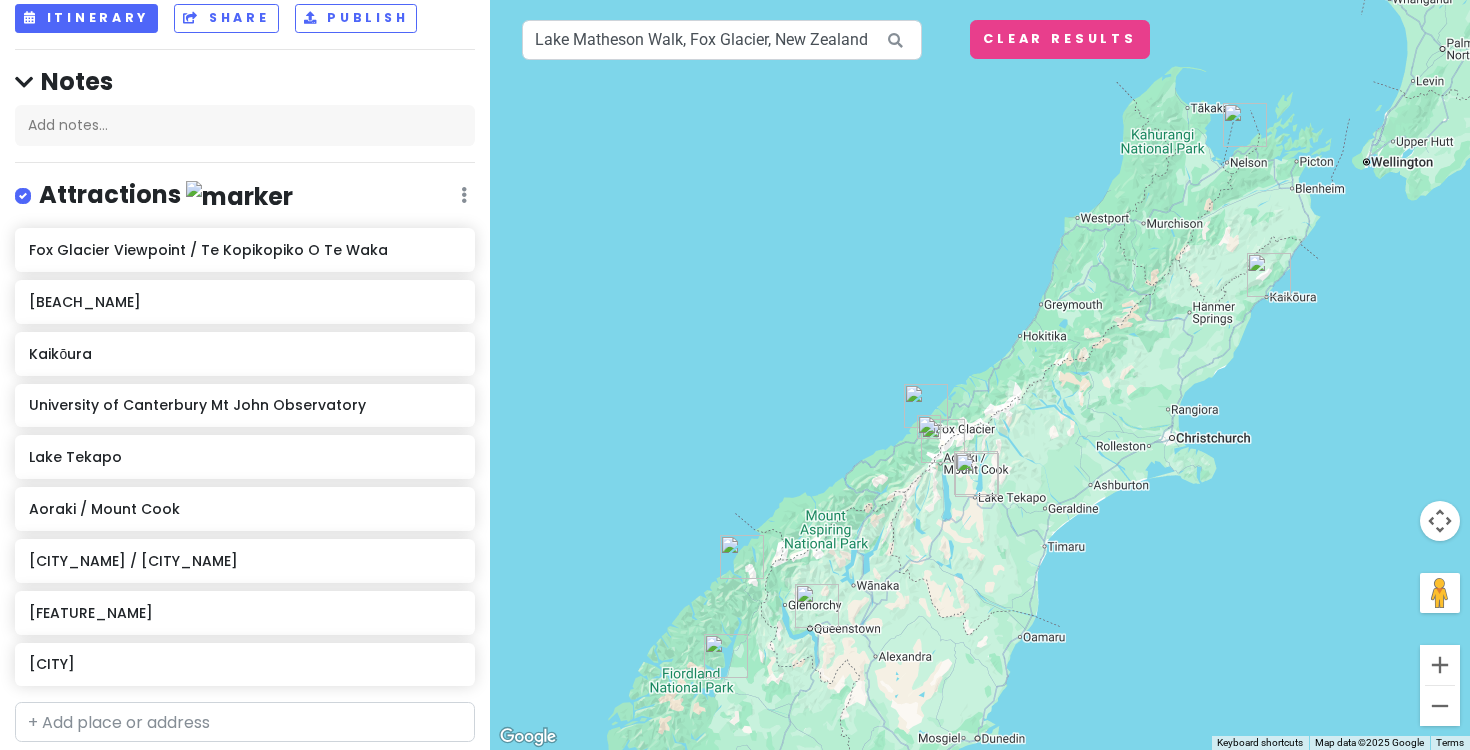 drag, startPoint x: 1185, startPoint y: 137, endPoint x: 1172, endPoint y: 245, distance: 108.779594 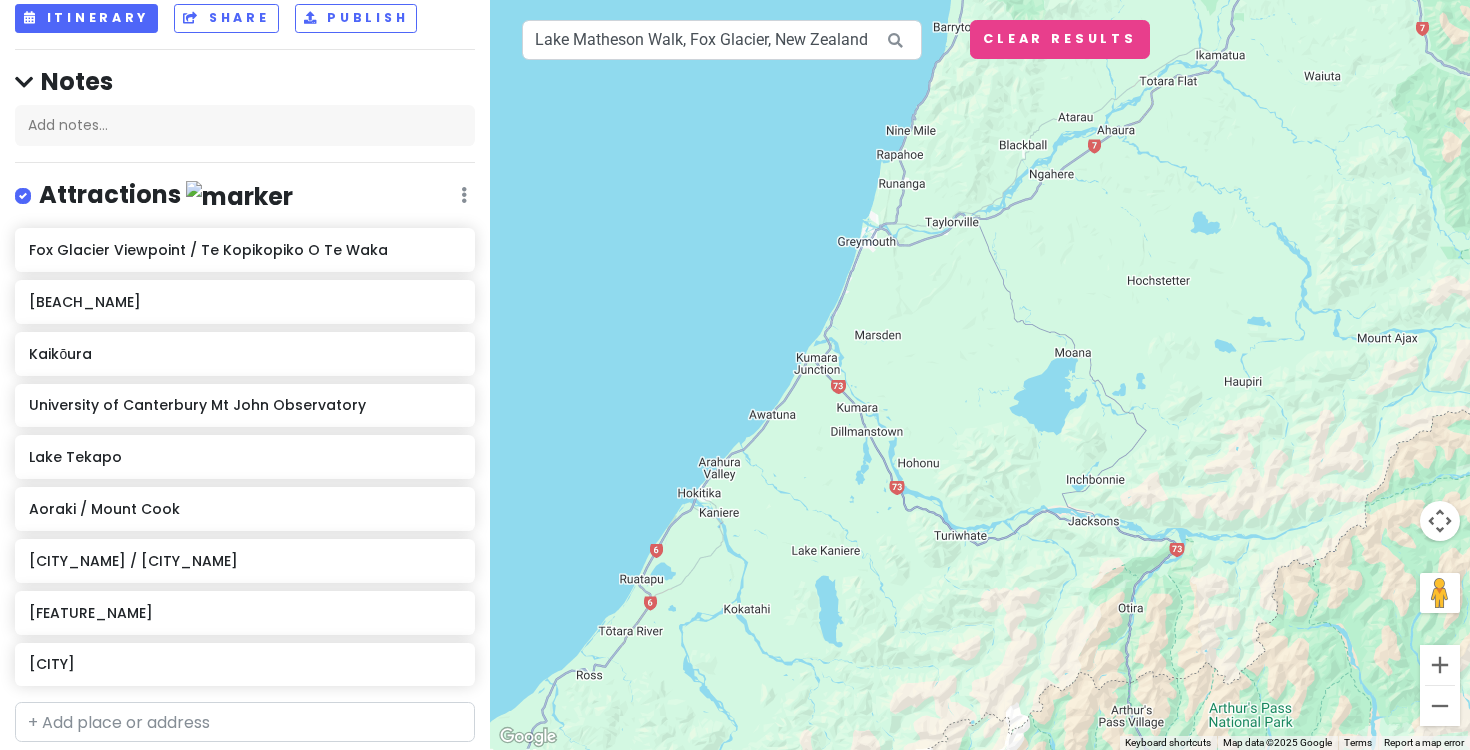 drag, startPoint x: 919, startPoint y: 554, endPoint x: 918, endPoint y: 146, distance: 408.00122 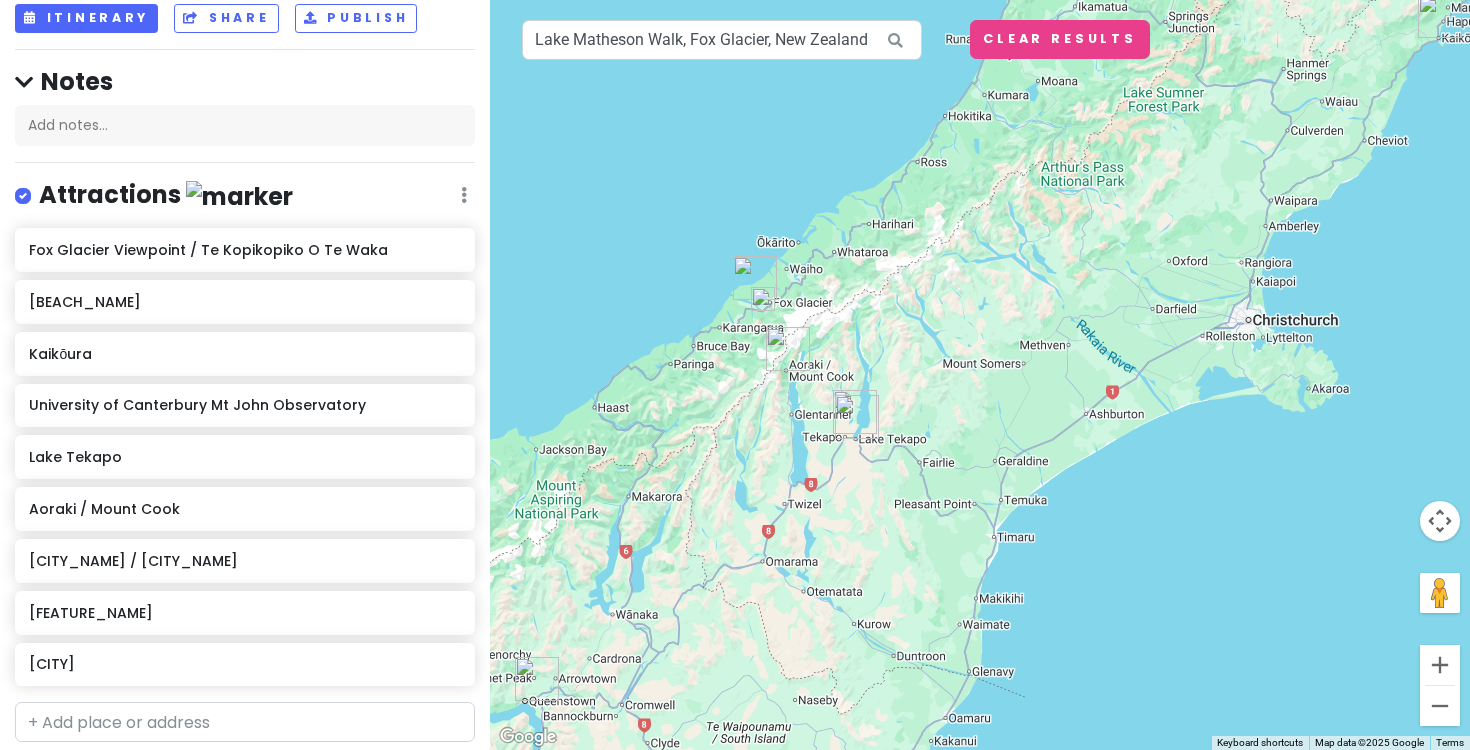 drag, startPoint x: 732, startPoint y: 490, endPoint x: 825, endPoint y: 366, distance: 155 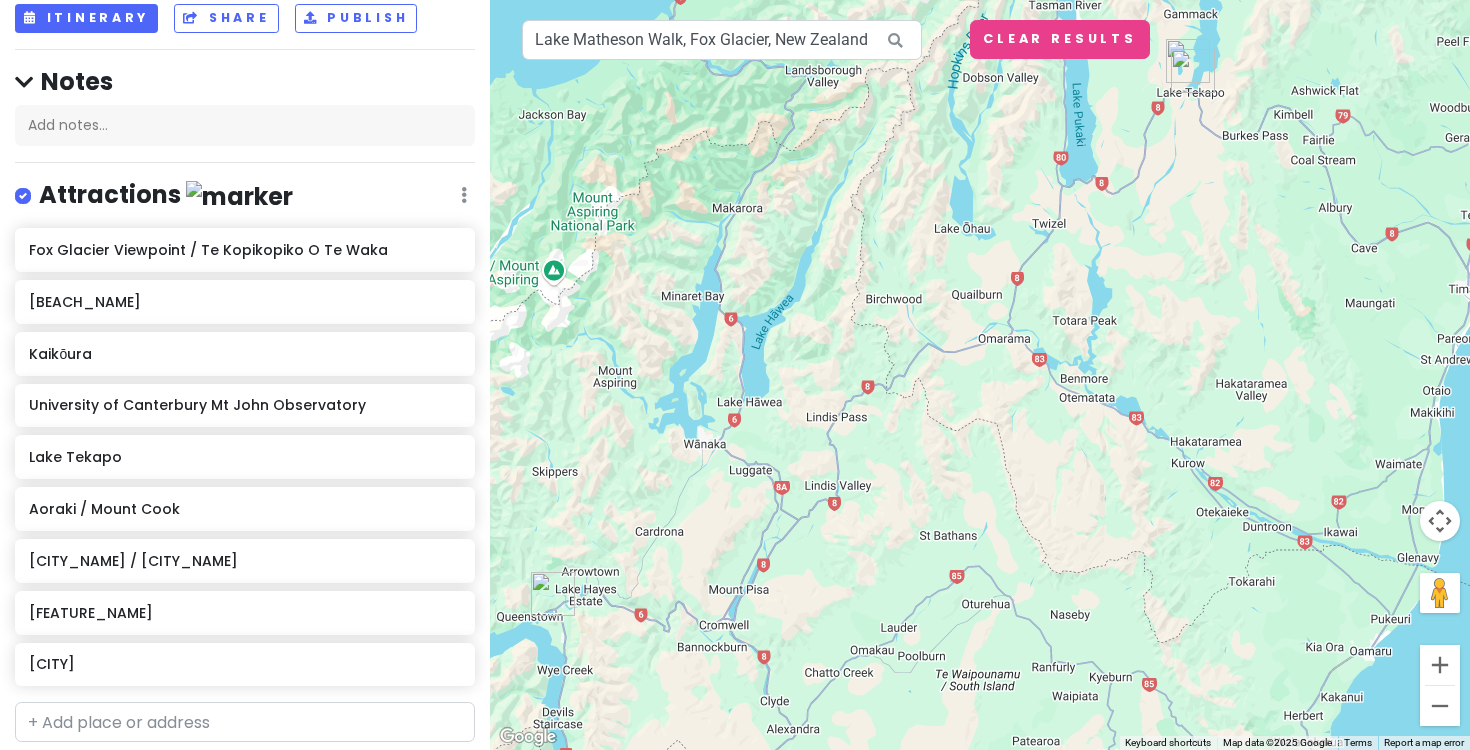 drag, startPoint x: 778, startPoint y: 511, endPoint x: 861, endPoint y: 423, distance: 120.966934 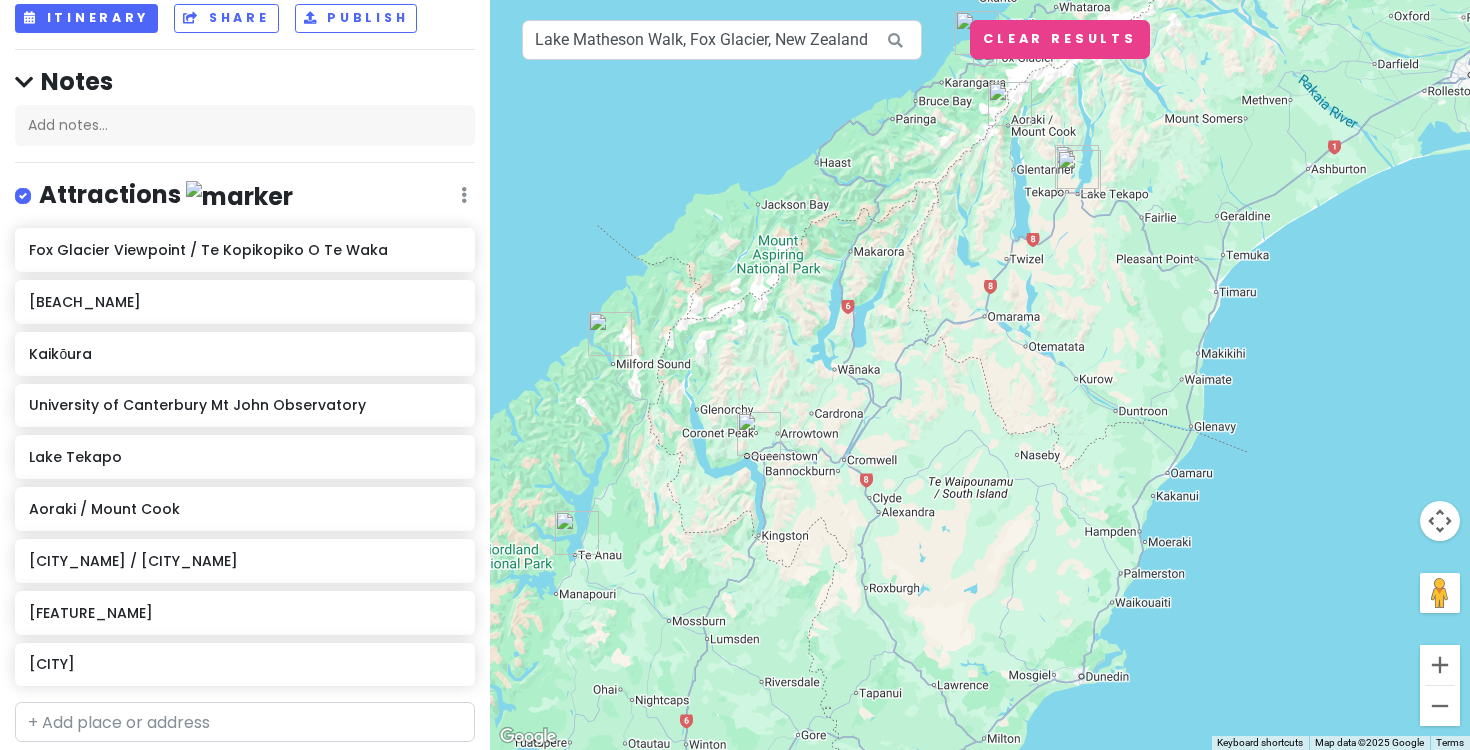 drag, startPoint x: 861, startPoint y: 421, endPoint x: 861, endPoint y: 401, distance: 20 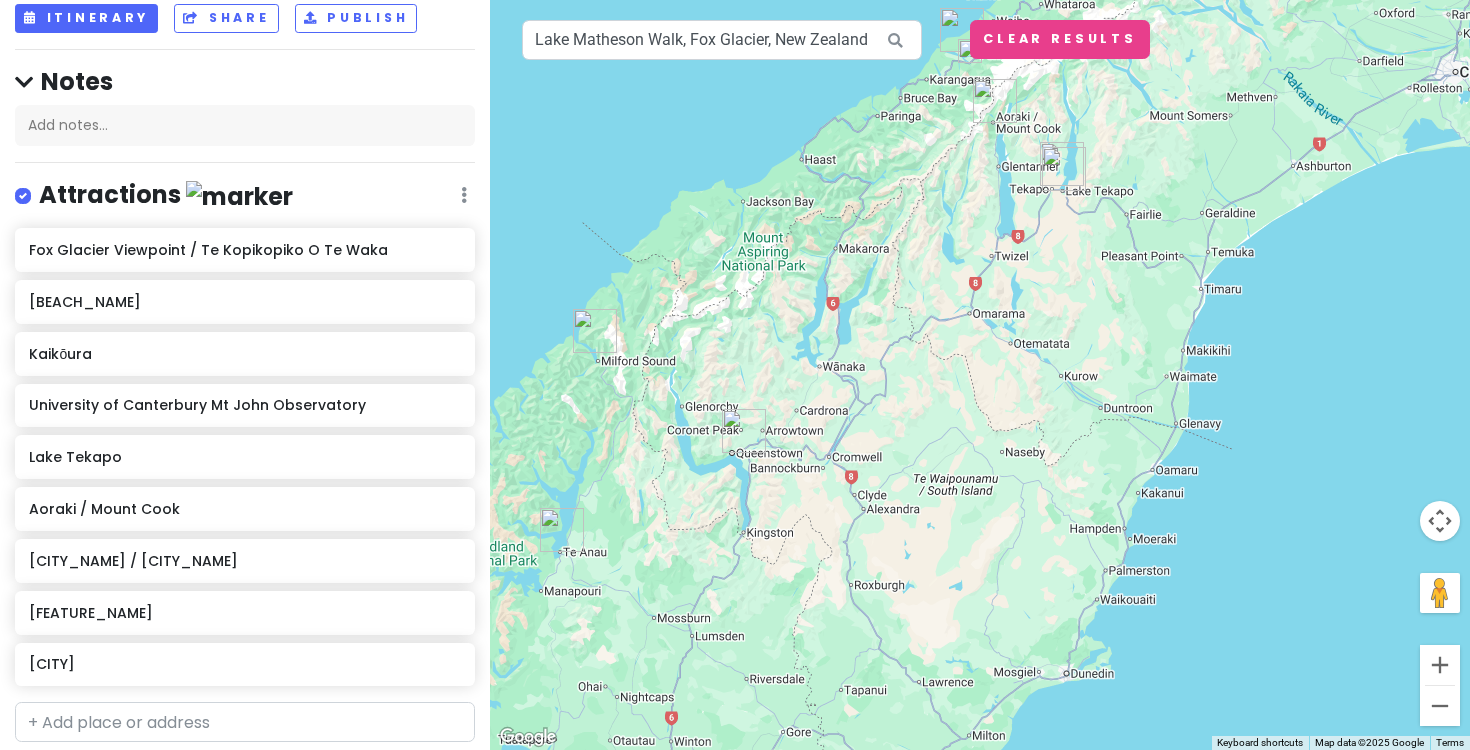 drag, startPoint x: 861, startPoint y: 401, endPoint x: 842, endPoint y: 396, distance: 19.646883 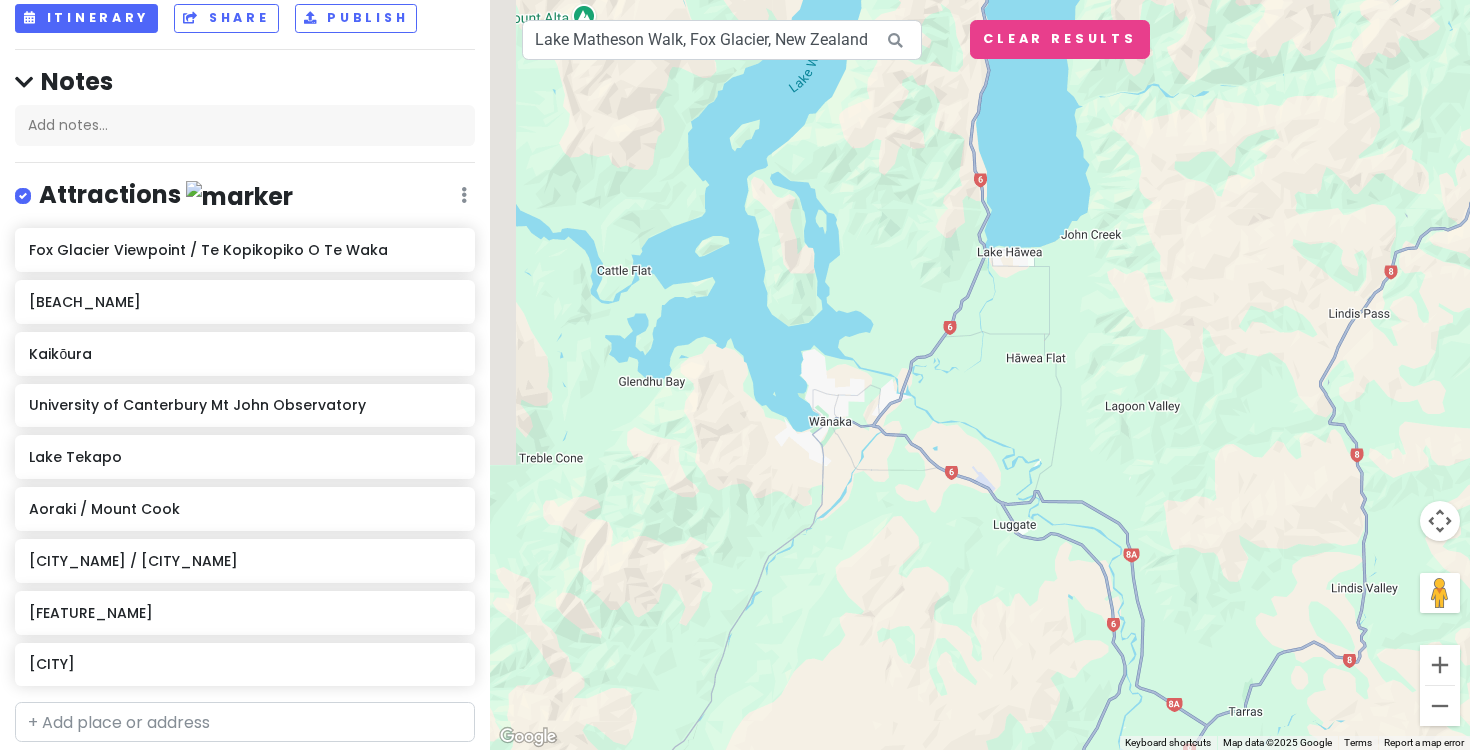 drag, startPoint x: 765, startPoint y: 330, endPoint x: 834, endPoint y: 433, distance: 123.97581 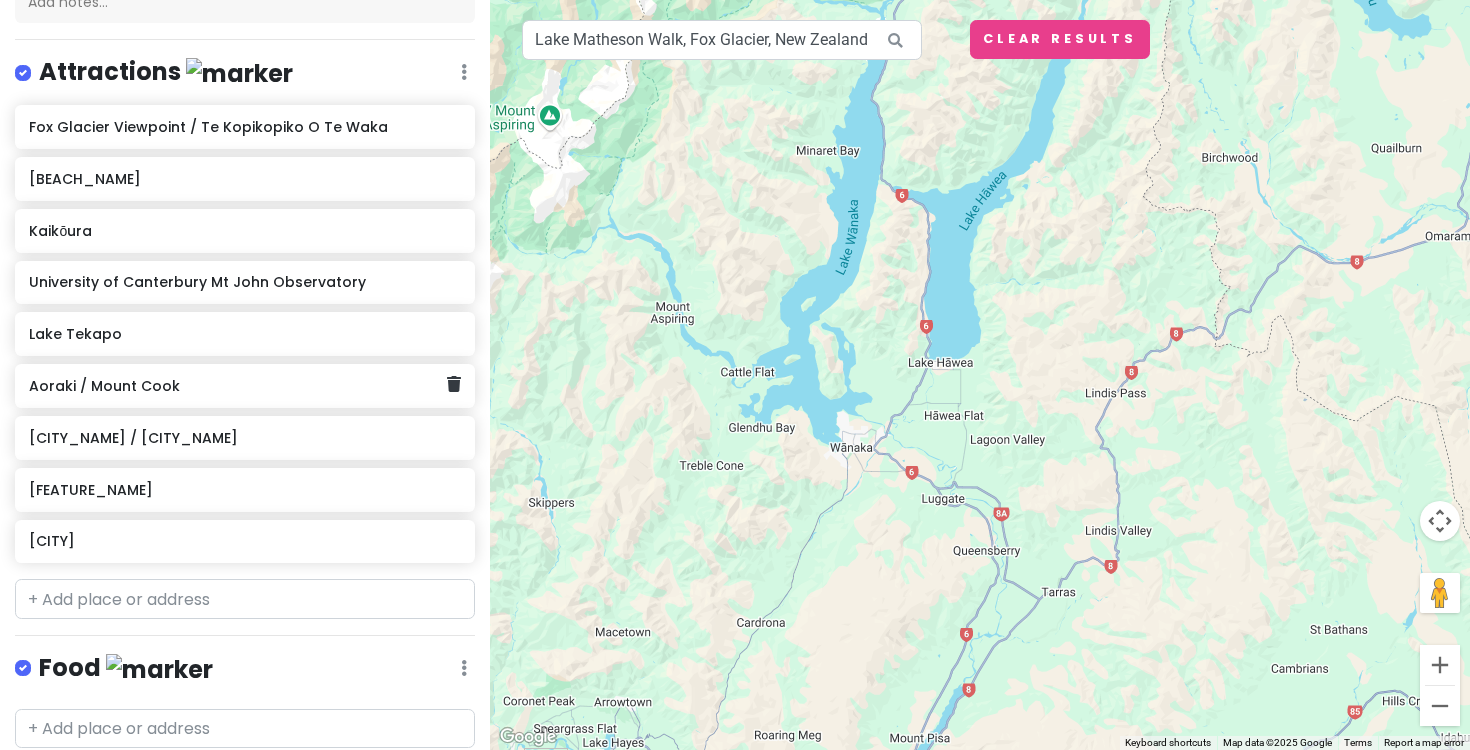 scroll, scrollTop: 285, scrollLeft: 0, axis: vertical 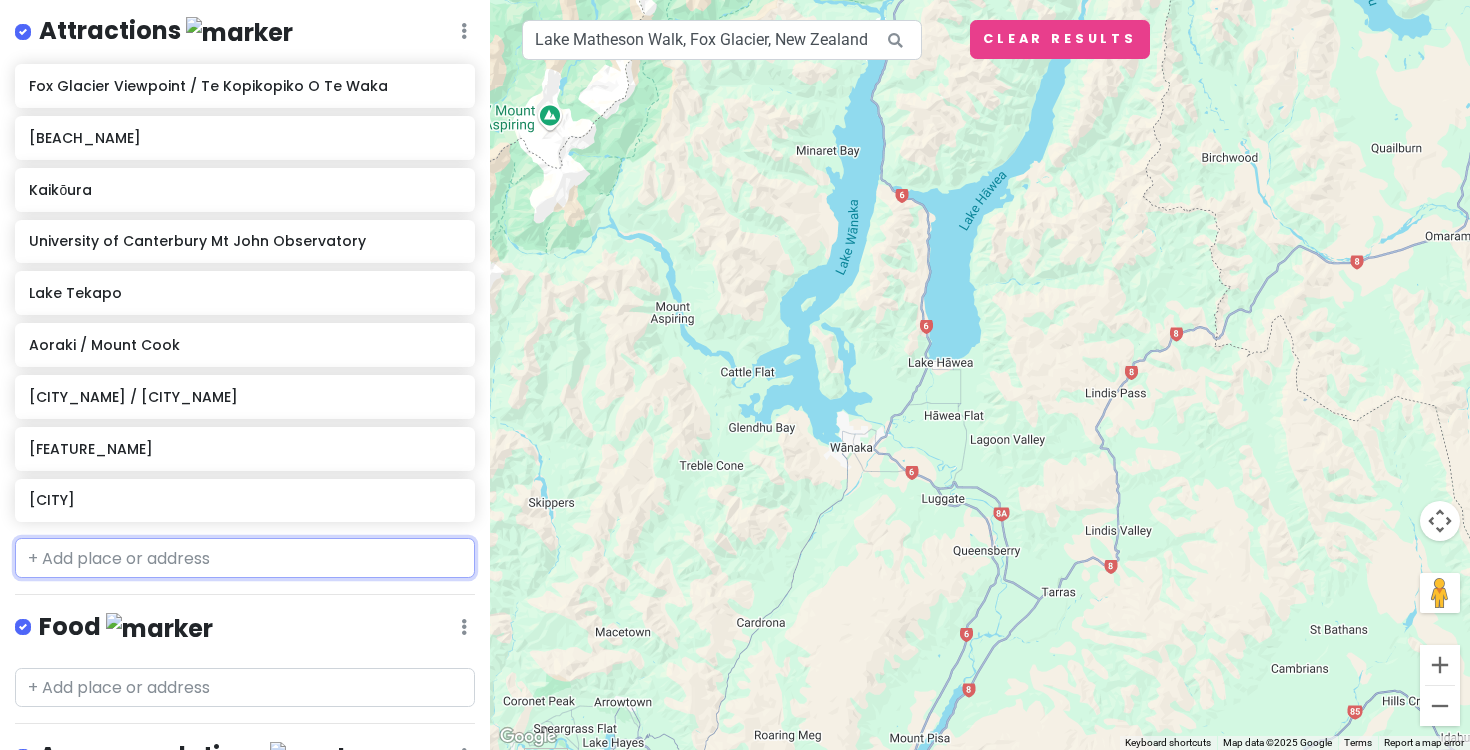 click at bounding box center [245, 558] 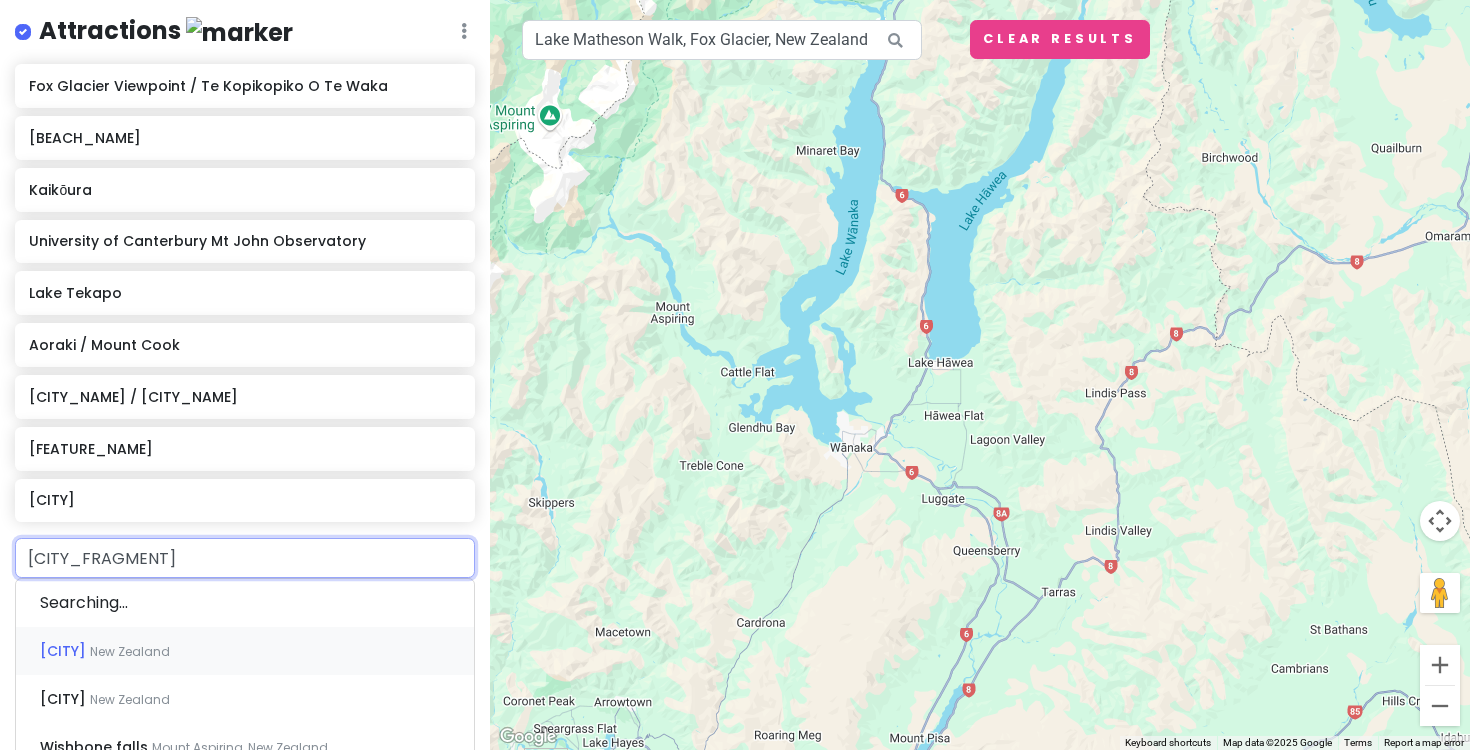 type on "[CITY]" 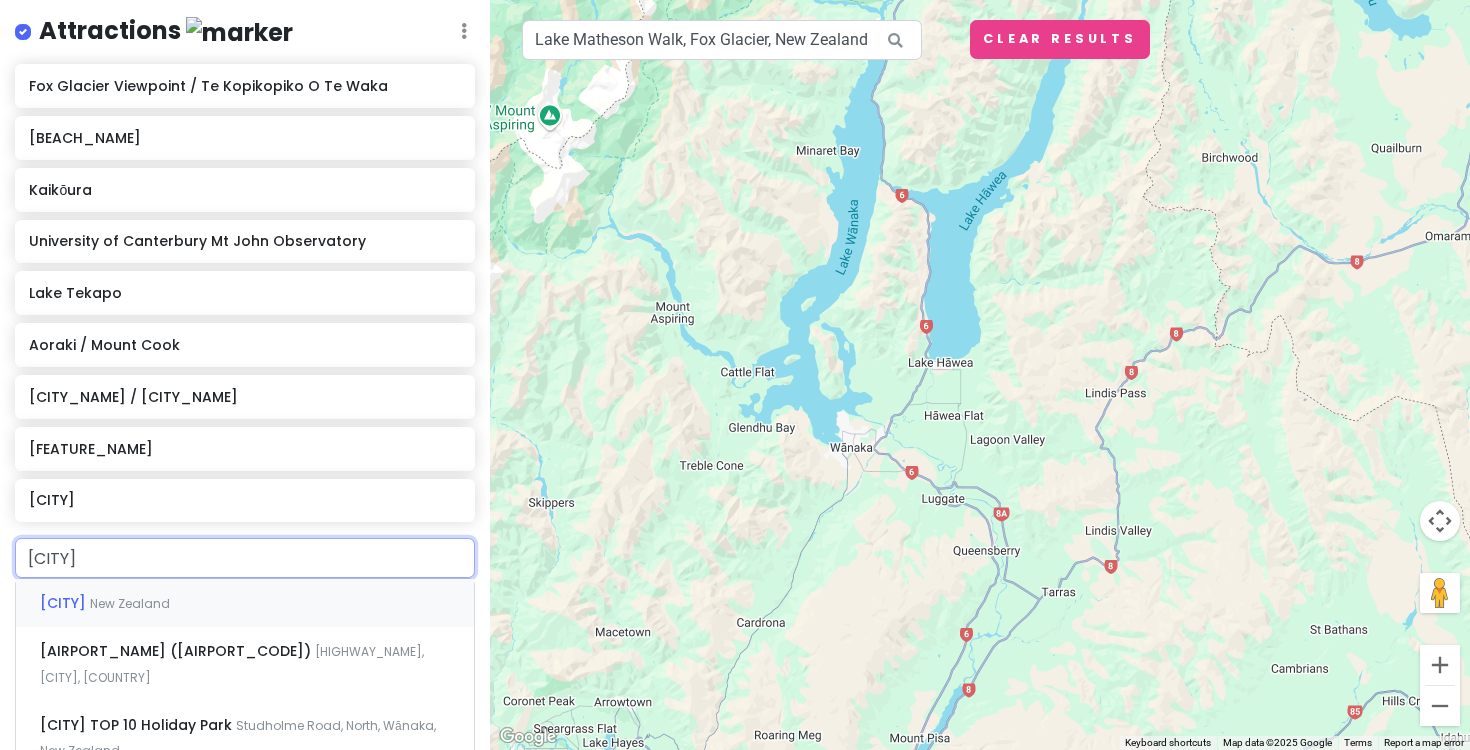 click on "[CITY], [COUNTRY]" at bounding box center [245, 603] 